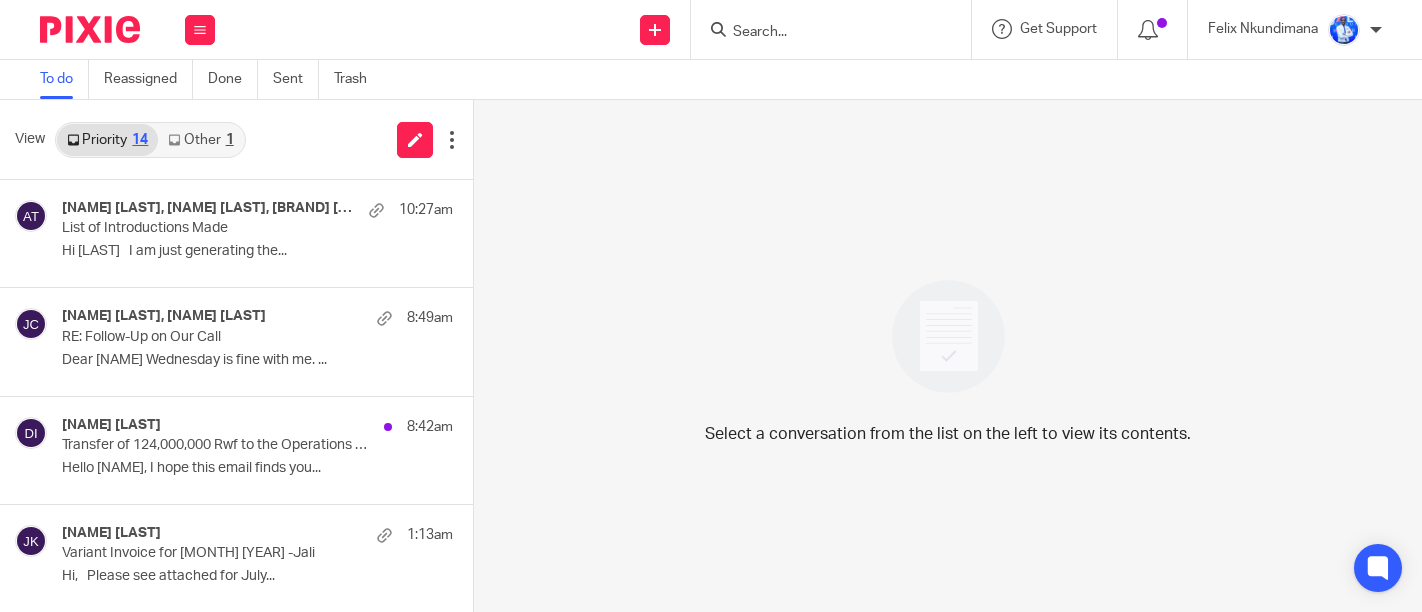scroll, scrollTop: 0, scrollLeft: 0, axis: both 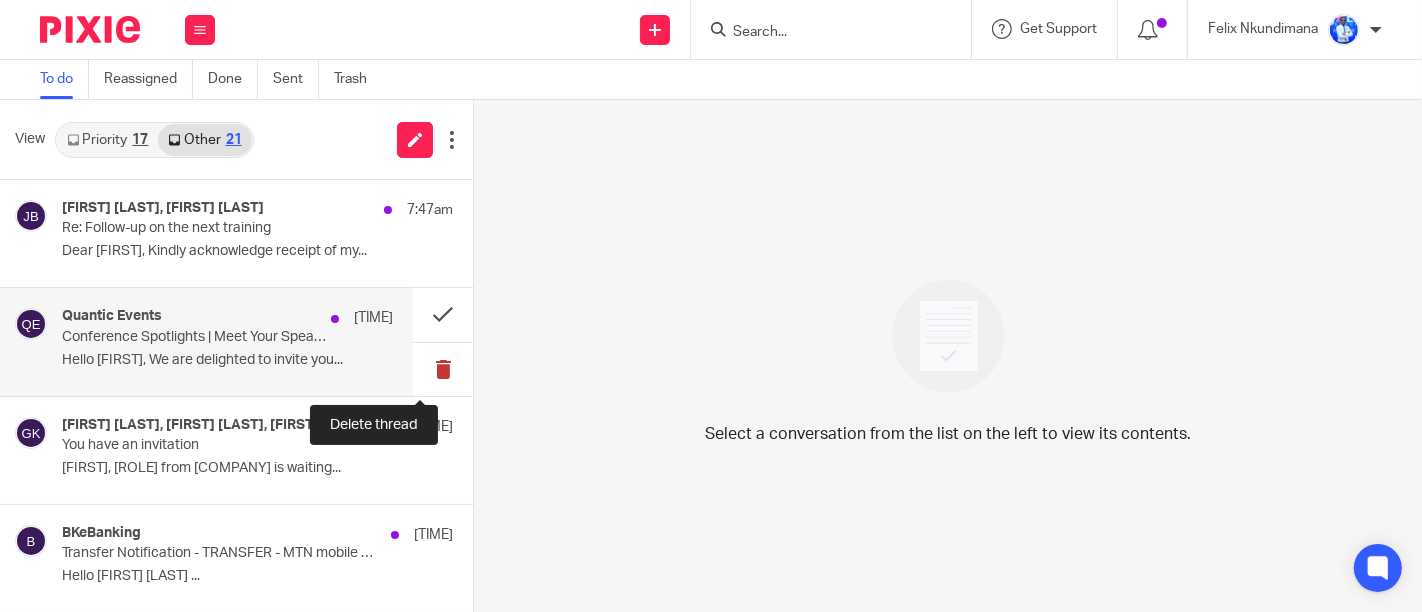 click at bounding box center (443, 369) 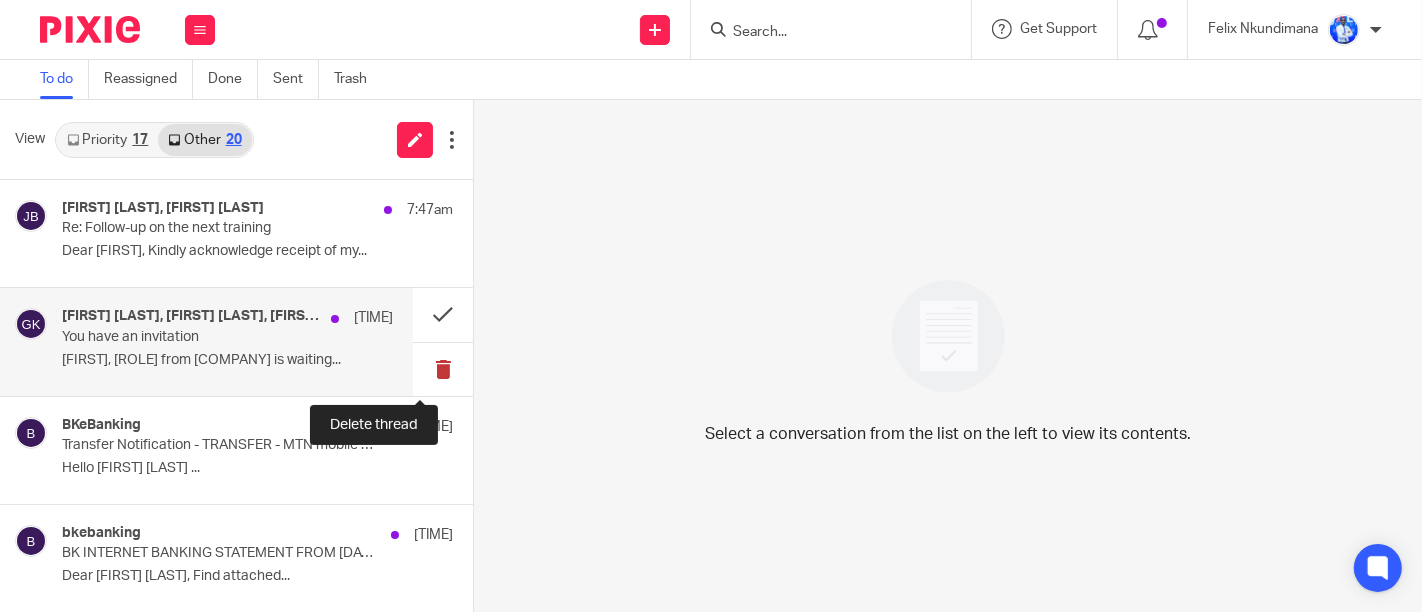 click at bounding box center (443, 369) 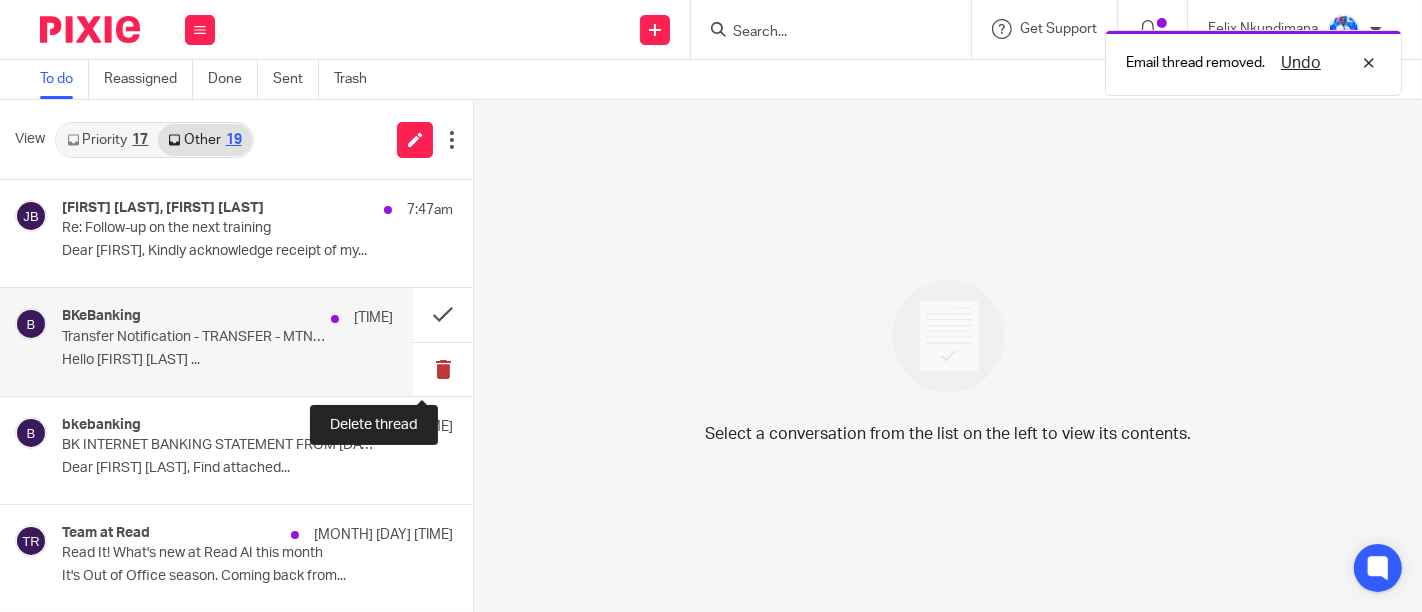 click at bounding box center (443, 369) 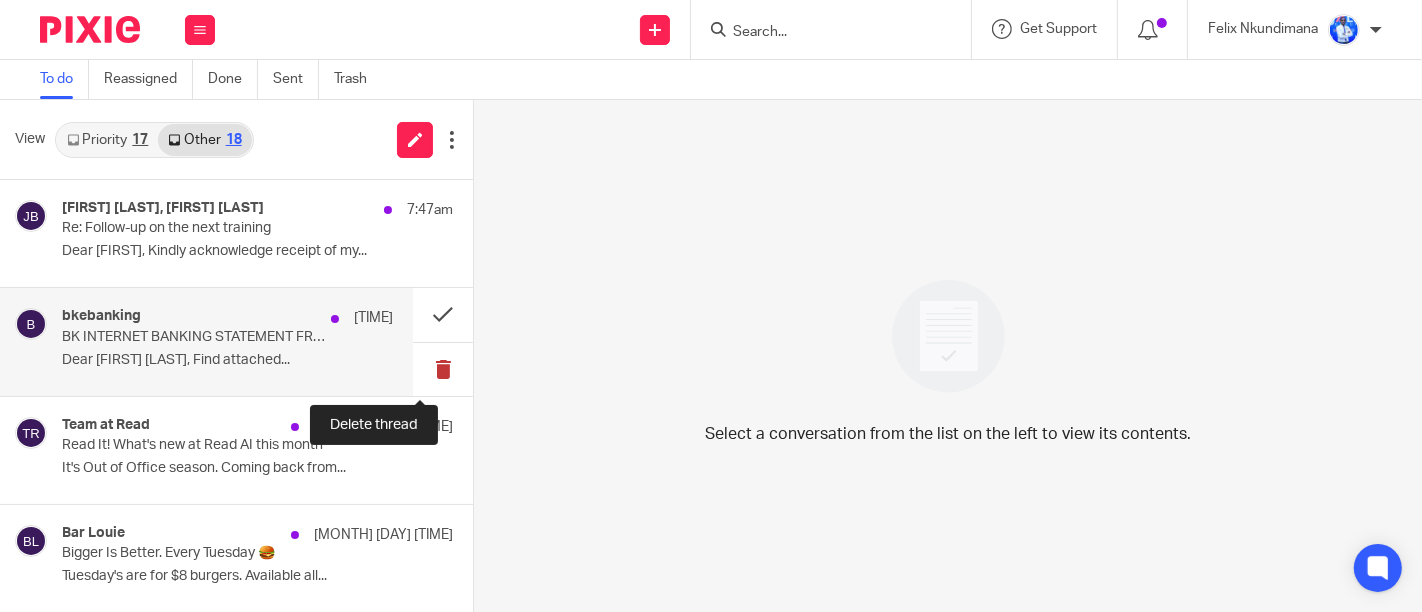 click at bounding box center [443, 369] 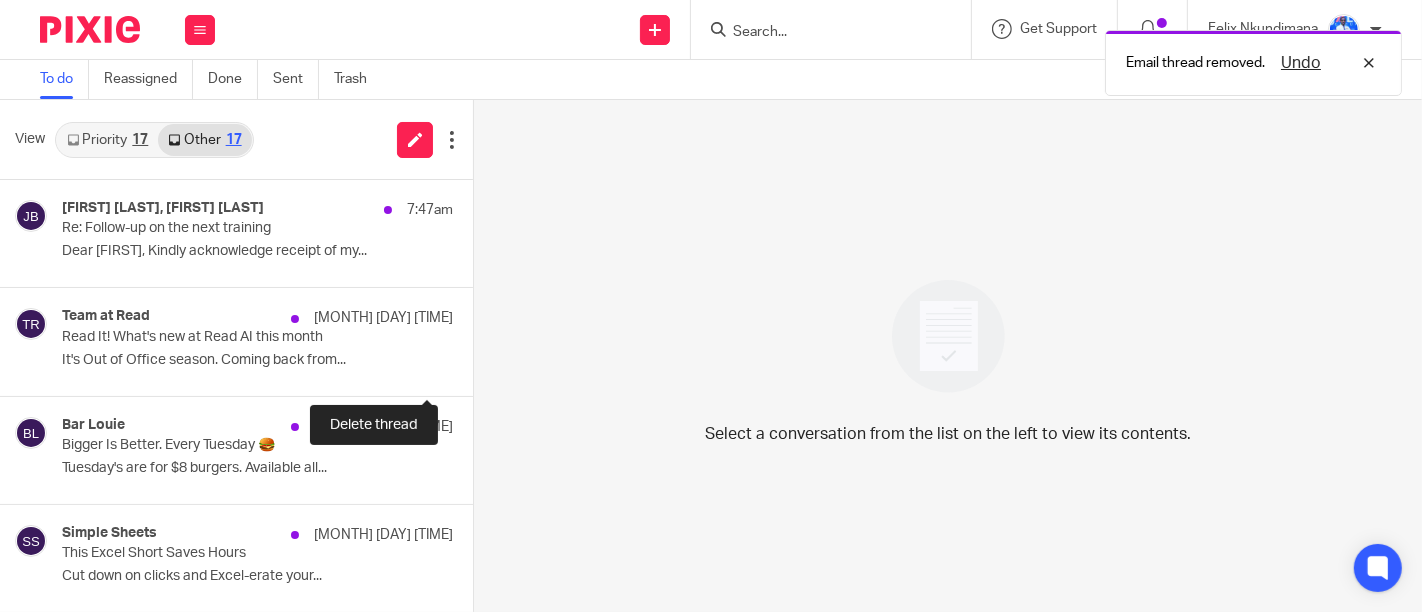 click at bounding box center (481, 369) 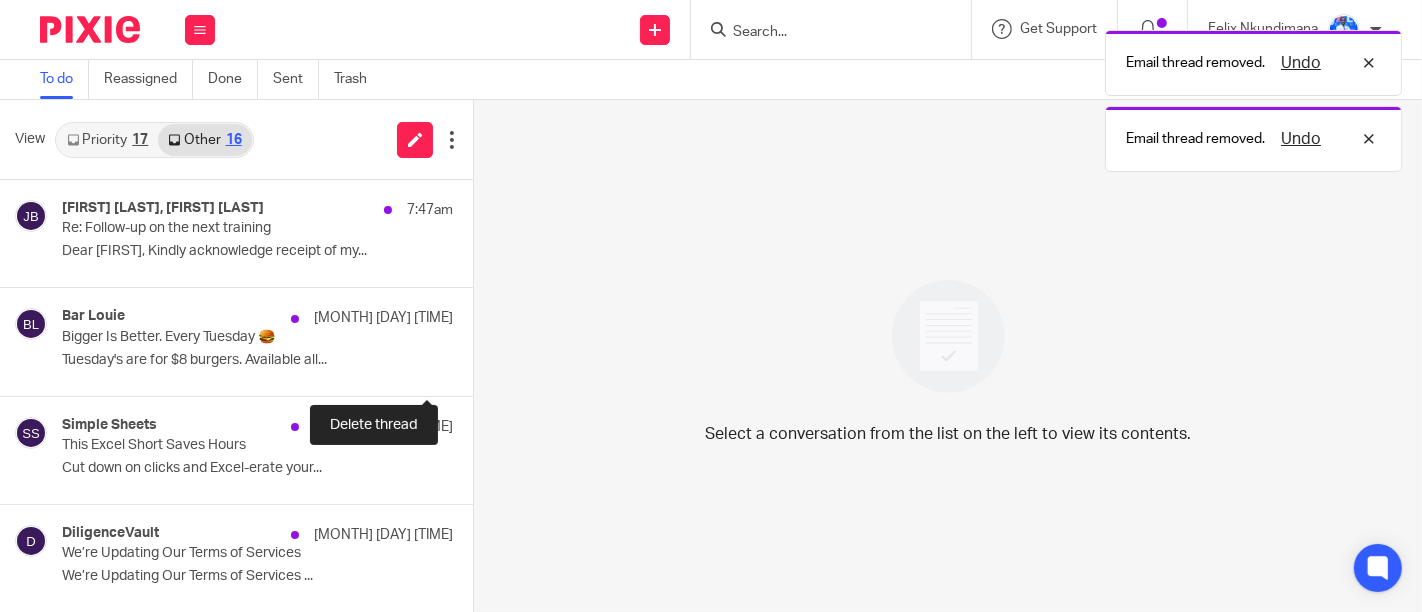 click at bounding box center [481, 369] 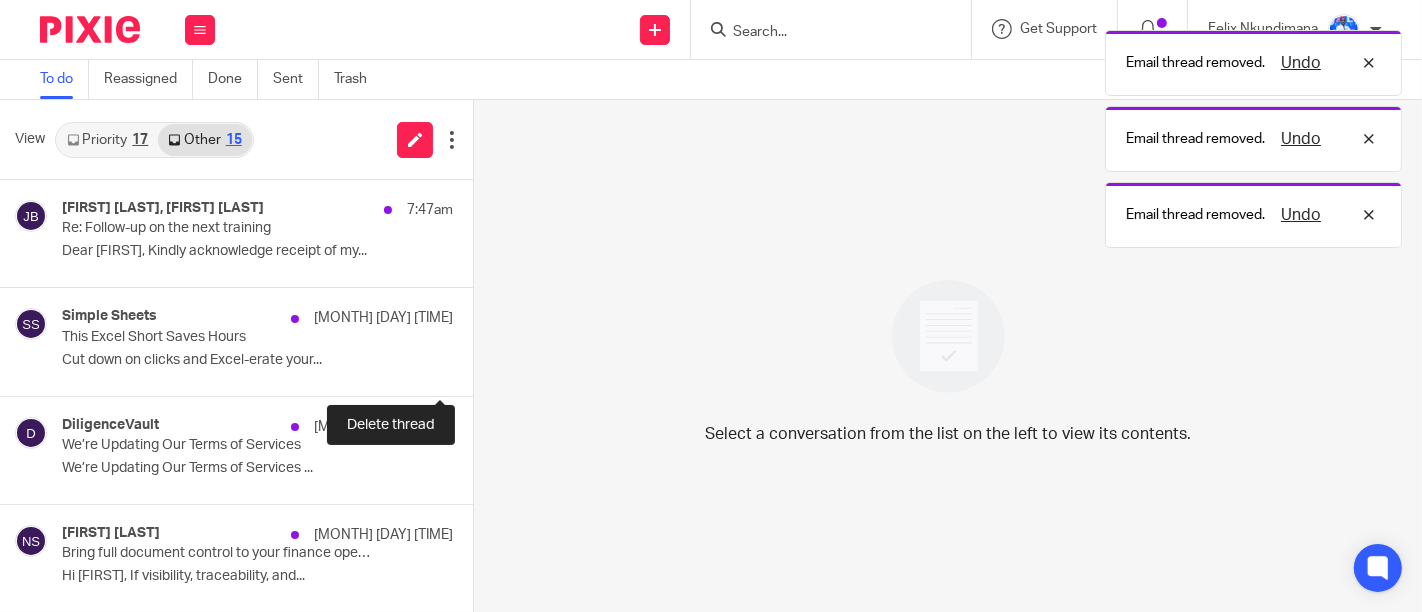 click at bounding box center [481, 369] 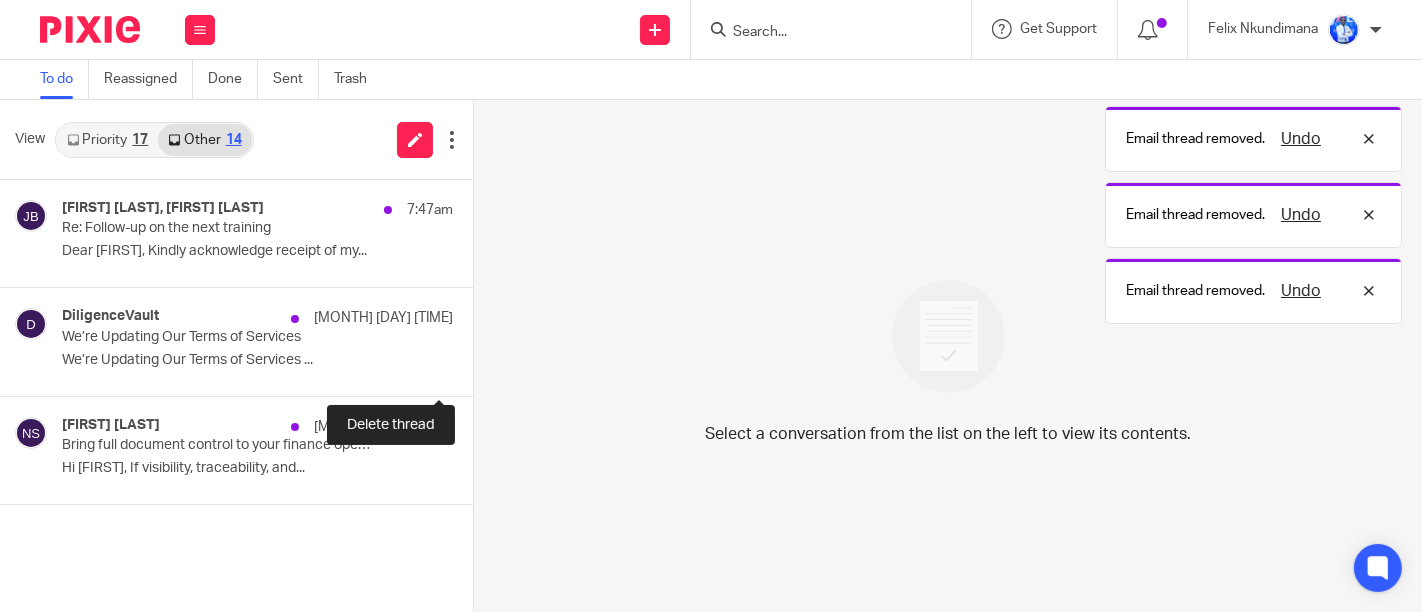 click at bounding box center [481, 369] 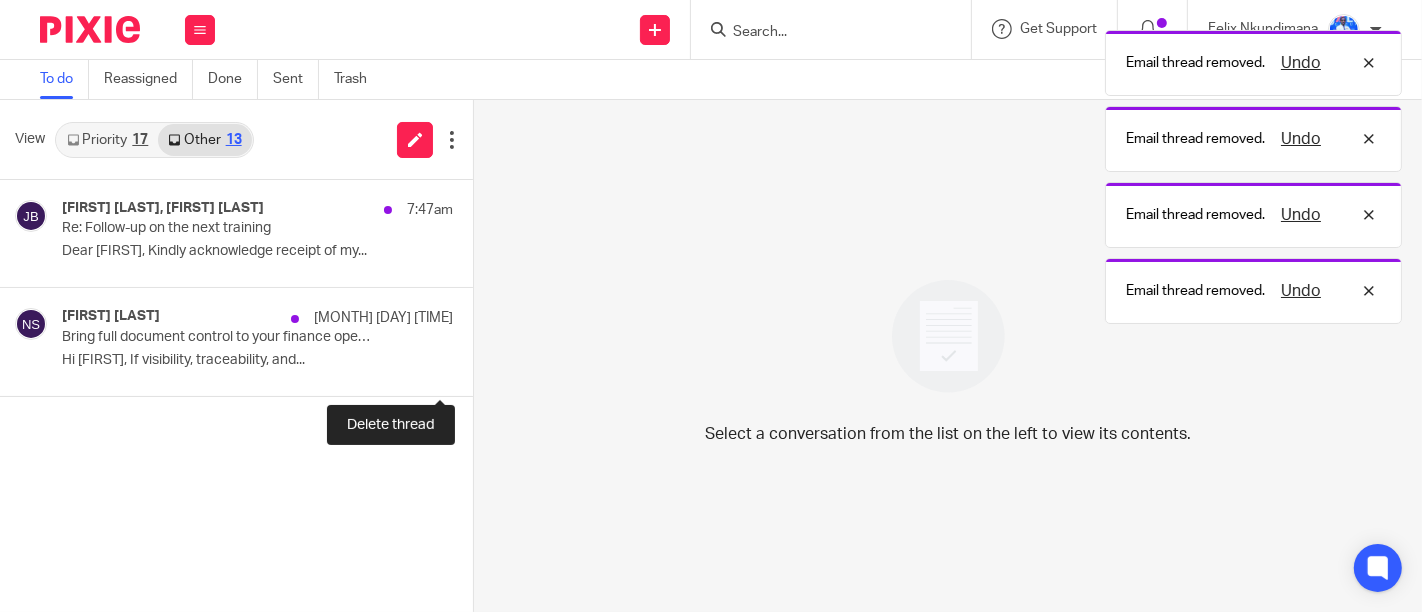 click at bounding box center [481, 369] 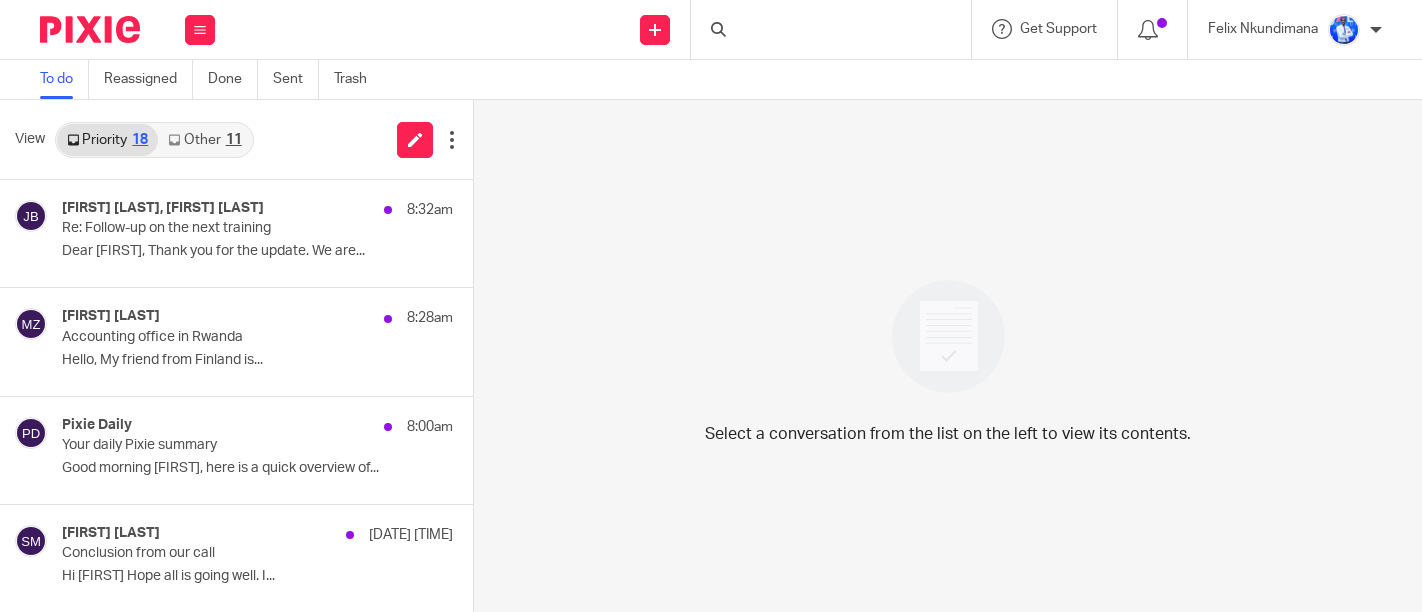 scroll, scrollTop: 0, scrollLeft: 0, axis: both 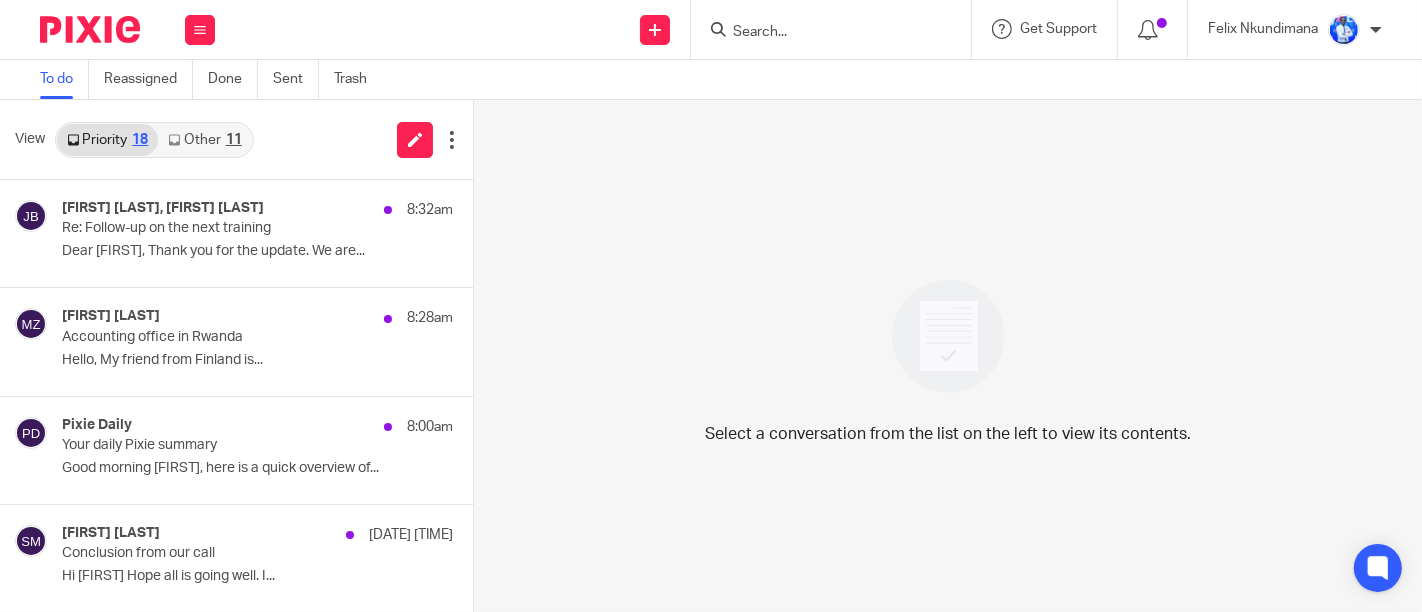 click on "Select a conversation from the list on the left to view its contents." at bounding box center [948, 356] 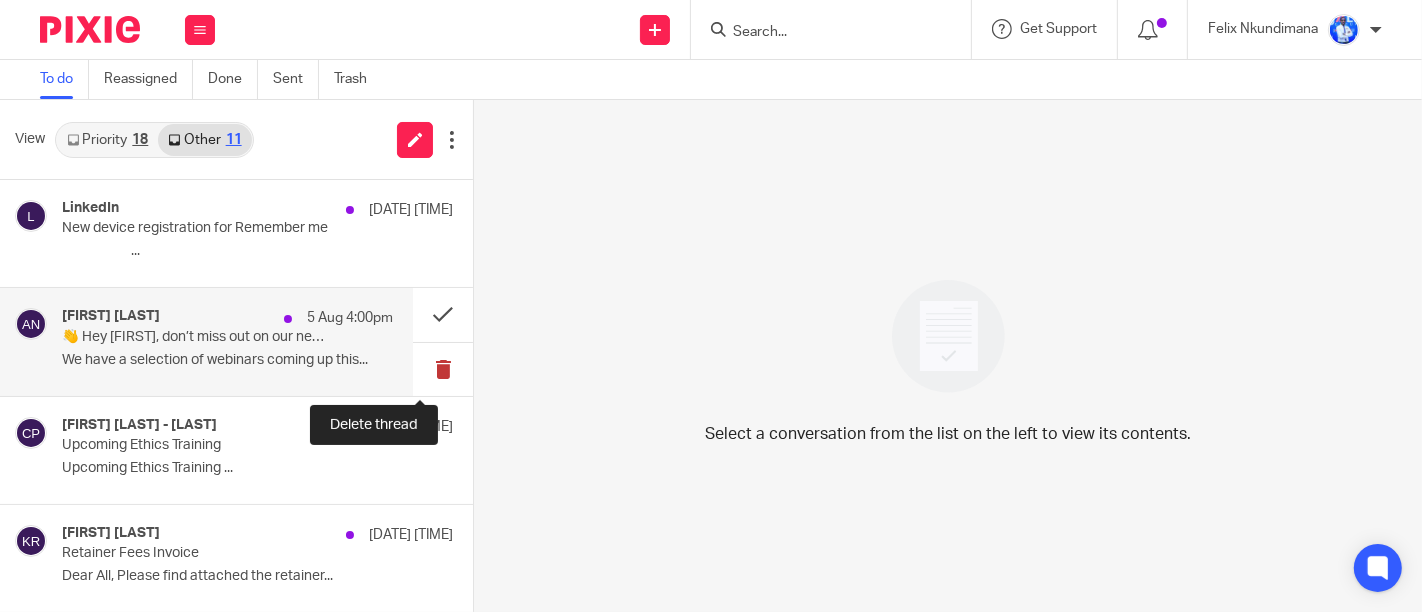 click at bounding box center [443, 369] 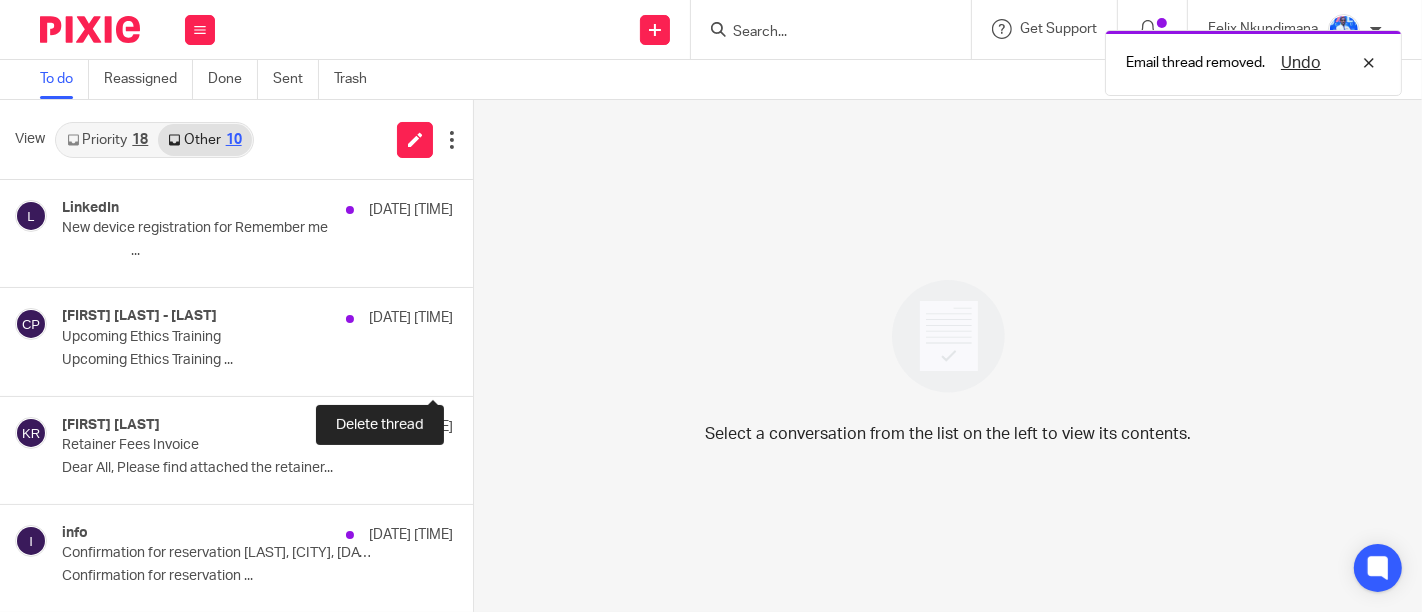 click at bounding box center (481, 369) 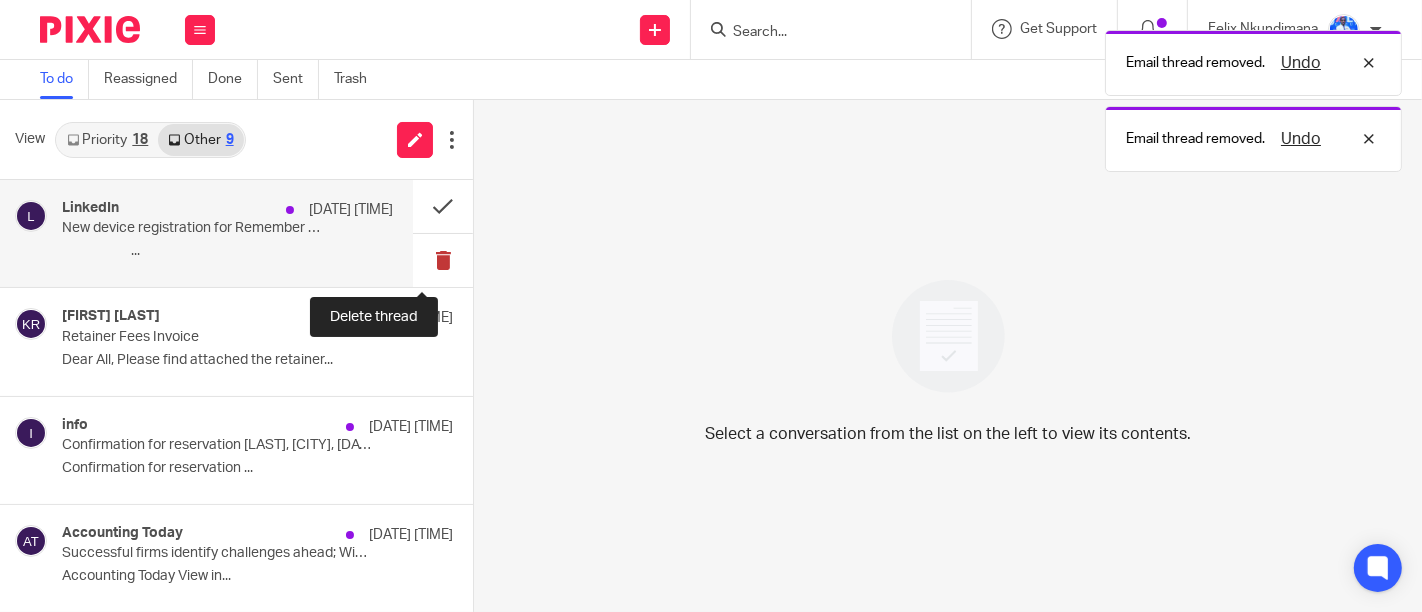 click at bounding box center (443, 260) 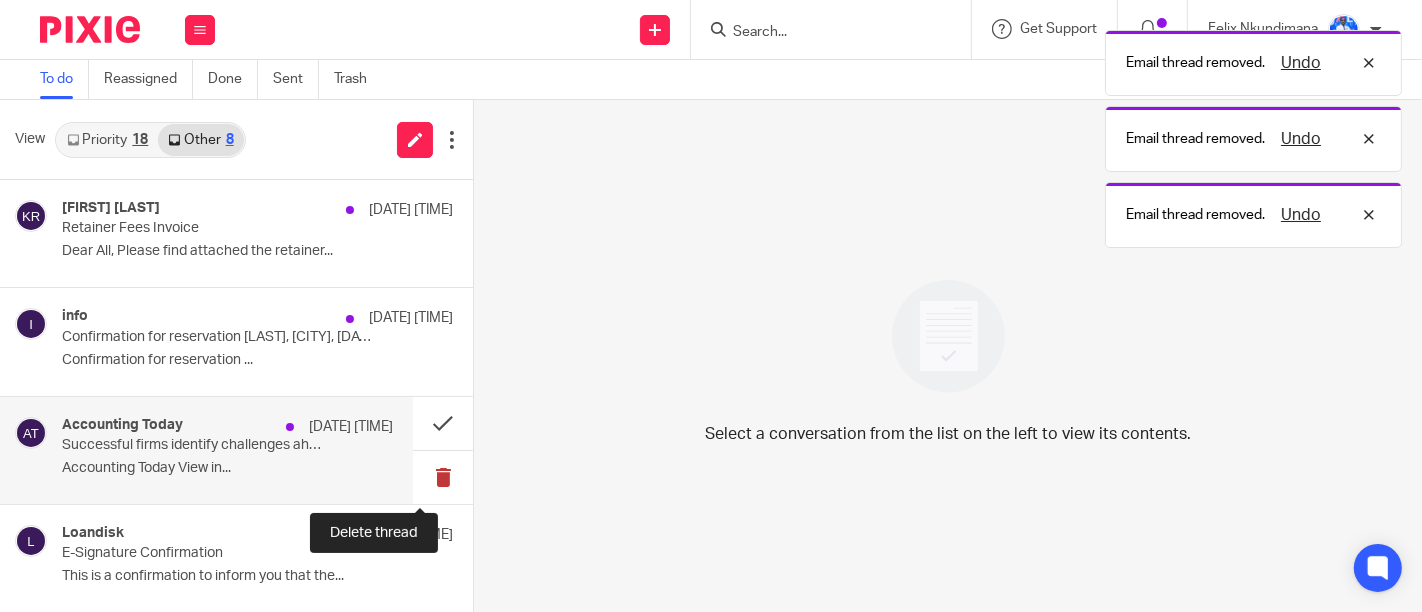 click at bounding box center [443, 477] 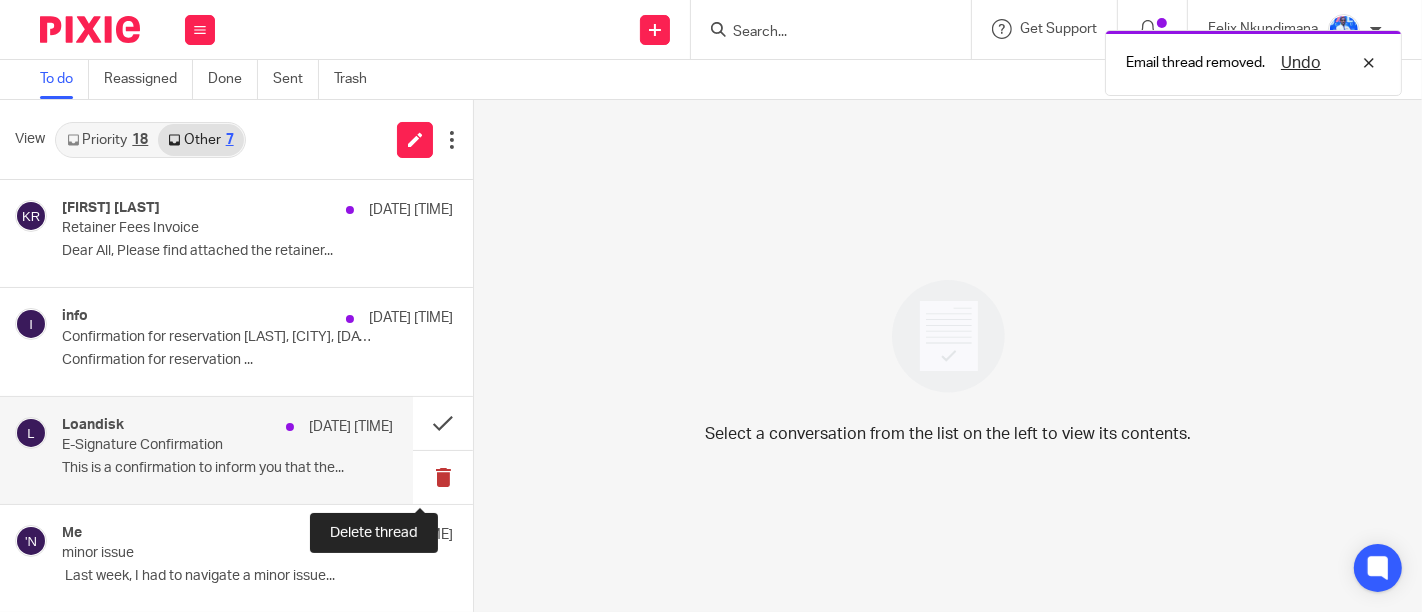 click at bounding box center [443, 477] 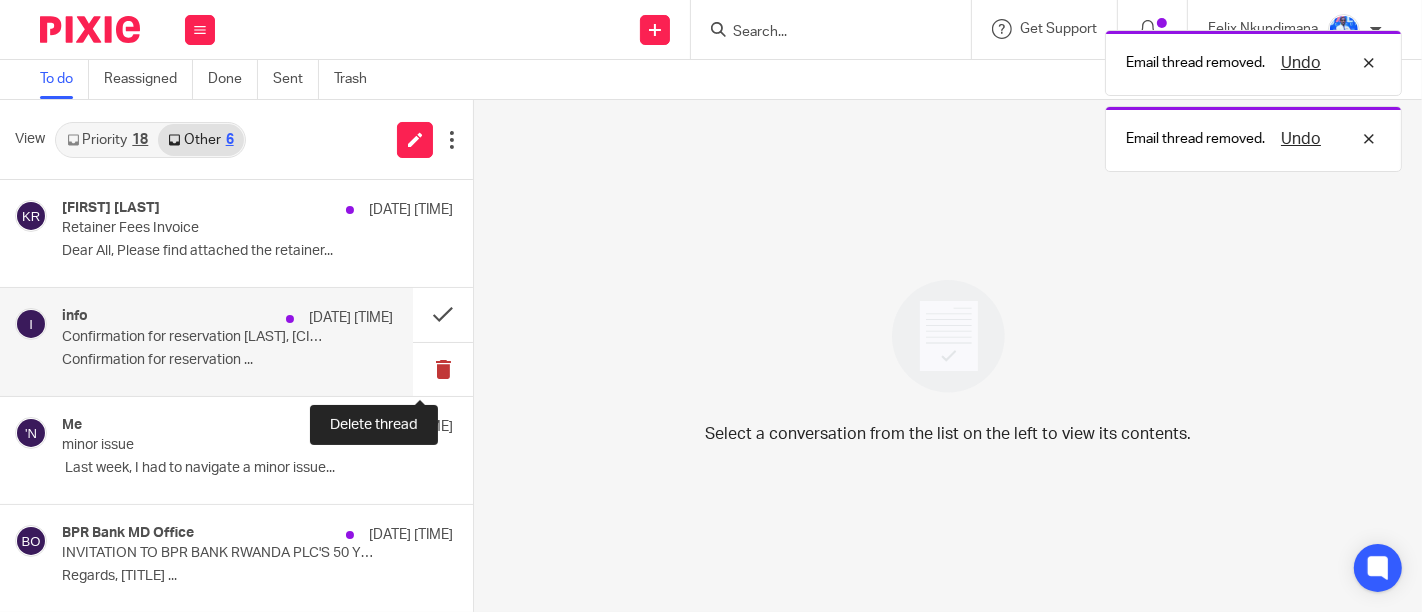 click at bounding box center [443, 369] 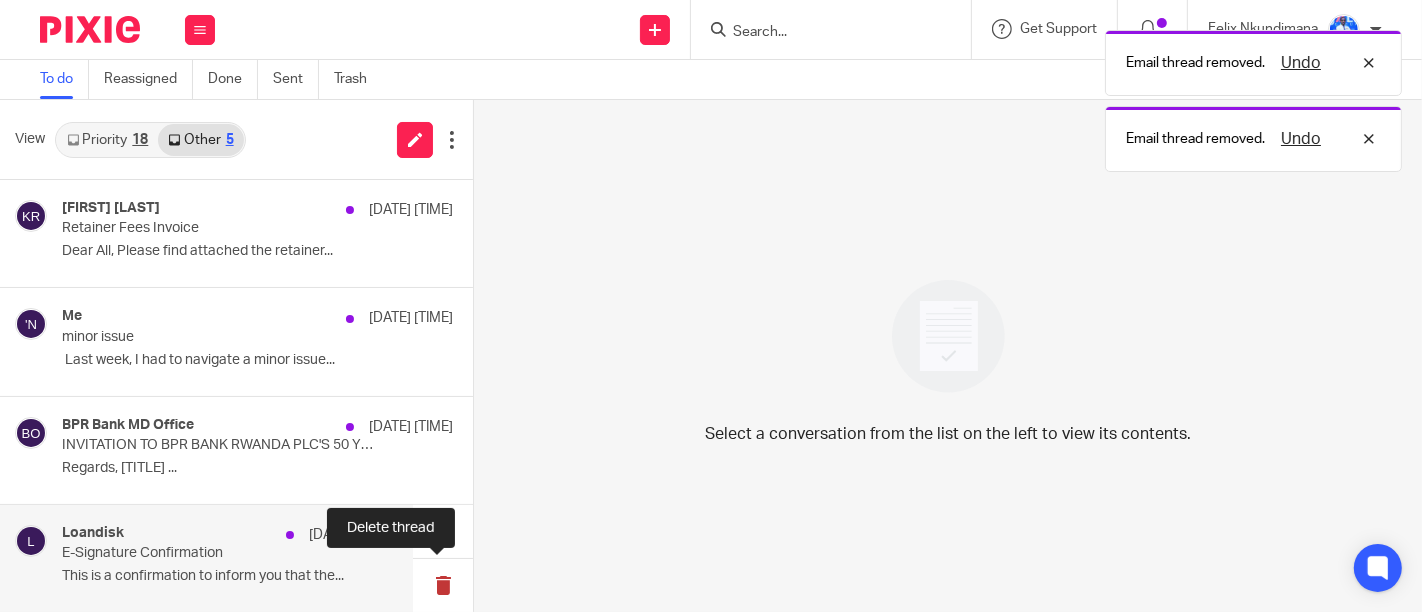 click at bounding box center [443, 585] 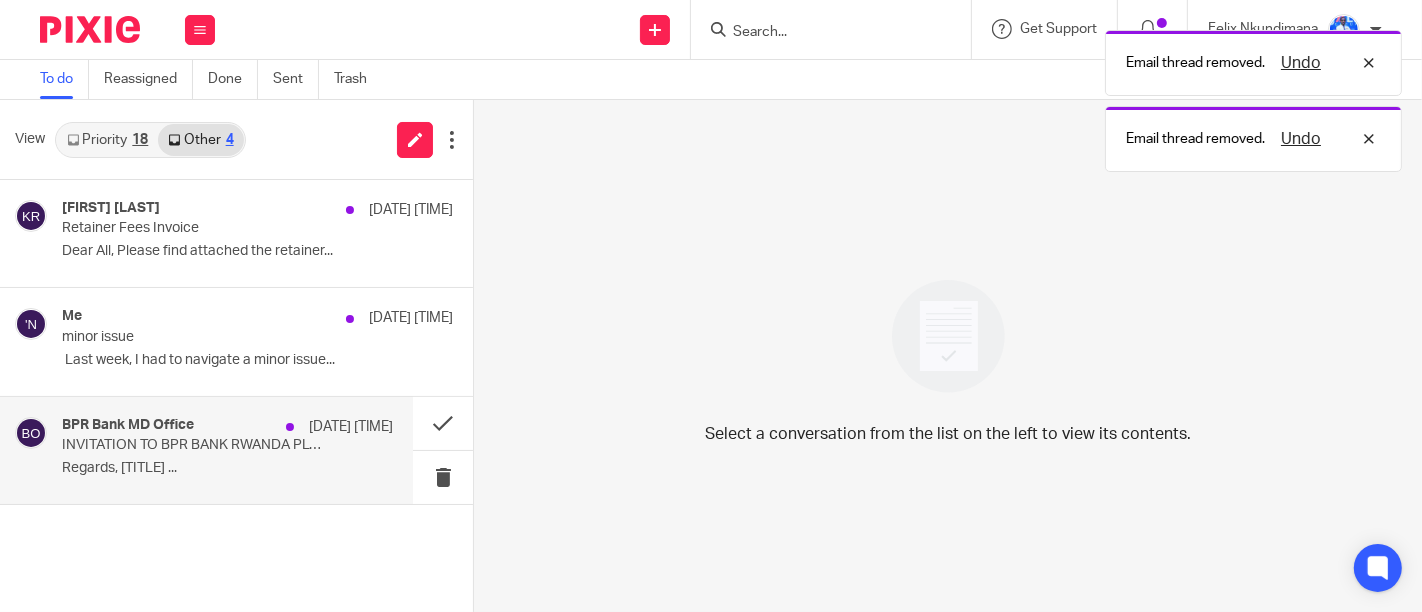 click on "BPR Bank MD Office
5 Aug 1:32pm   INVITATION TO BPR BANK RWANDA PLC'S 50 YEAR ANNIVERSARY CELEBRATION   Regards,   Managing Director's Office        ..." at bounding box center [227, 450] 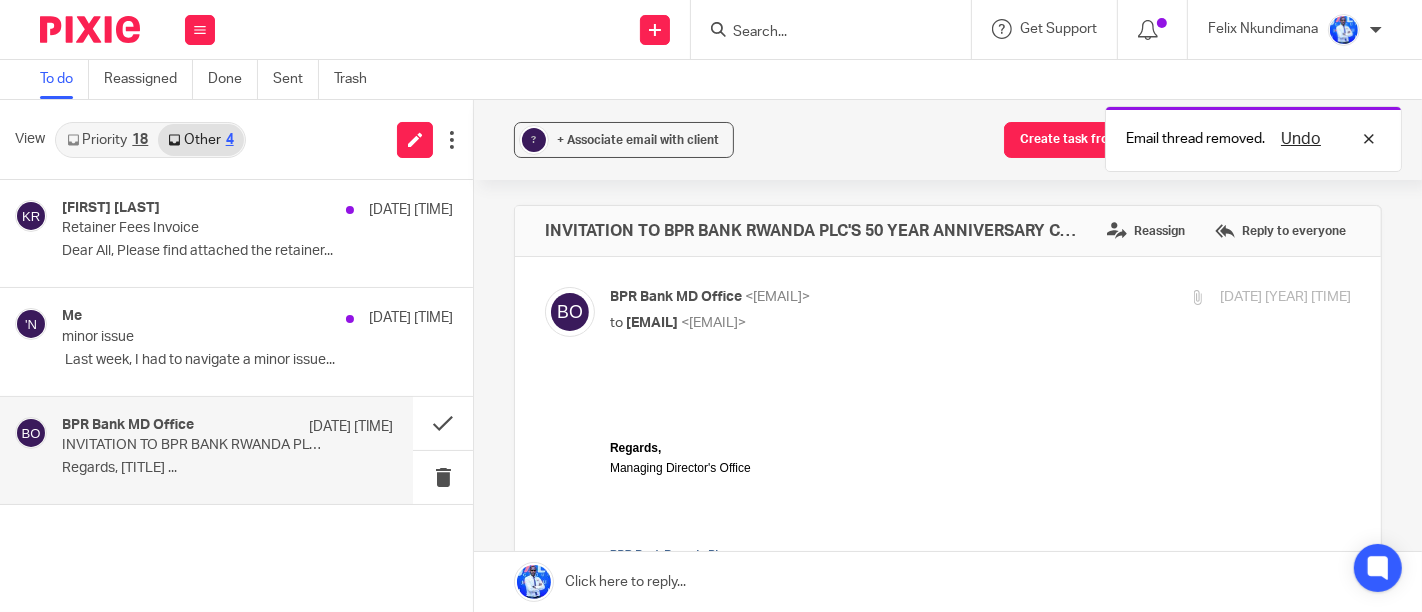 scroll, scrollTop: 0, scrollLeft: 0, axis: both 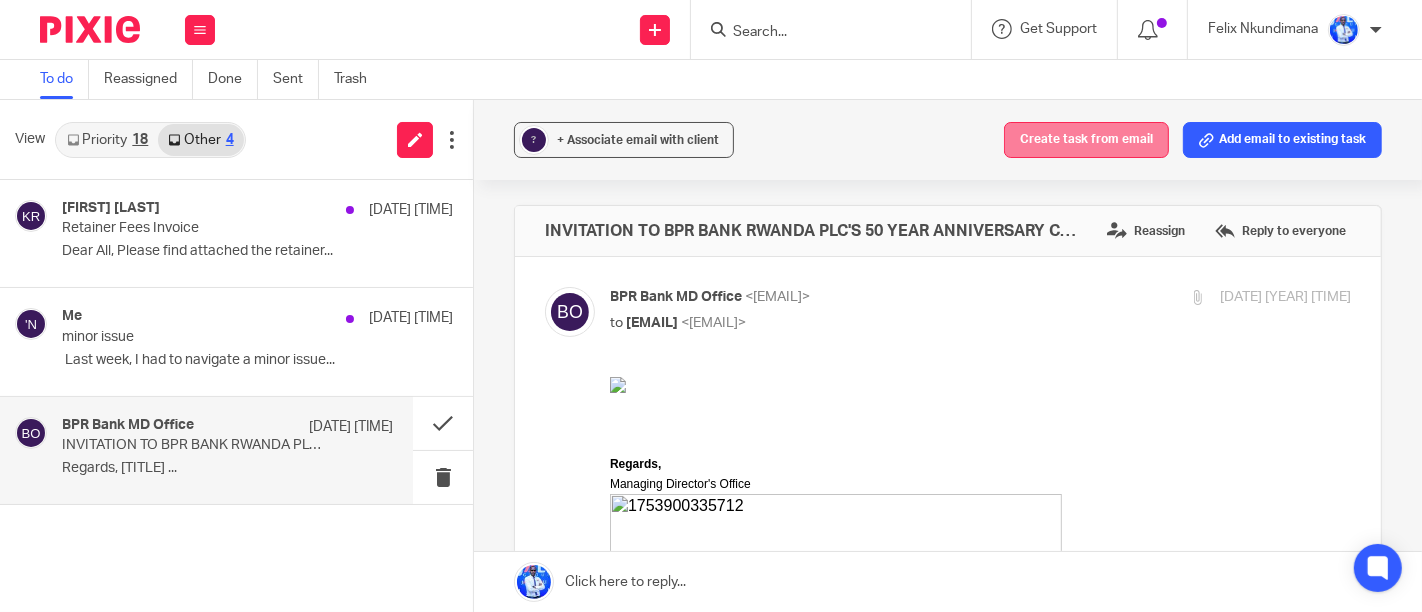 click on "Create task from email" at bounding box center (1086, 140) 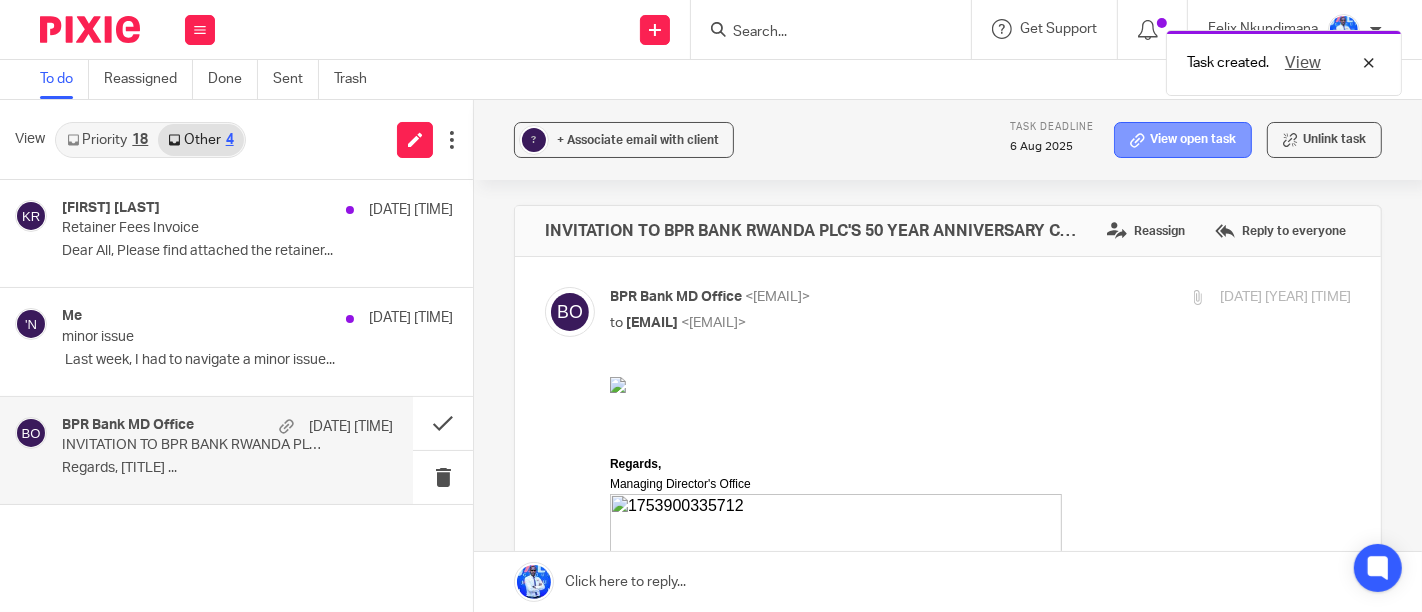 click on "View open task" at bounding box center (1183, 140) 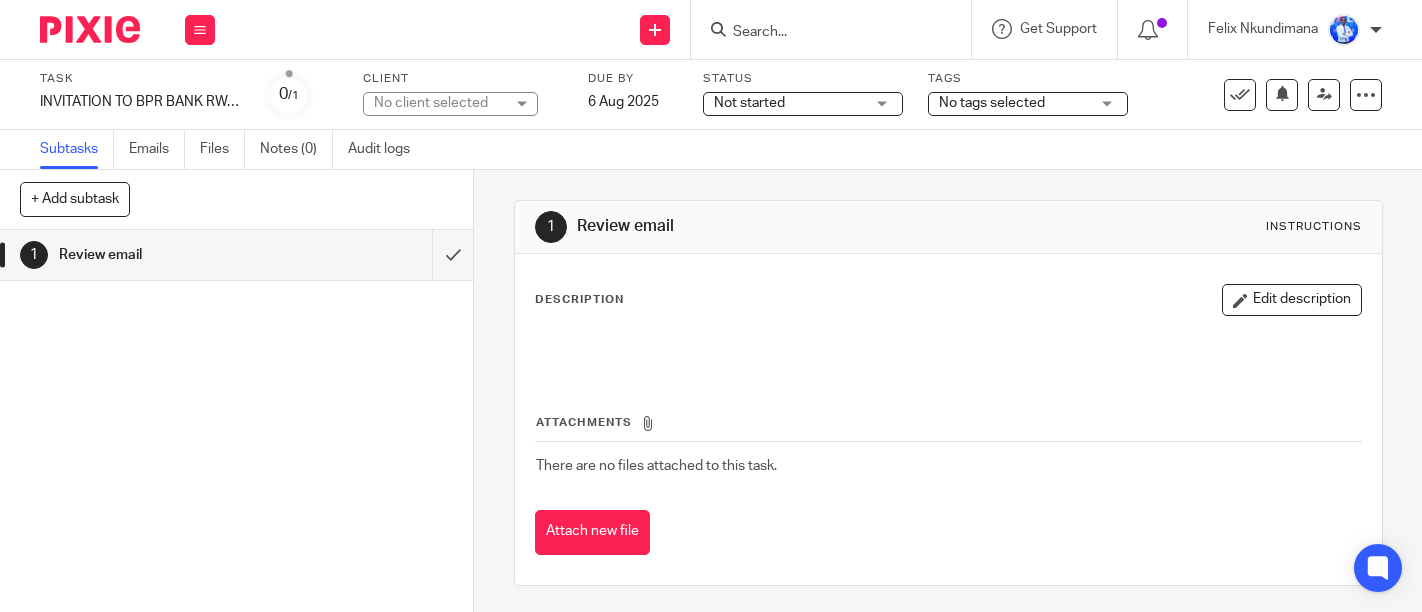 click on "INVITATION TO BPR BANK RWANDA PLC'S 50 YEAR ANNIVERSARY CELEBRATION   Save
INVITATION TO BPR BANK RWANDA PLC'S 50 YEAR ANNIVERSARY CELEBRATION" at bounding box center (140, 102) 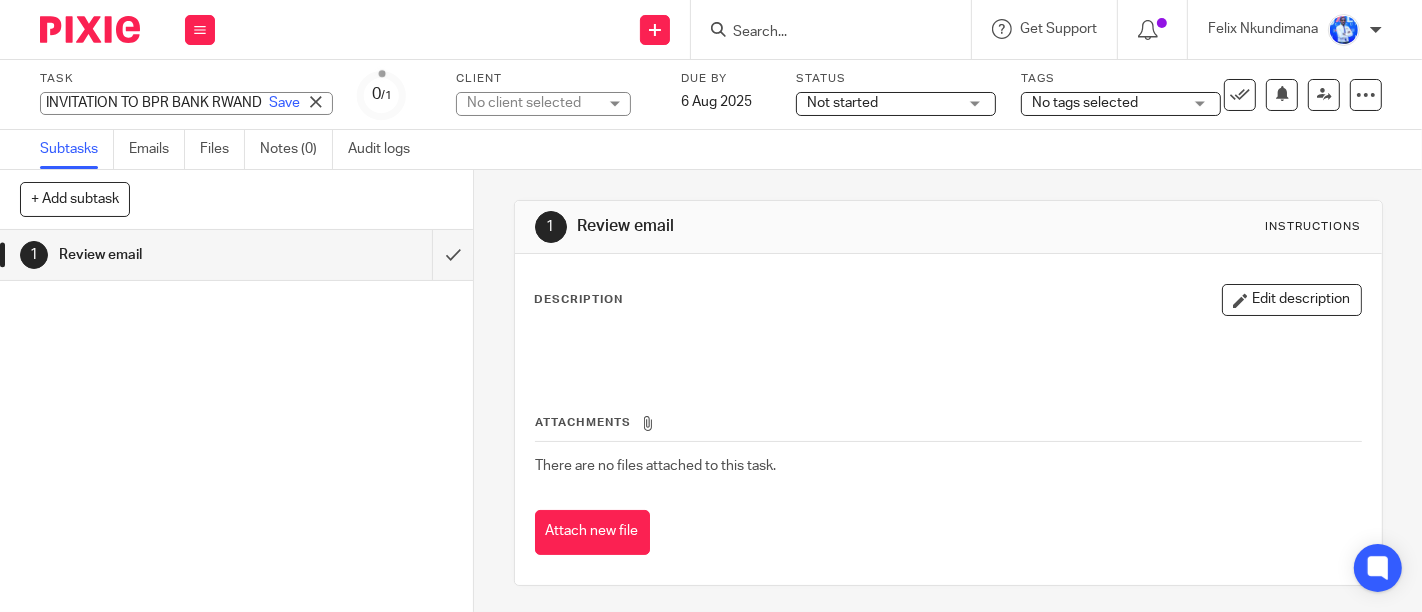 click on "INVITATION TO BPR BANK RWANDA PLC'S 50 YEAR ANNIVERSARY CELEBRATION" at bounding box center [186, 103] 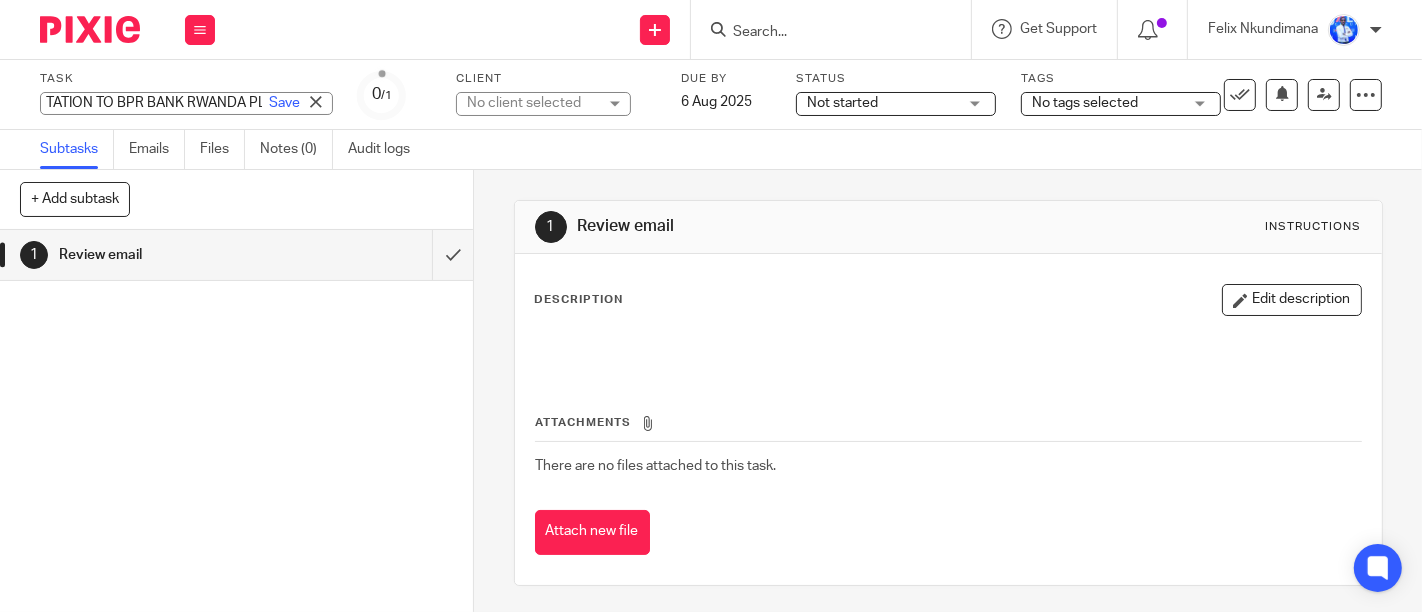 drag, startPoint x: 0, startPoint y: 0, endPoint x: 206, endPoint y: 101, distance: 229.42755 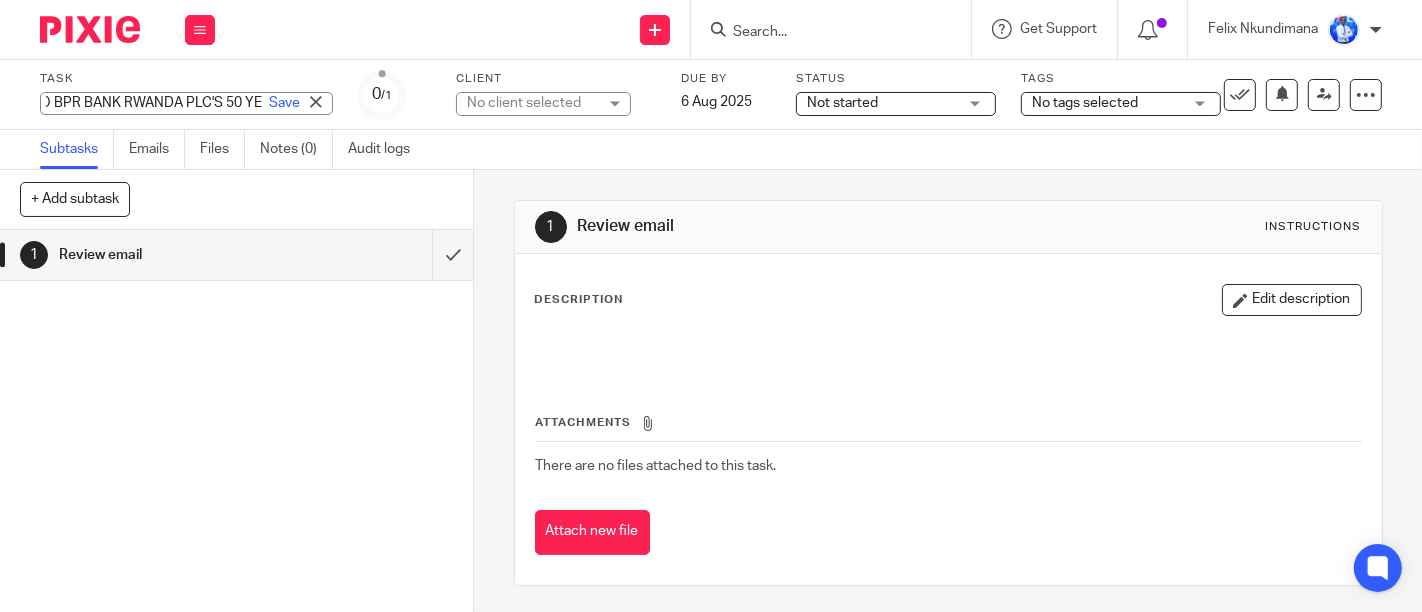 click on "INVITATION TO BPR BANK RWANDA PLC'S 50 YEAR ANNIVERSARY CELEBRATION" at bounding box center [186, 103] 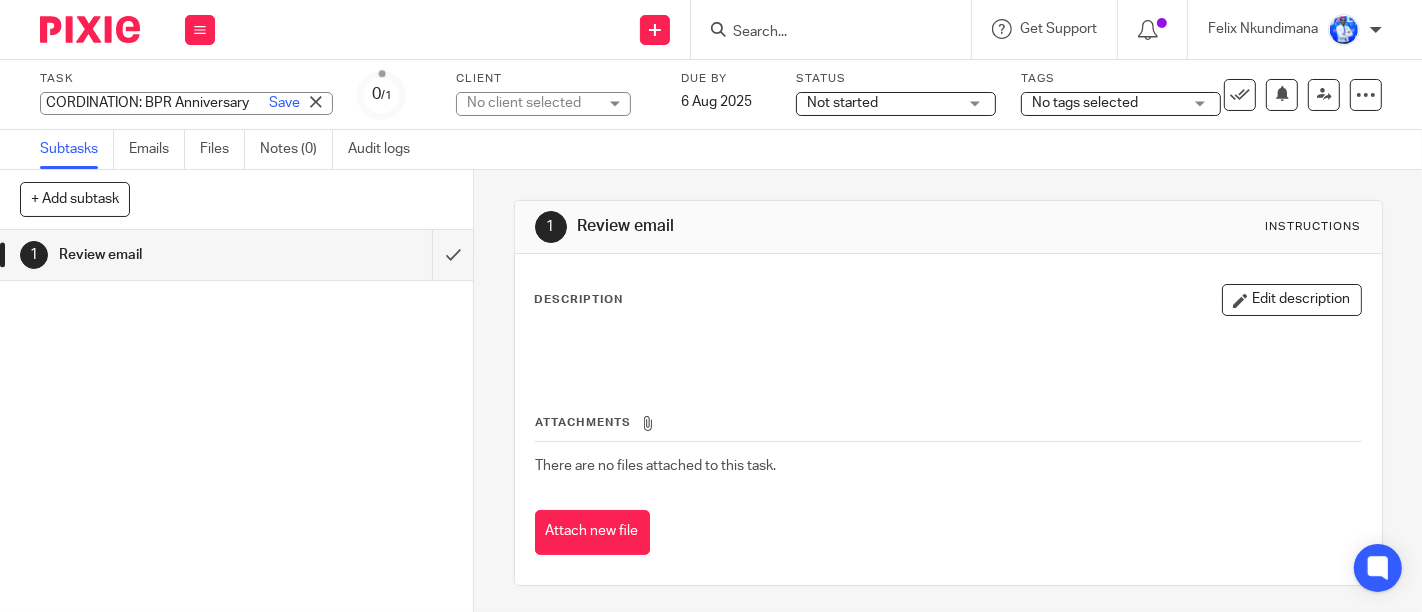 scroll, scrollTop: 0, scrollLeft: 31, axis: horizontal 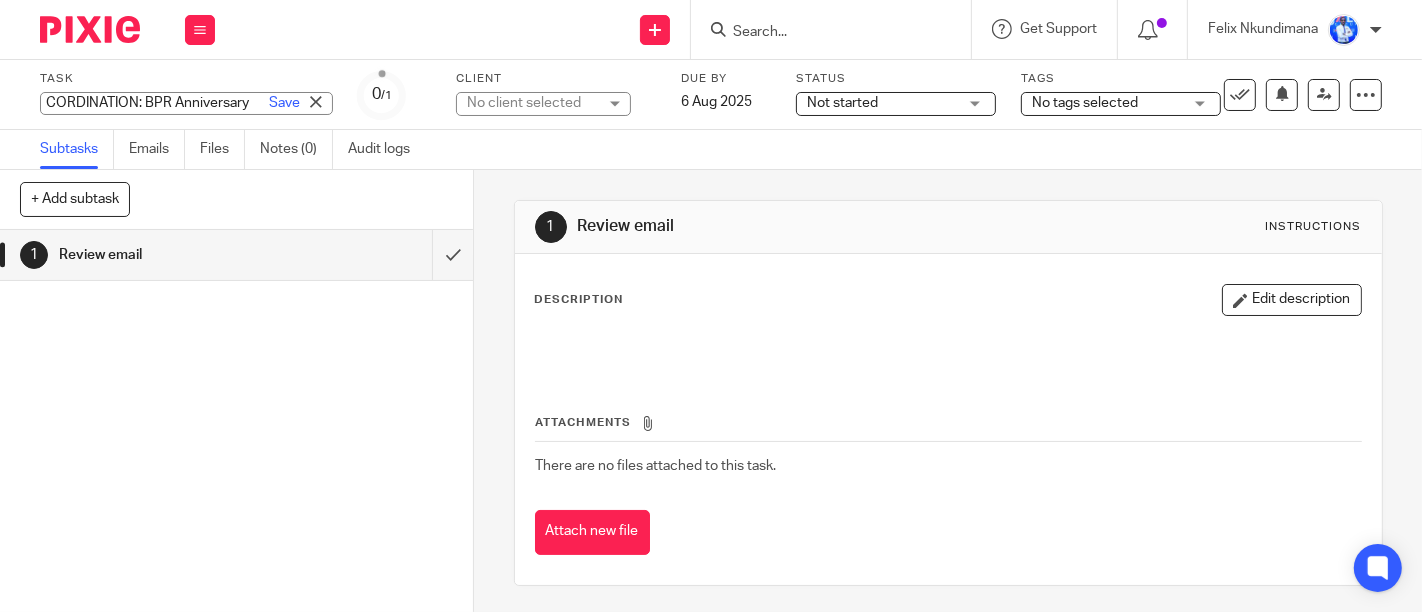 click on "CORDINATION: BPR Anniversary" at bounding box center [186, 103] 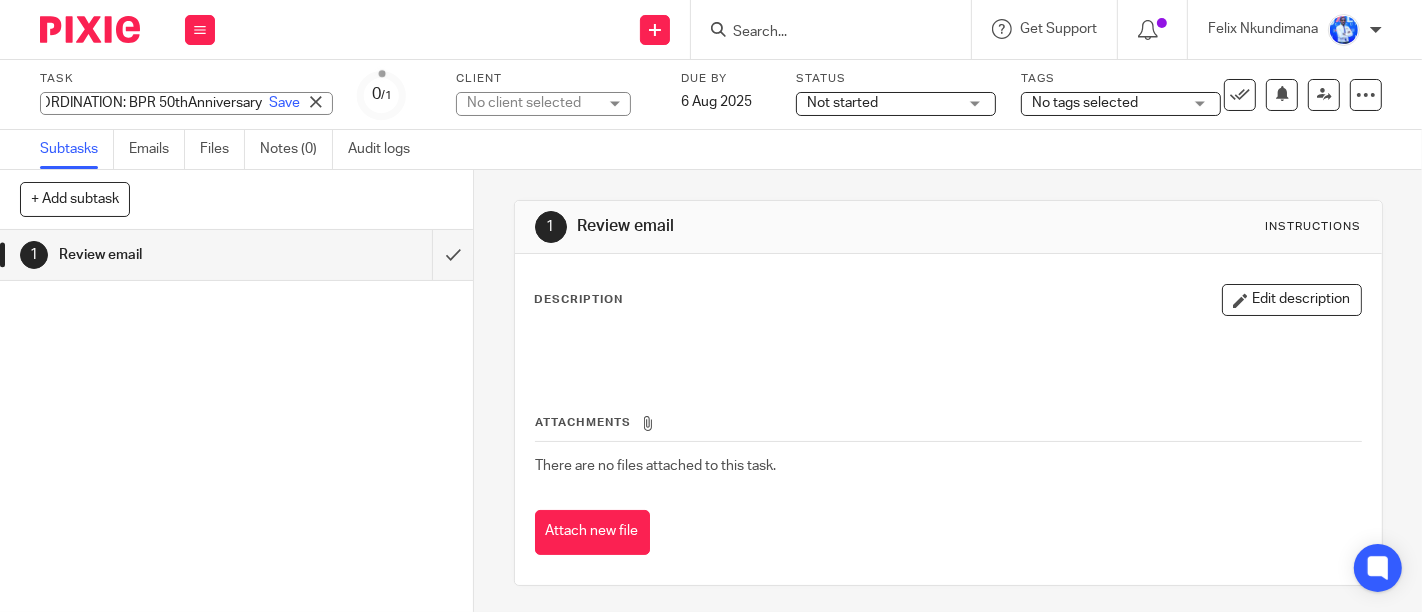type on "CORDINATION: BPR 50th Anniversary" 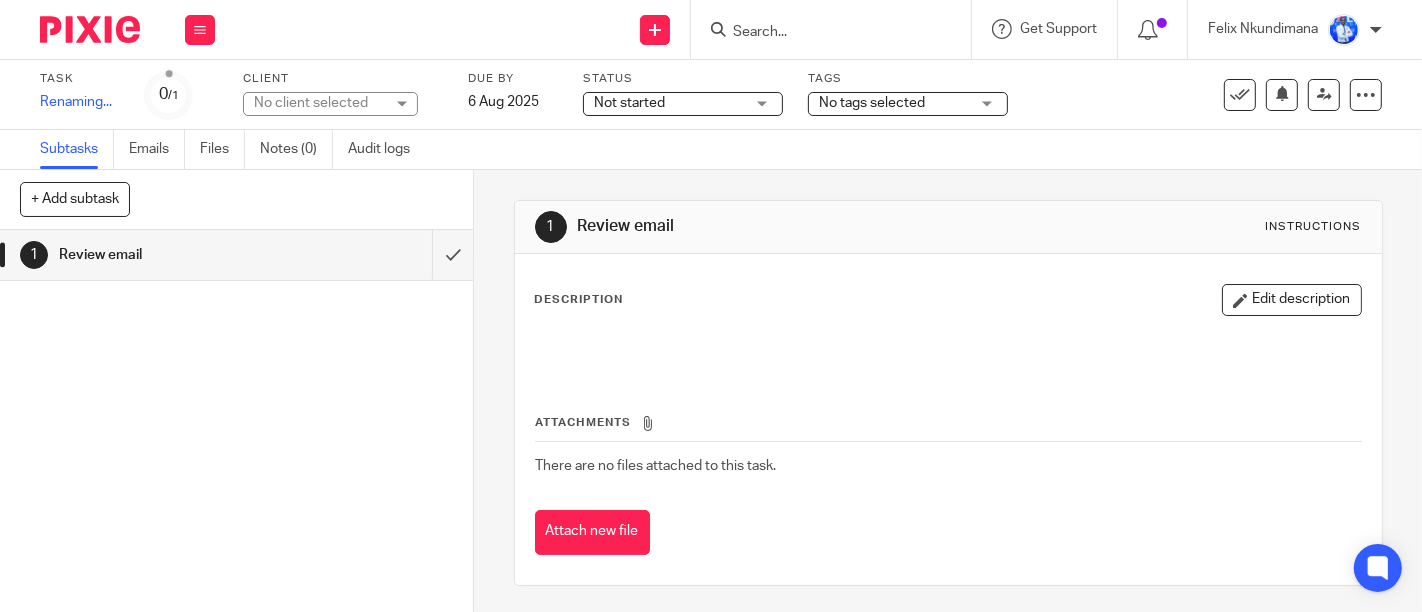 click on "No client selected
No client selected
10X AFRICA Ltd
AANISH TRADING LTD
ABATERANINKUNGA BA SHOLI
ABC RWANDA LTD
ACSP Rwanda
ADVENTURE ROOMS RWANDA LTD
AIR MARC LTD
AIVEN PHARMACY LTD
AMAZING TOOLS COMPANY
AMUGES NEW HARDWARE LTD
AWO PARTNERS LTD
AZIZI LIFE EXPERIENCES LTD
AZIZI LIFE LTD
BC Limited
BC TRADE LTD
BEE LIGHT LTD
BELAY RWANDA LTD
BOUTIQUE UA COMPANY LTD
BUGESERA FARM FRESH LTD
CENTRE URUMURI
CHEES CAFFEE LTD
CHIEFCHICKS Limited" at bounding box center [343, 104] 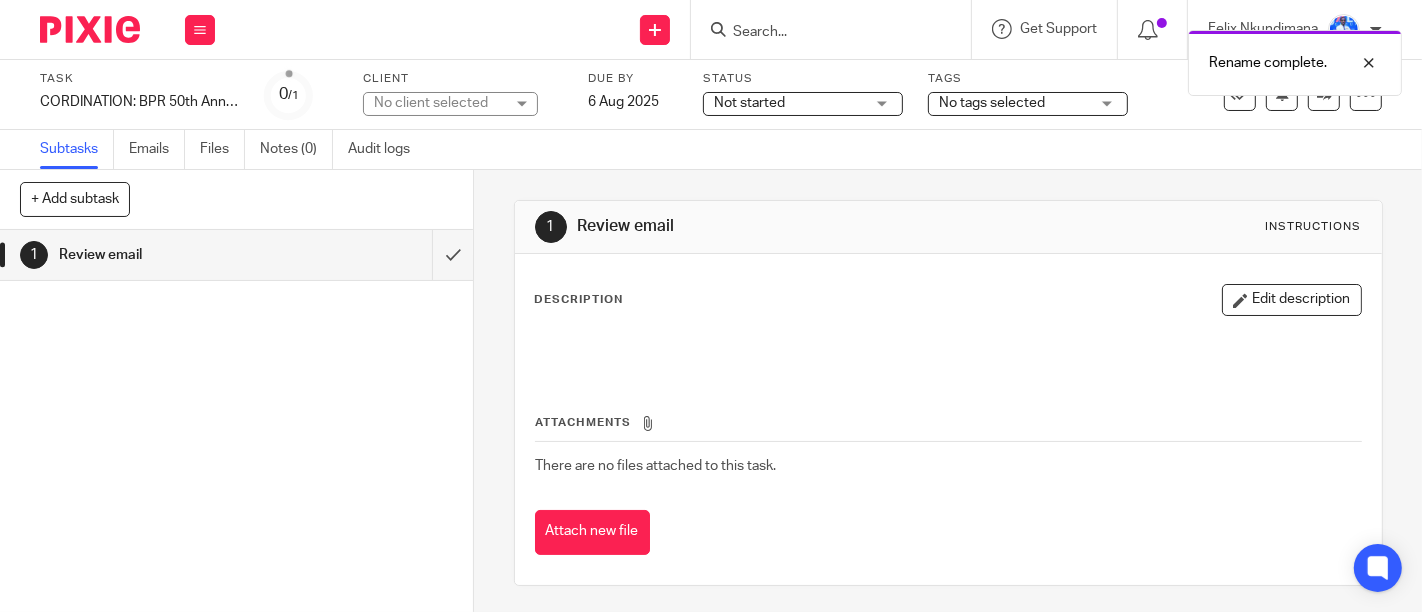 click on "No client selected" at bounding box center [439, 103] 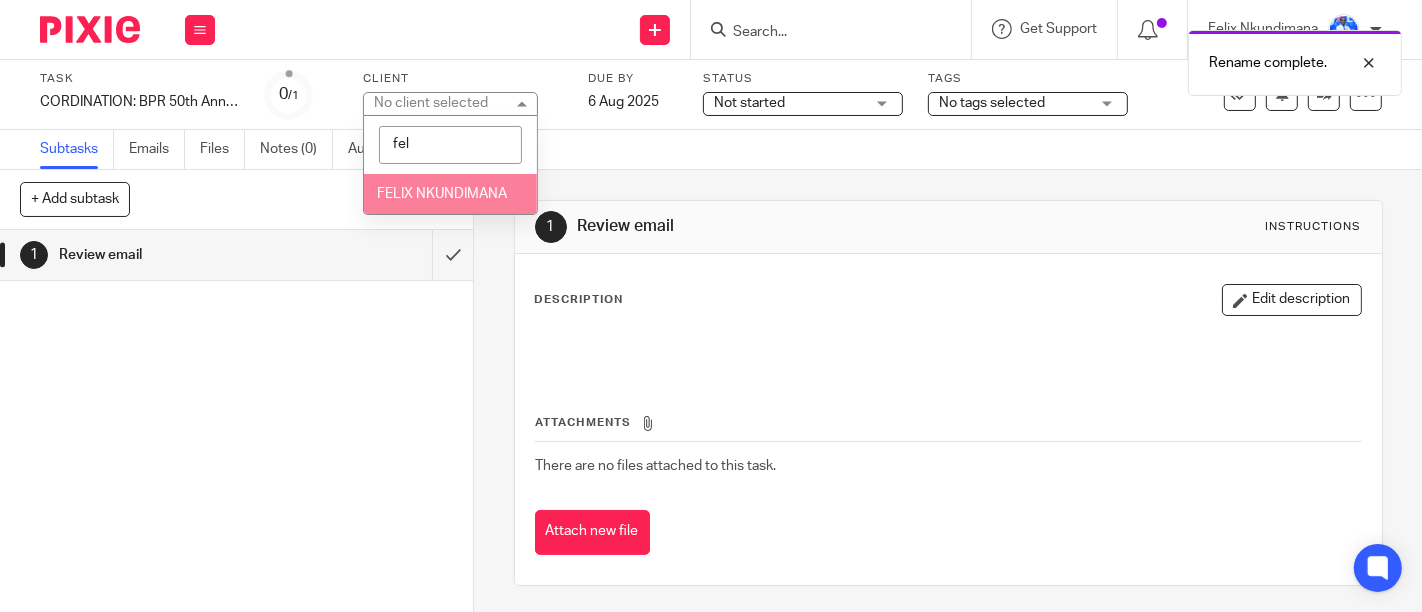 type on "fel" 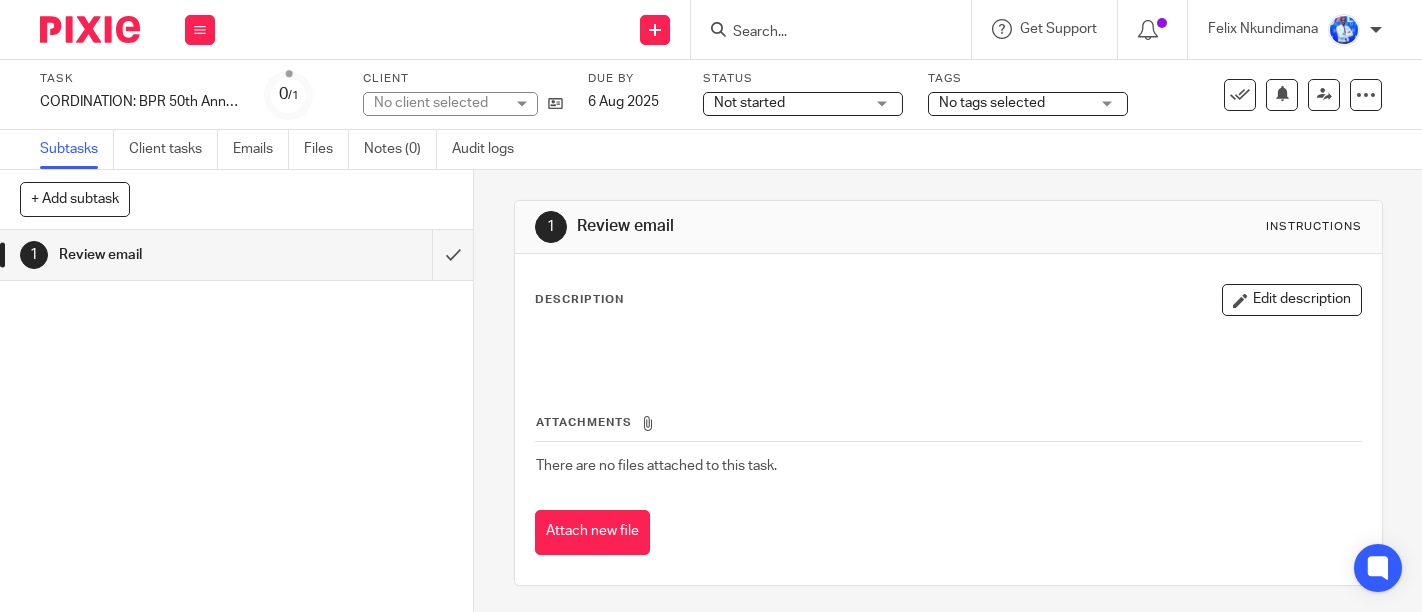 scroll, scrollTop: 0, scrollLeft: 0, axis: both 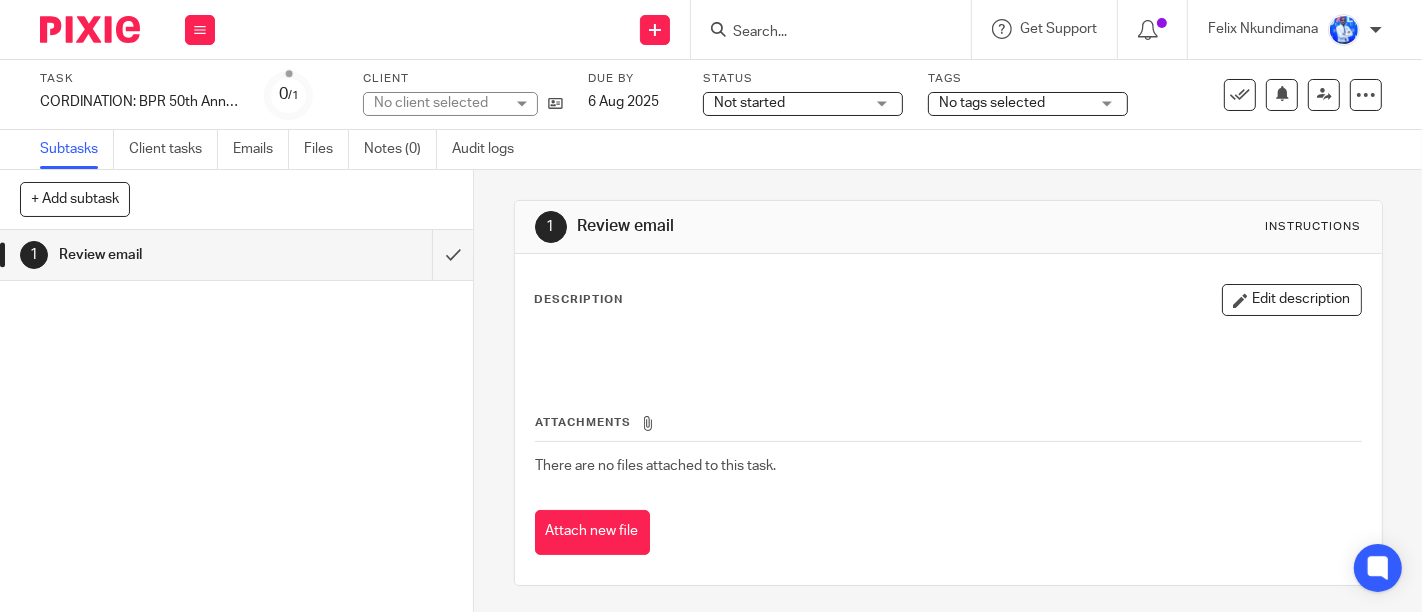 click on "6 Aug 2025" at bounding box center [633, 102] 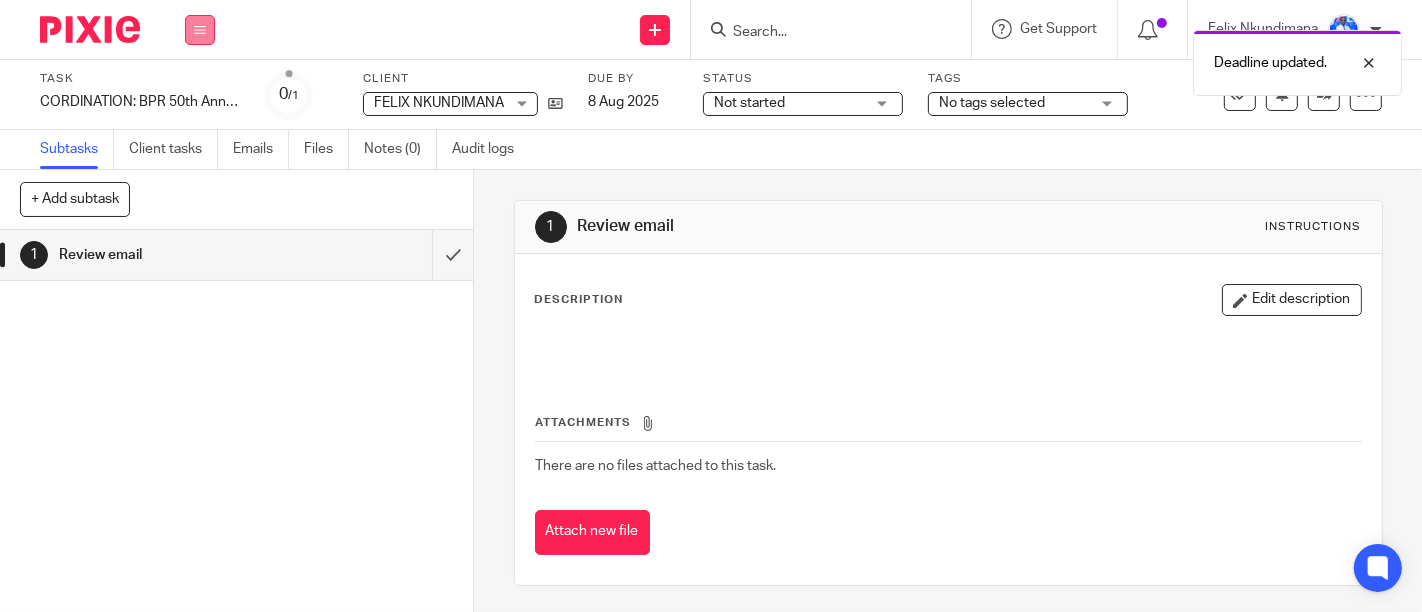 click at bounding box center (200, 30) 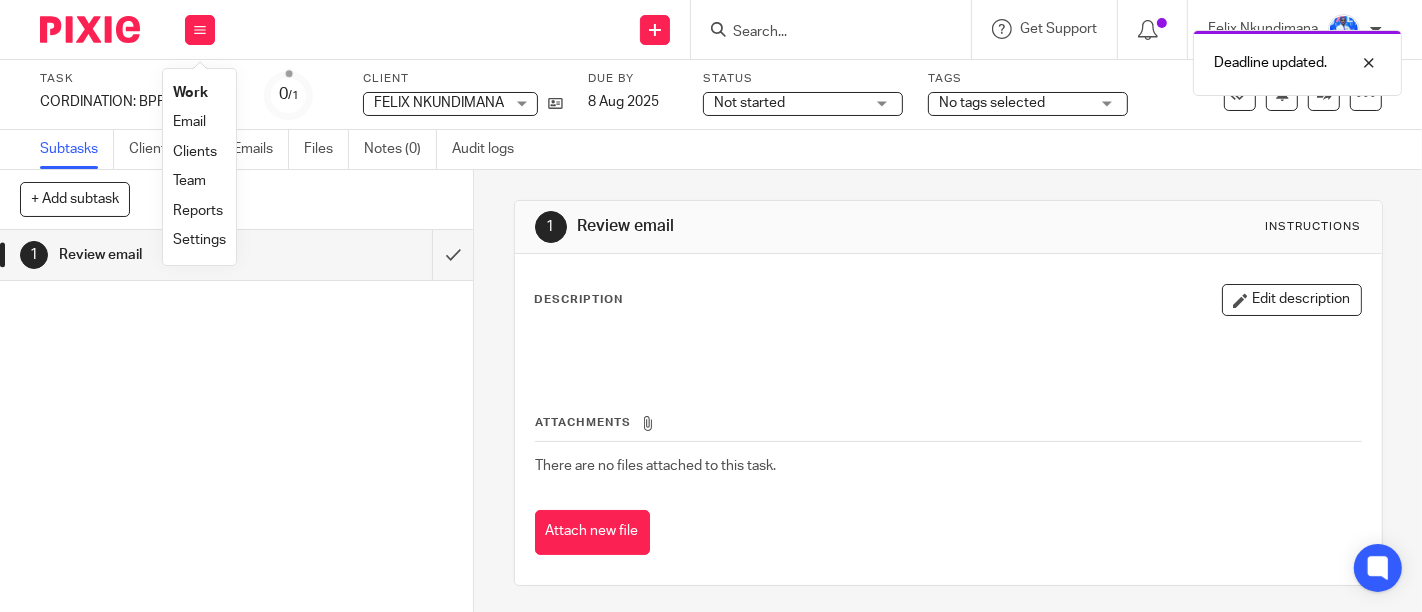 click on "Email" at bounding box center (189, 122) 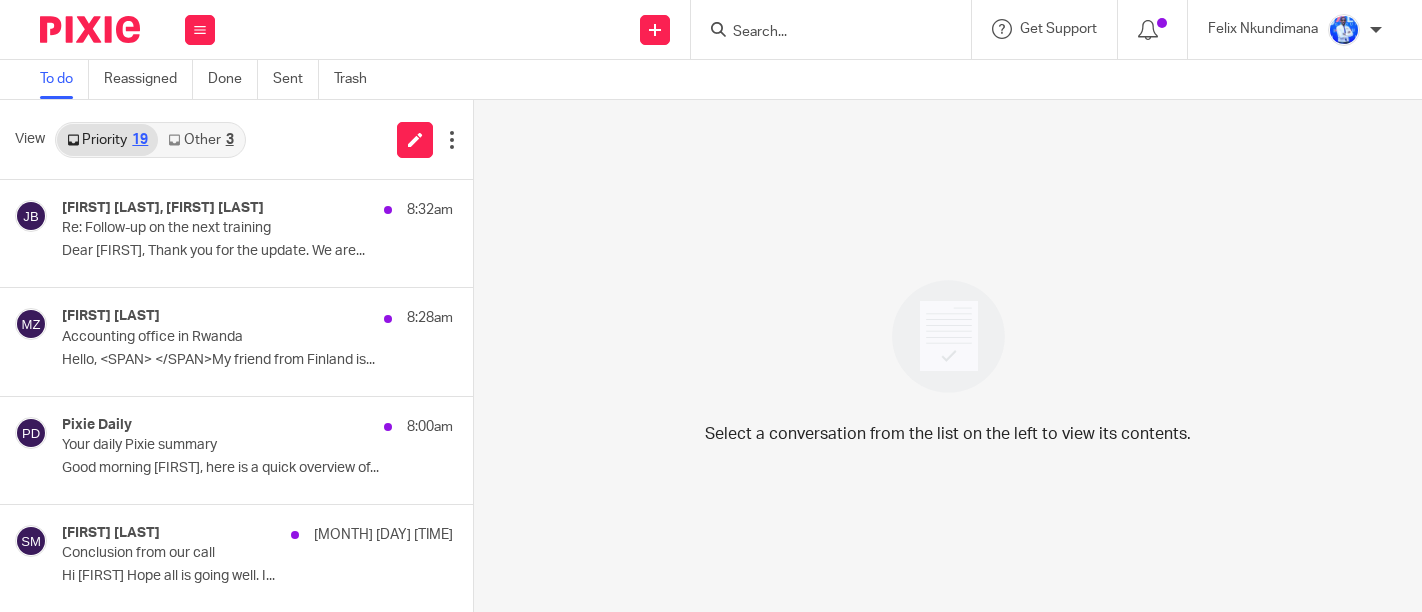 scroll, scrollTop: 0, scrollLeft: 0, axis: both 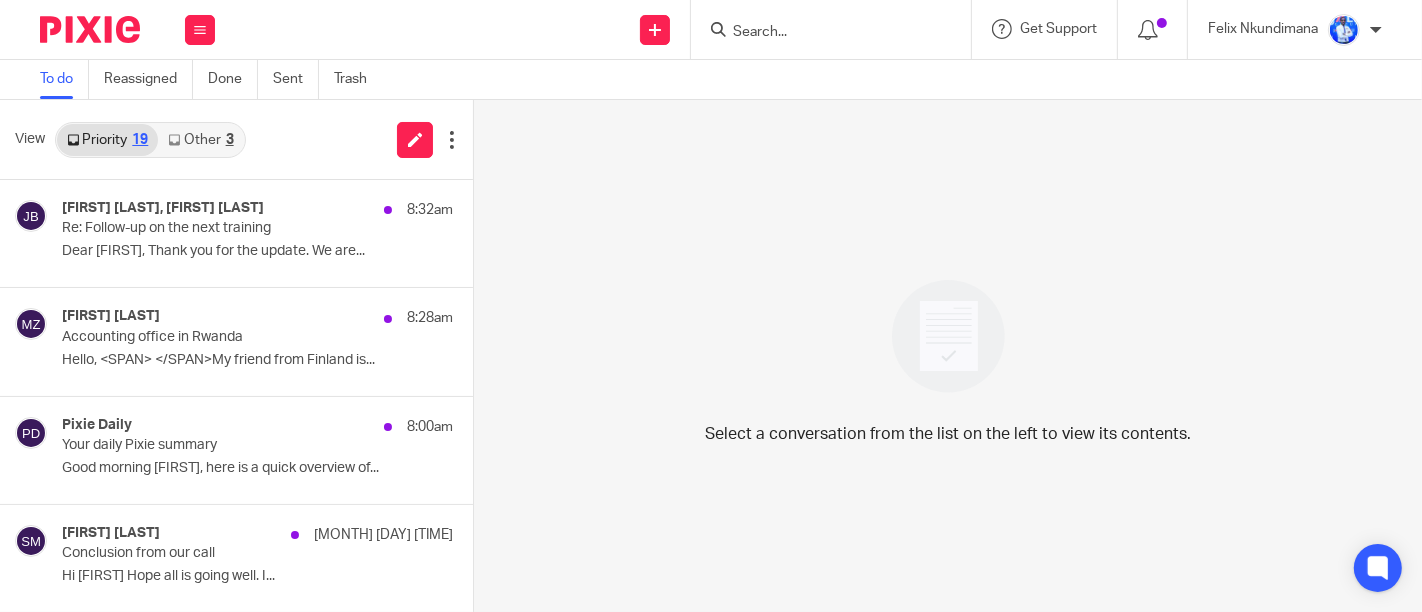 click on "Other
3" at bounding box center (200, 140) 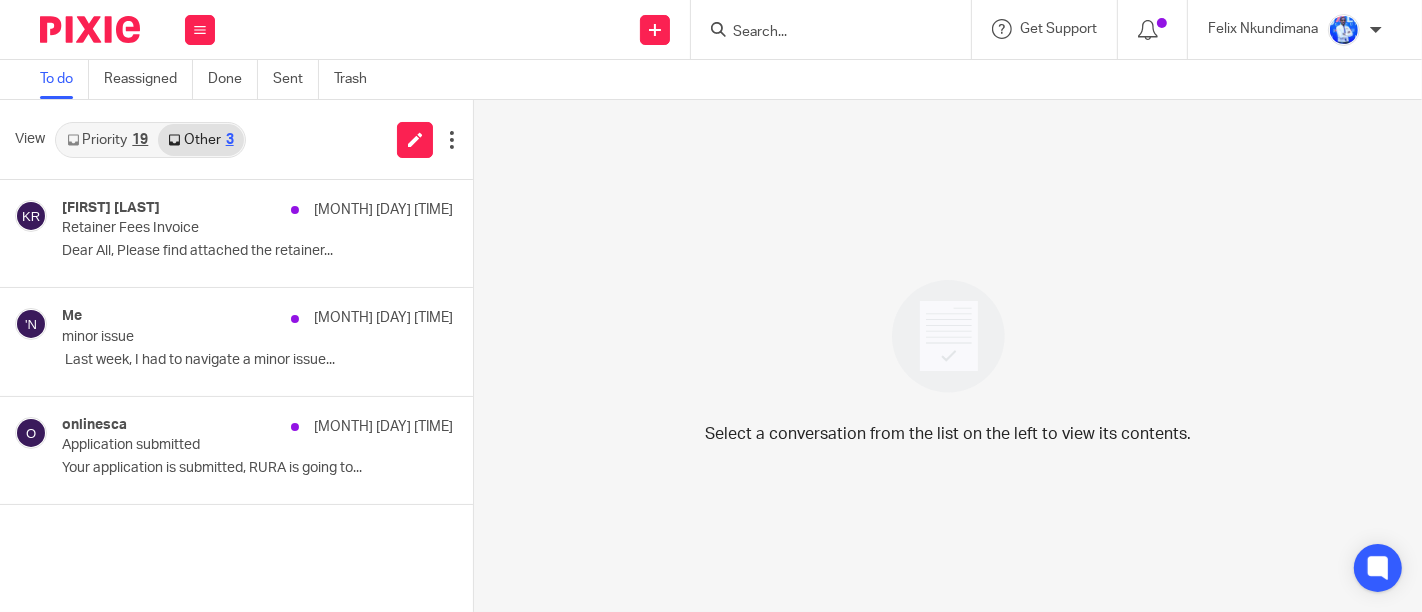click on "Other
3" at bounding box center [200, 140] 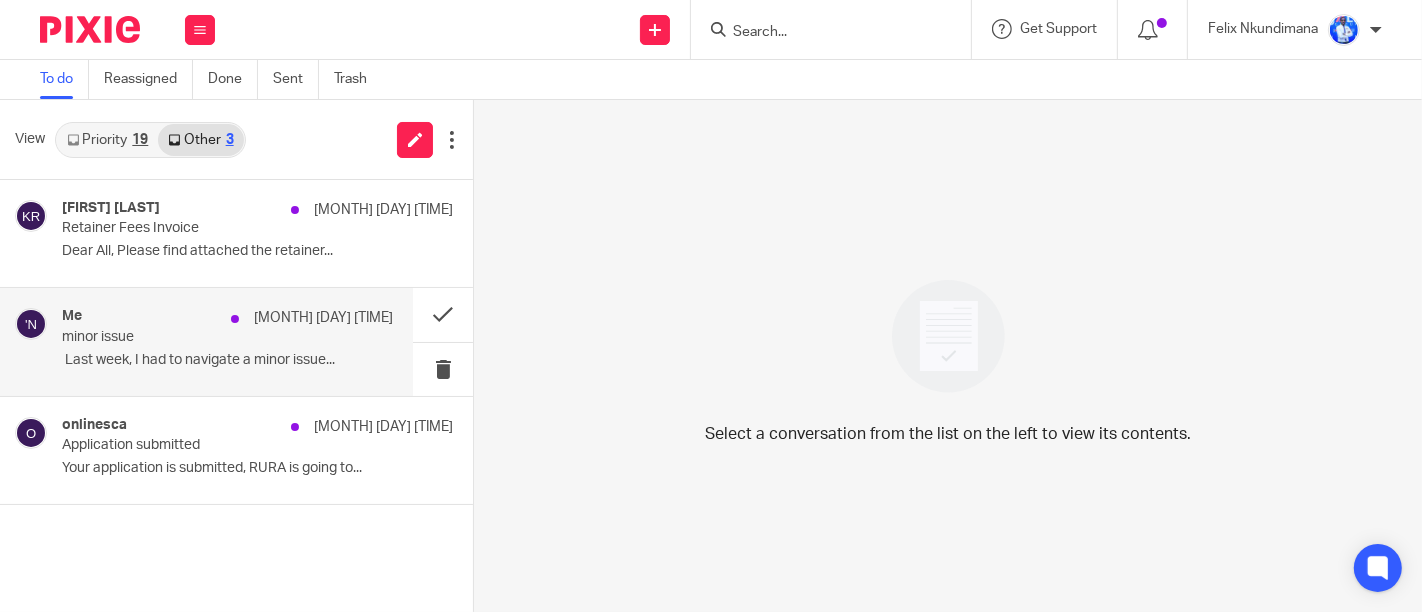 click on "​  Last week, I had to navigate a minor issue..." at bounding box center [227, 360] 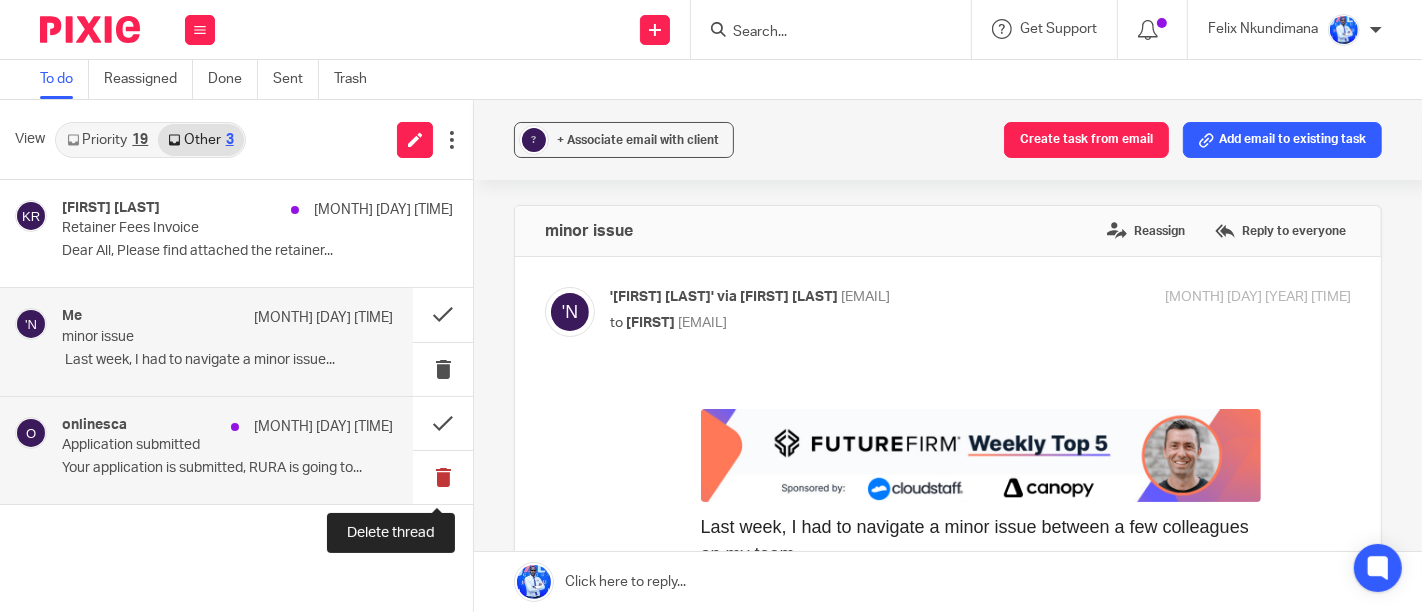 scroll, scrollTop: 0, scrollLeft: 0, axis: both 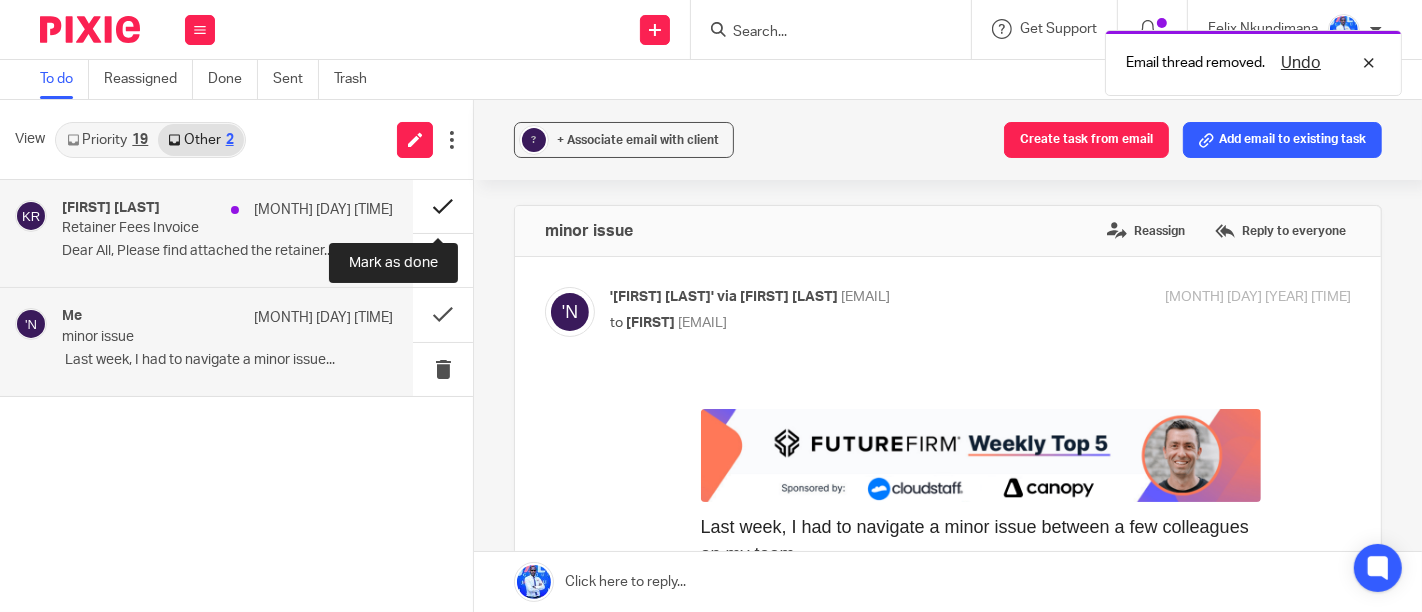 click at bounding box center [443, 206] 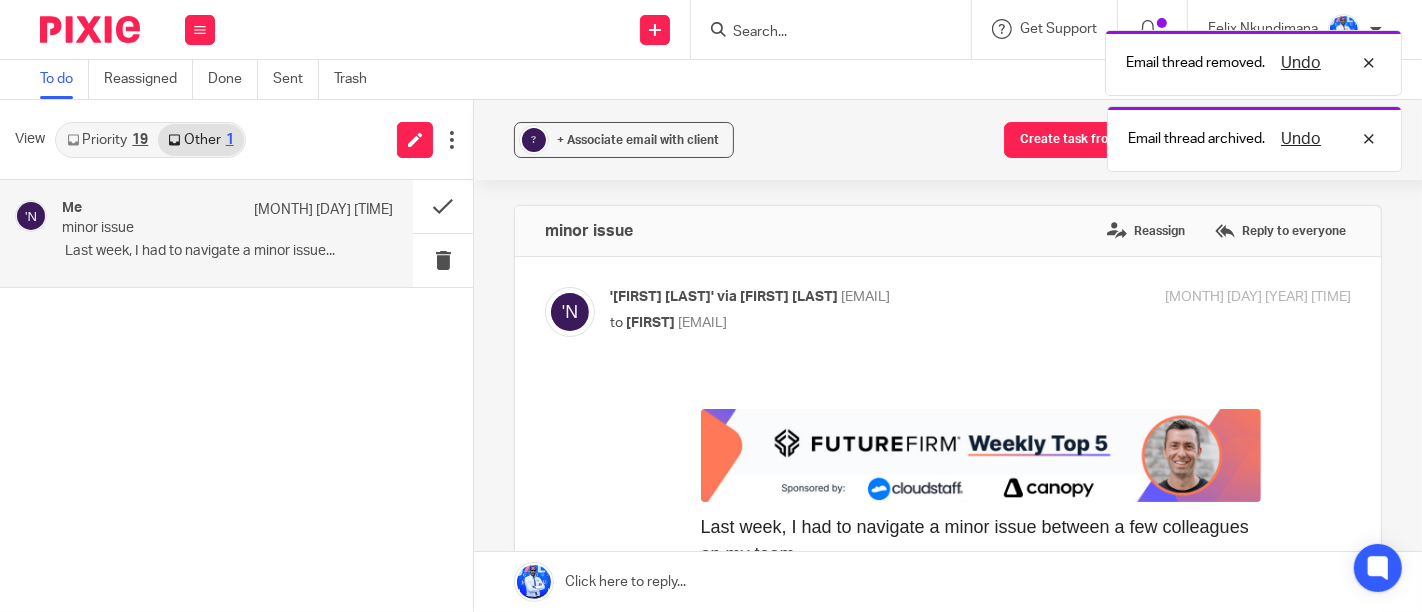 click on "Priority
19" at bounding box center (107, 140) 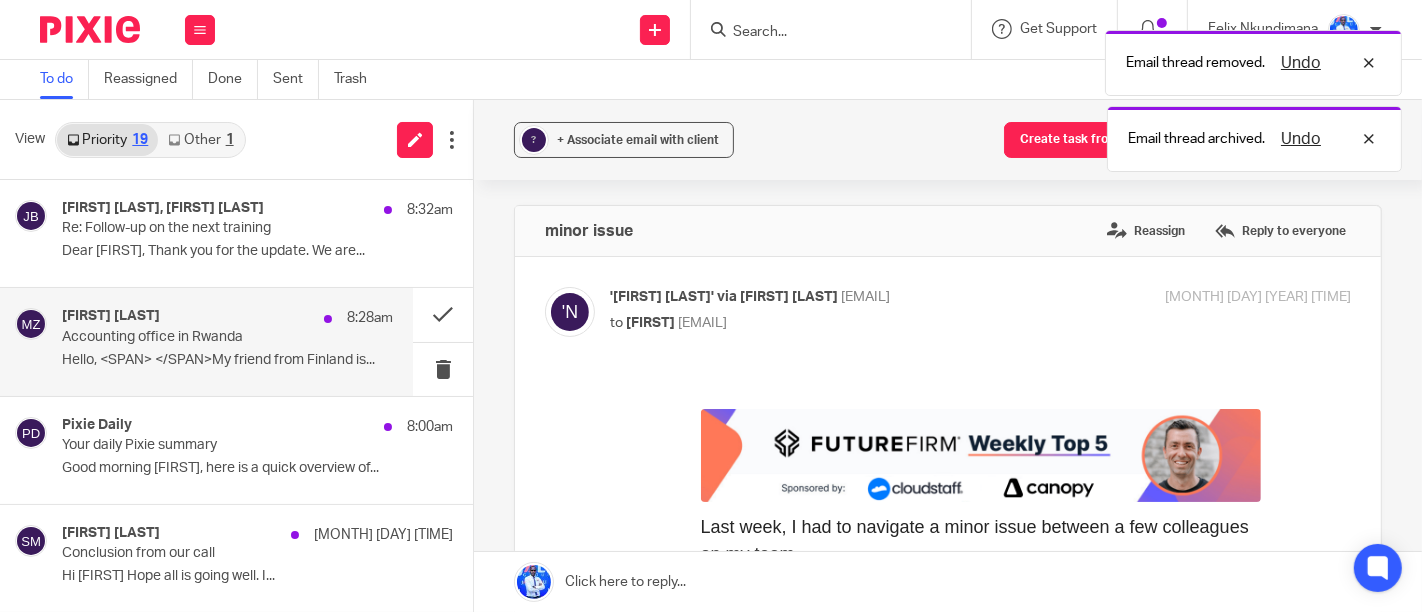 click on "Maciek Zylski
8:28am   Accounting office in Rwanda   Hello,       My friend from Finland is..." at bounding box center [227, 341] 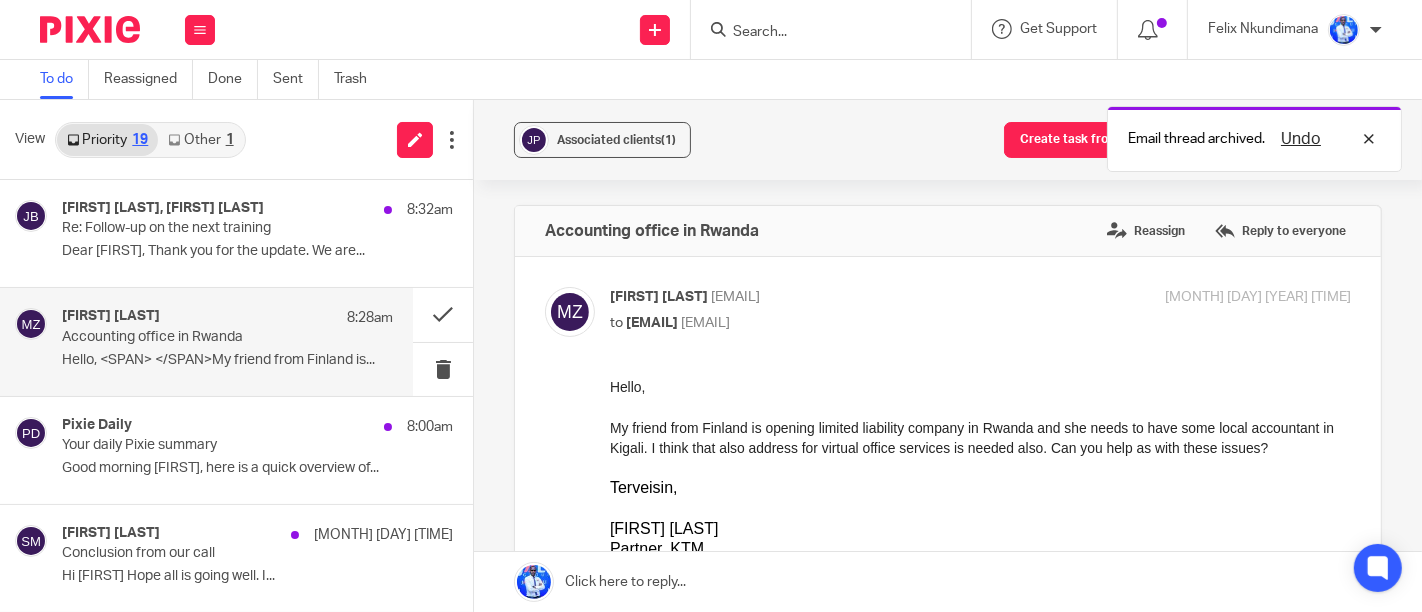 scroll, scrollTop: 0, scrollLeft: 0, axis: both 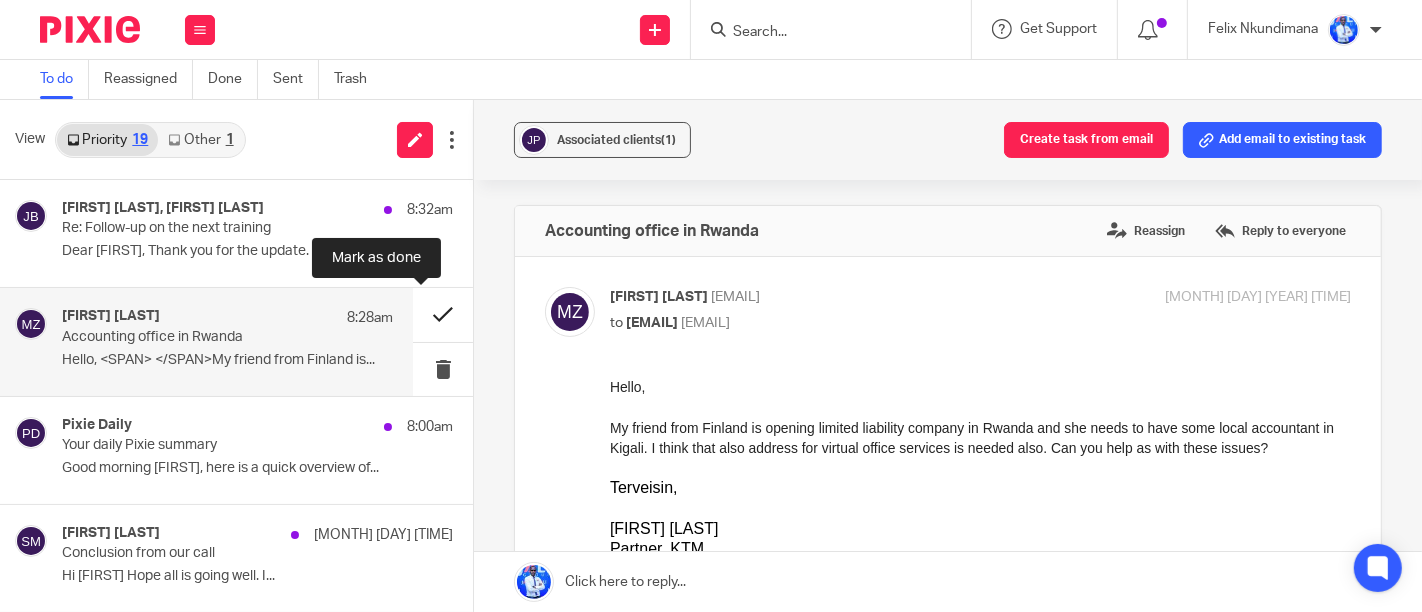 click at bounding box center [443, 314] 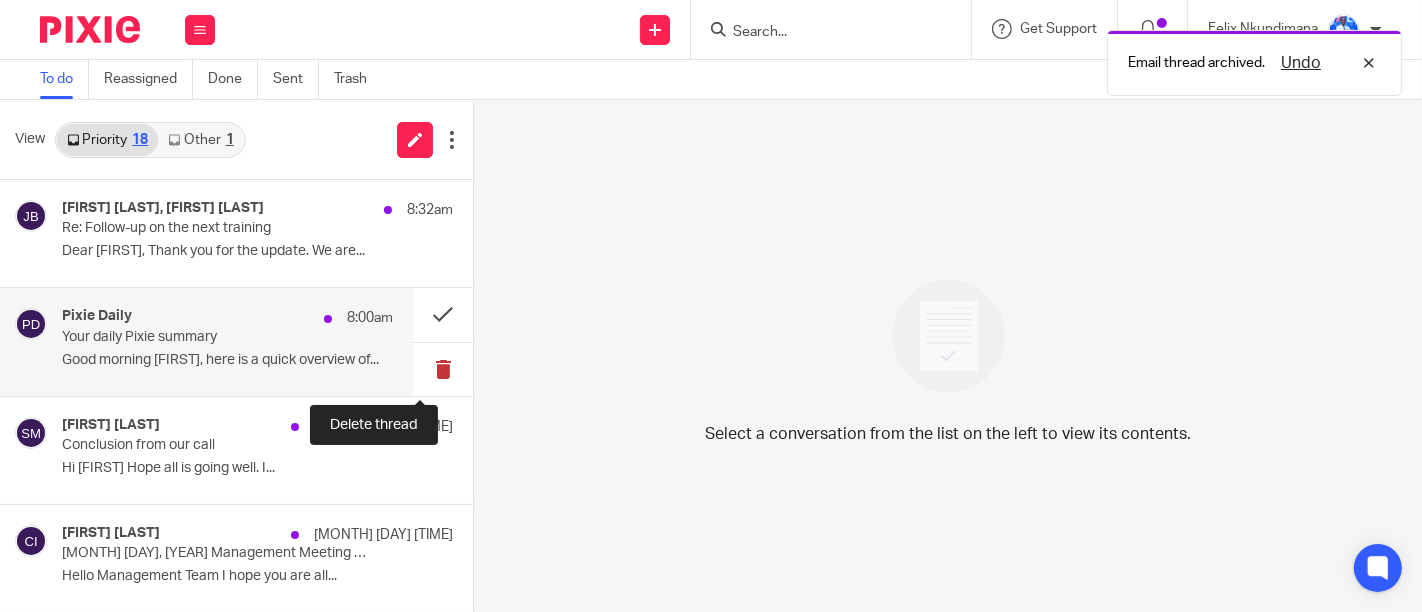 click at bounding box center [443, 369] 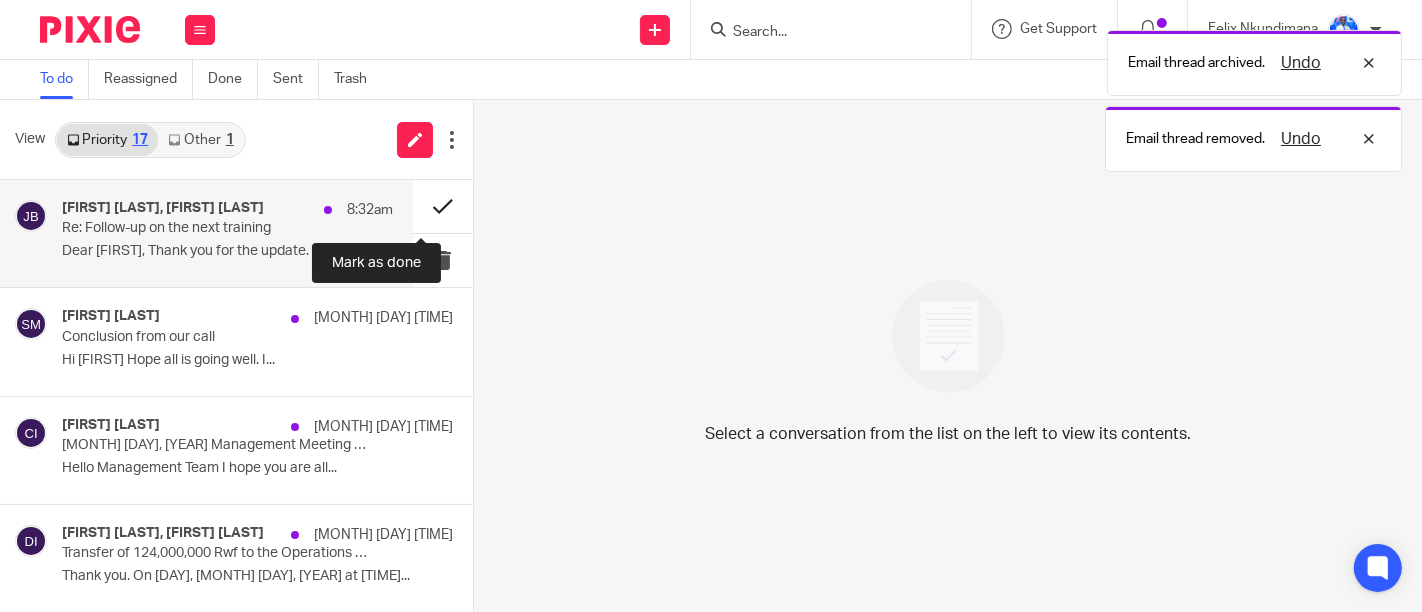 click at bounding box center (443, 206) 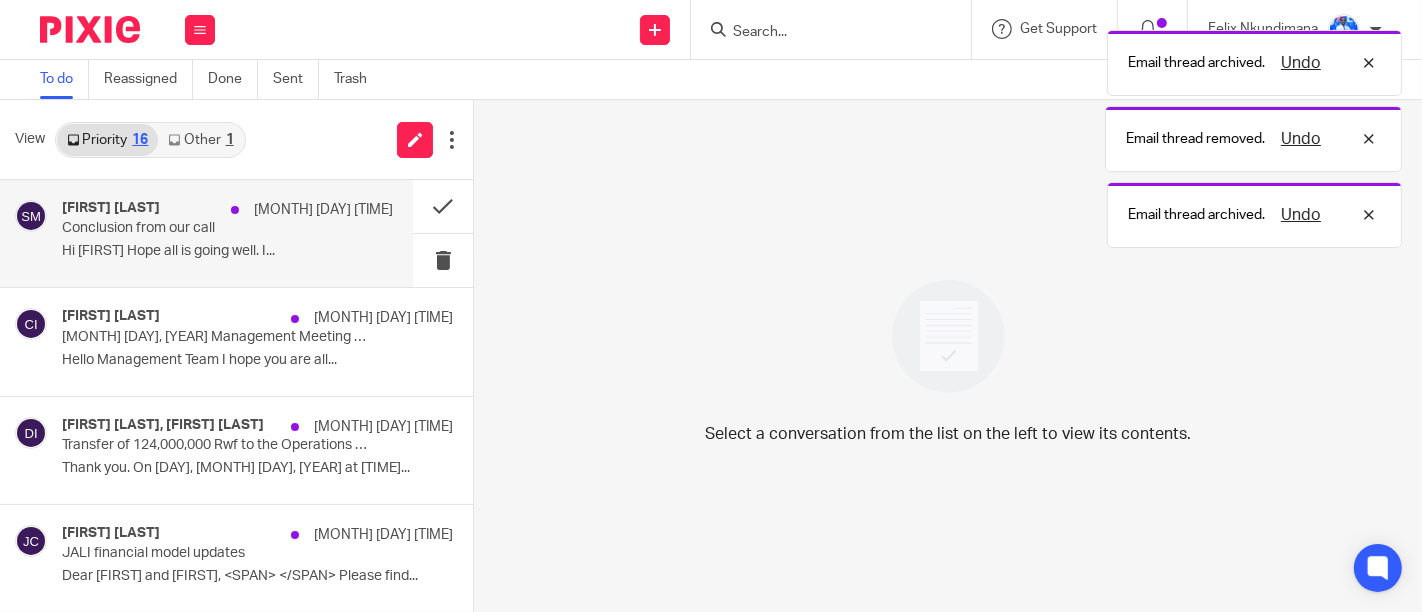 click on "Hi Andrew    Hope all is going well.     I..." at bounding box center (227, 251) 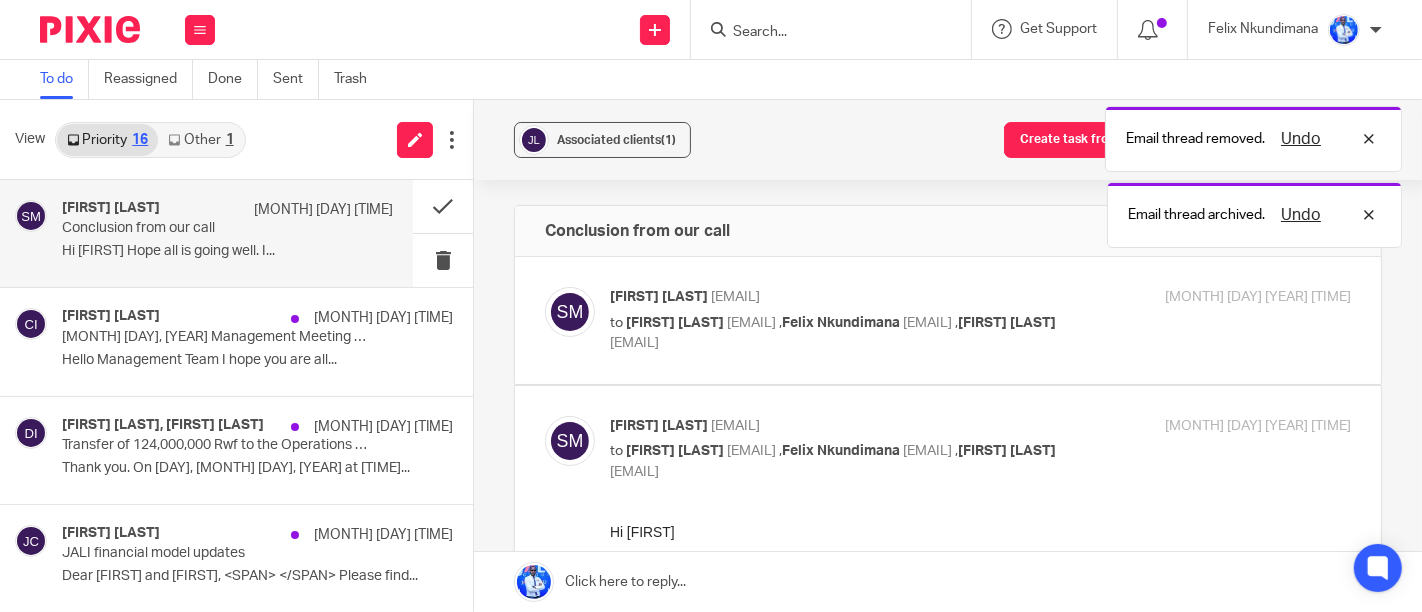 scroll, scrollTop: 0, scrollLeft: 0, axis: both 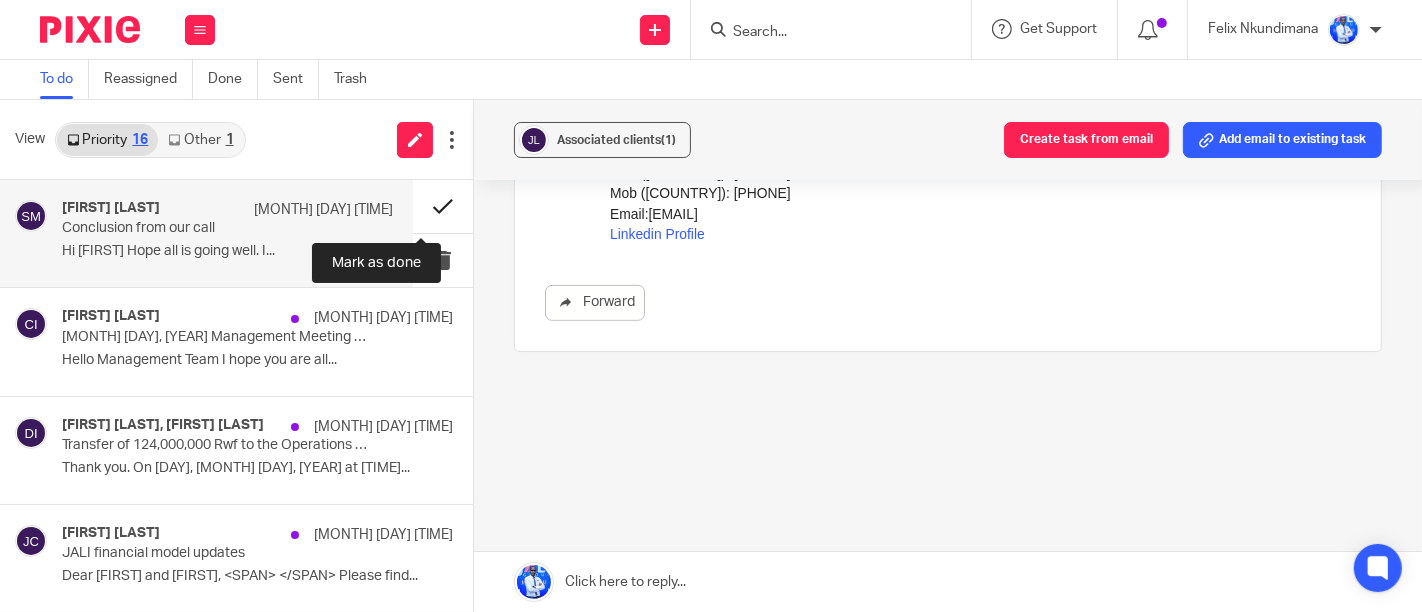 click at bounding box center [443, 206] 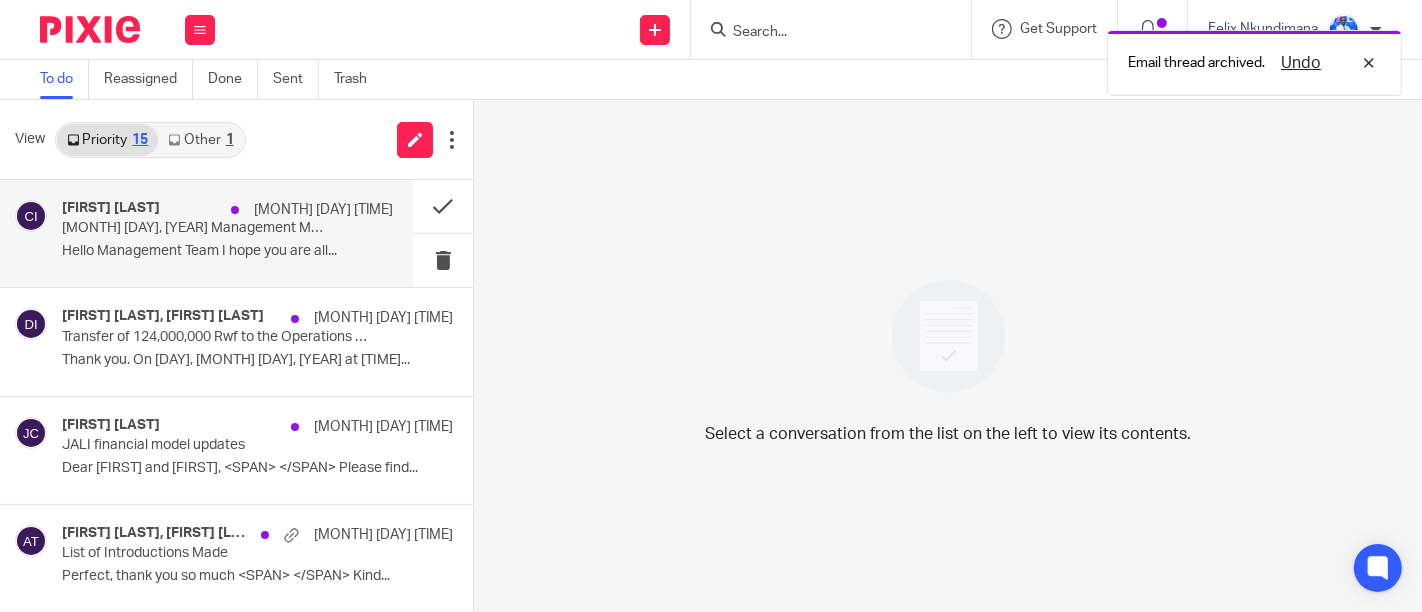 click on "5 Aug 5:25pm" at bounding box center (323, 210) 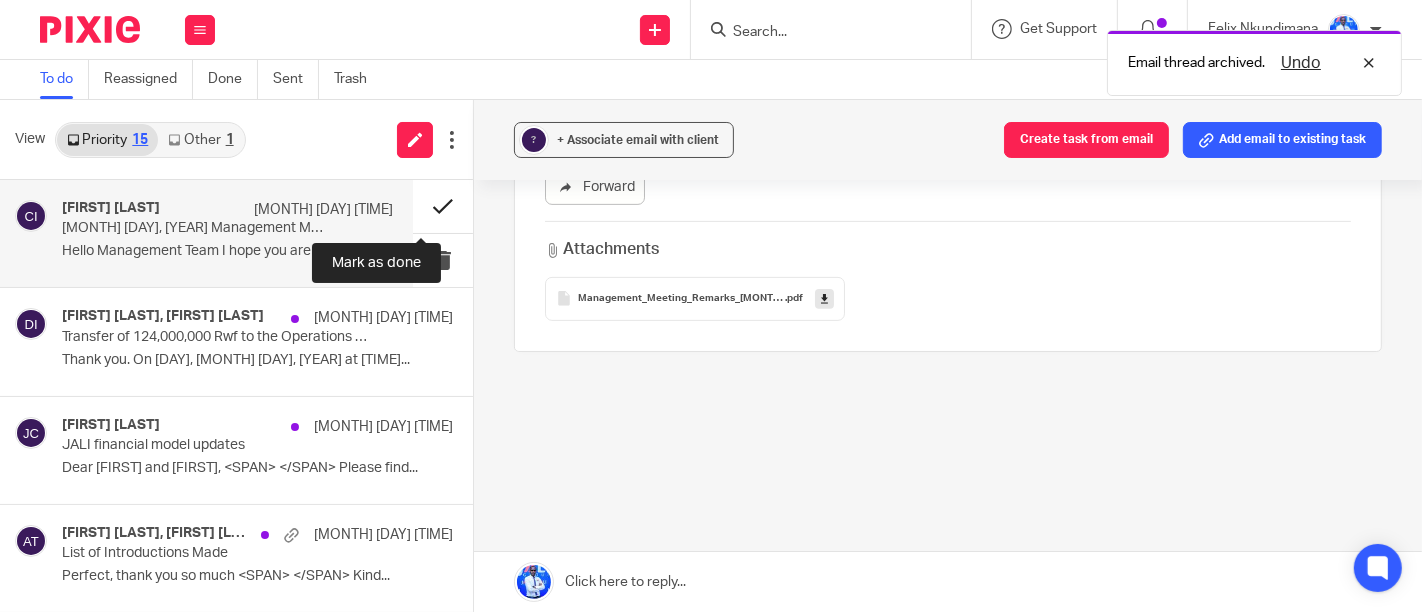 scroll, scrollTop: 0, scrollLeft: 0, axis: both 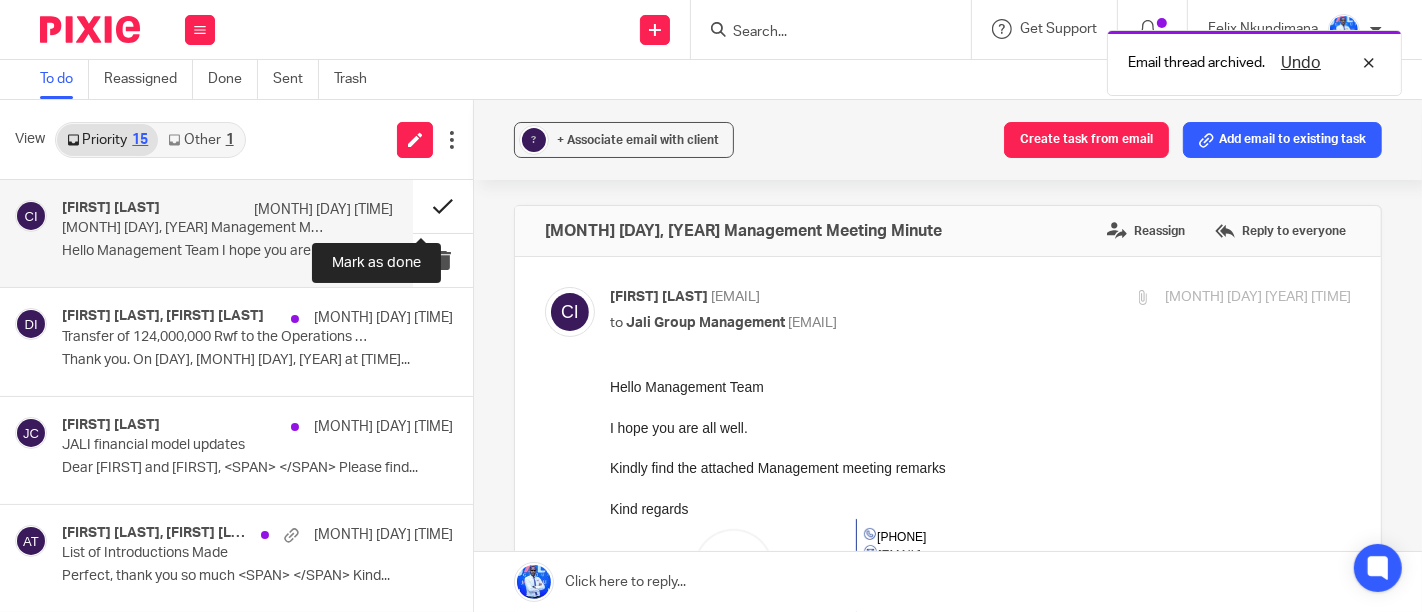 click at bounding box center (443, 206) 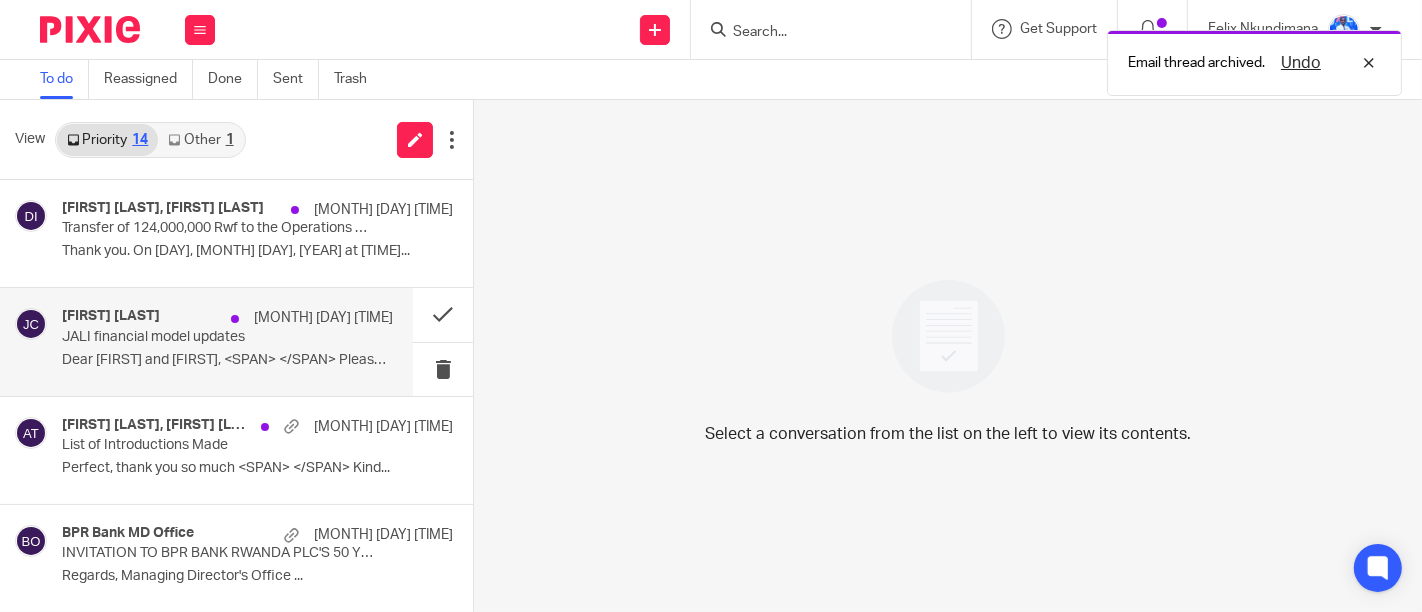 click on "James Cruz
5 Aug 3:37pm   JALI financial model updates   Dear Felix and Andrew,       Please find..." at bounding box center [227, 341] 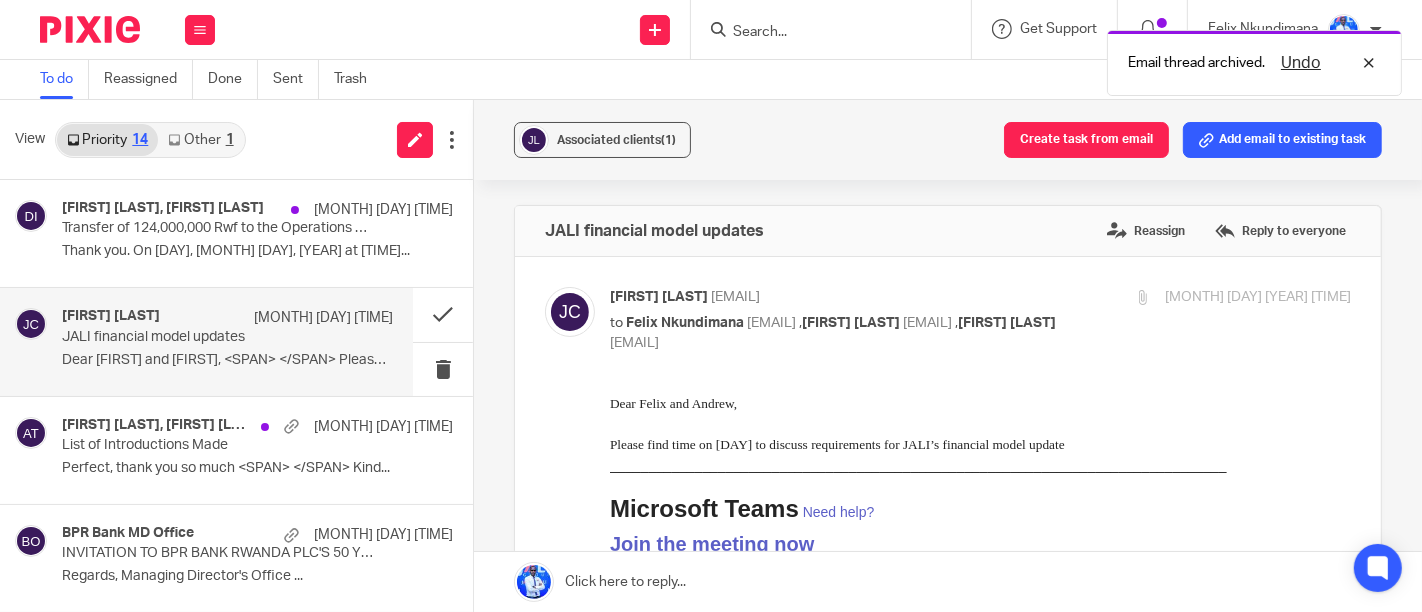 scroll, scrollTop: 0, scrollLeft: 0, axis: both 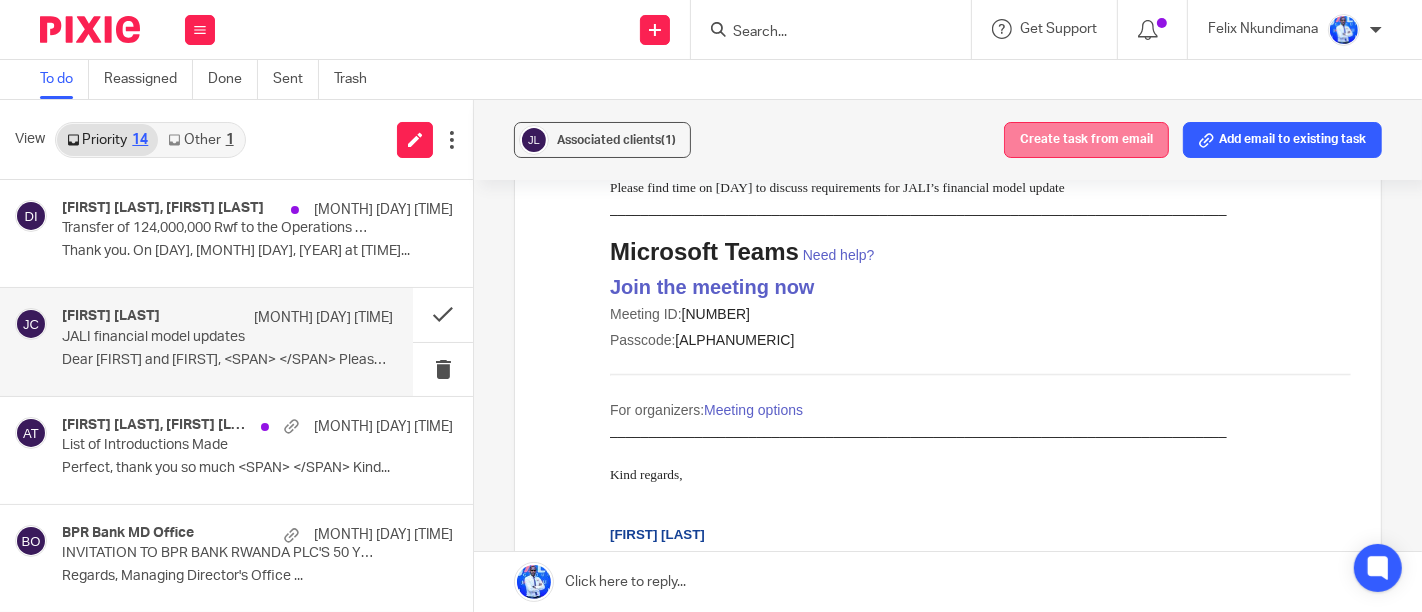 click on "Create task from email" at bounding box center [1086, 140] 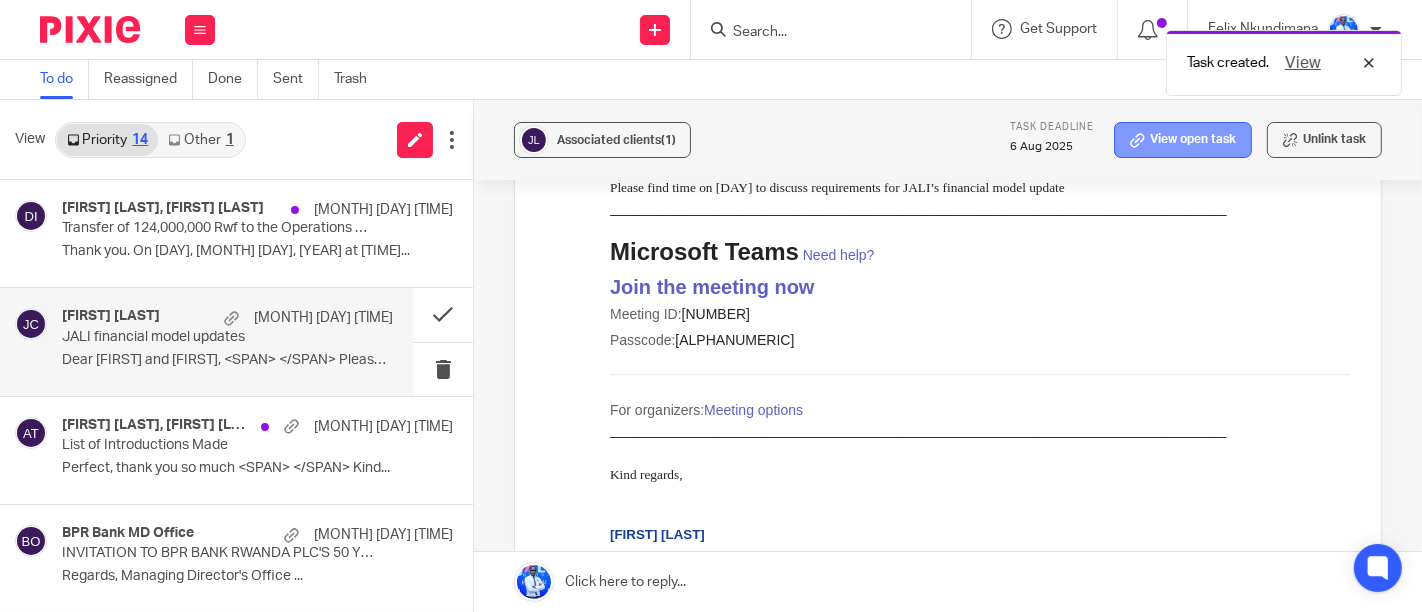 scroll, scrollTop: 0, scrollLeft: 0, axis: both 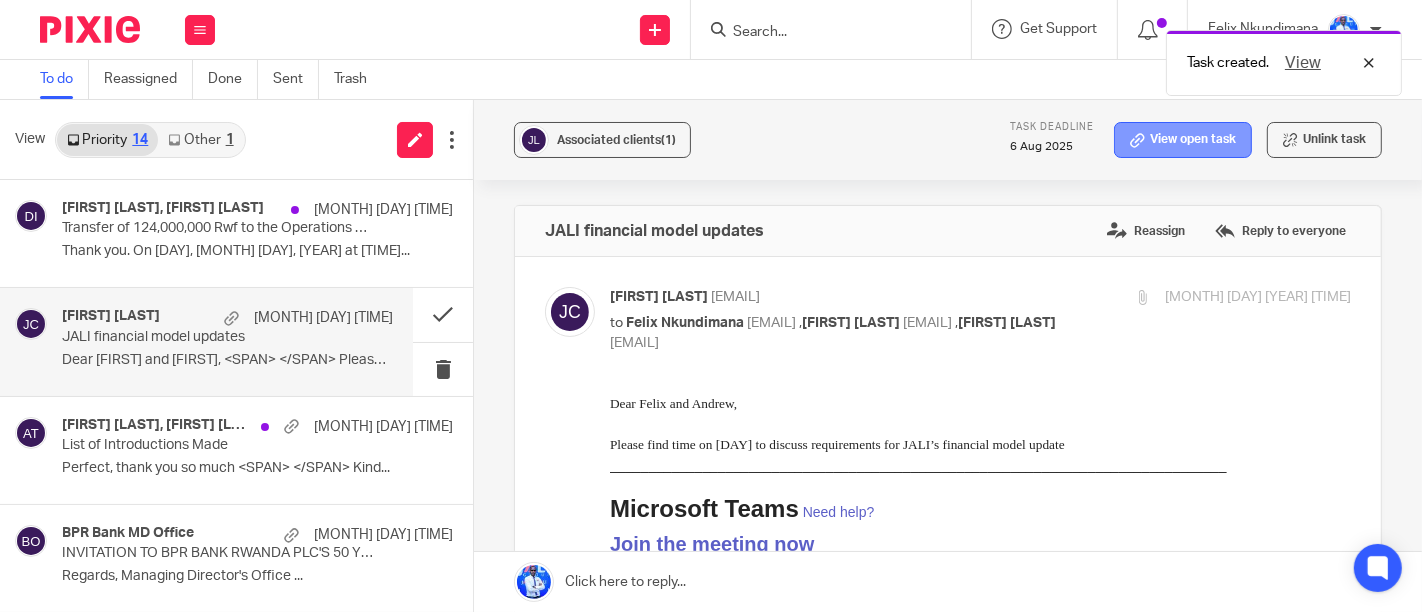 click on "View open task" at bounding box center (1183, 140) 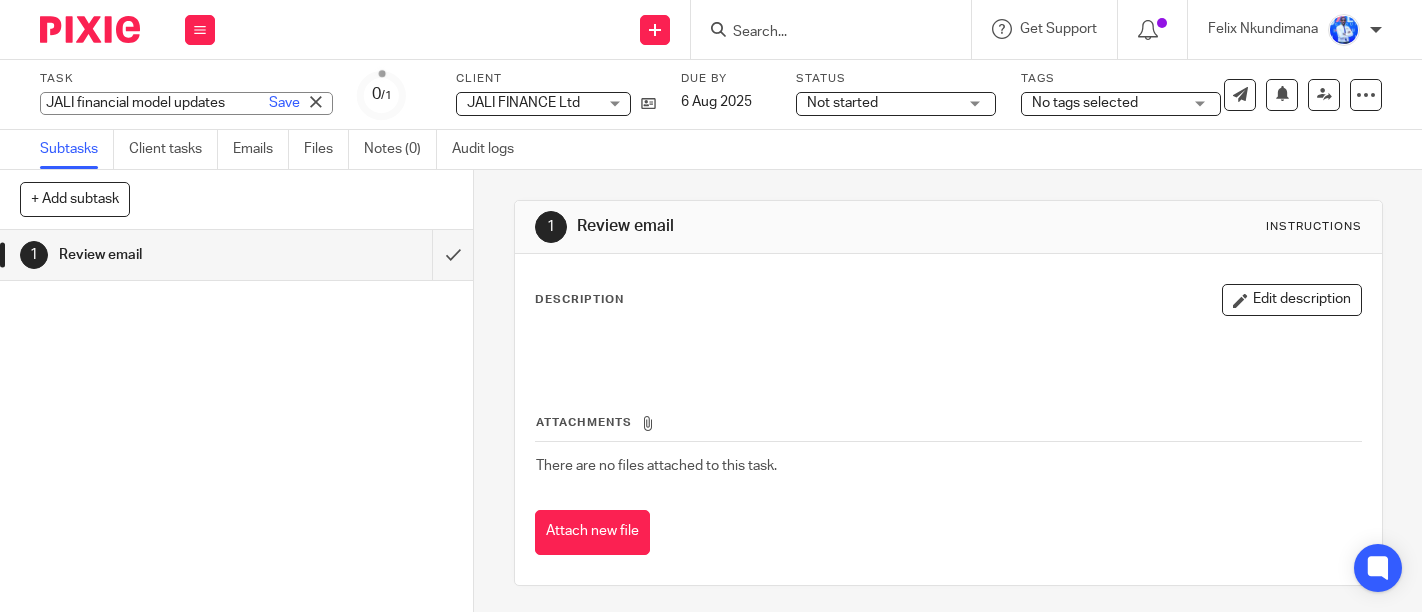 scroll, scrollTop: 0, scrollLeft: 0, axis: both 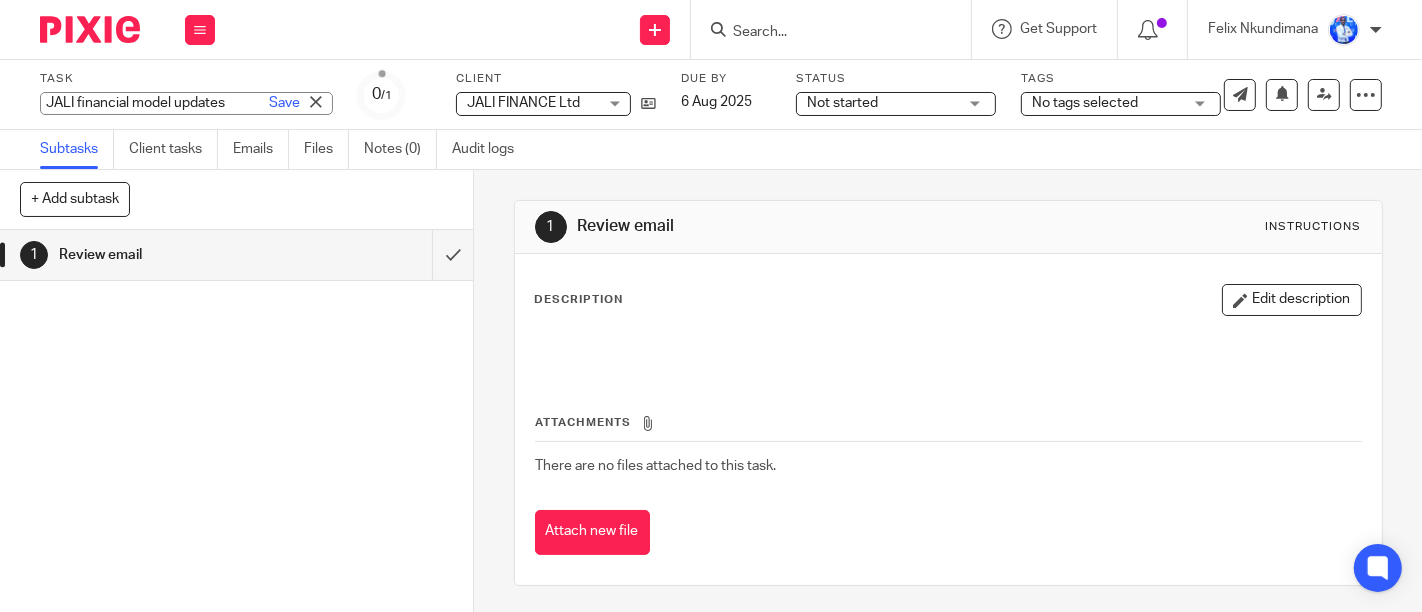 click on "JALI financial model updates   Save
JALI financial model updates" at bounding box center [186, 103] 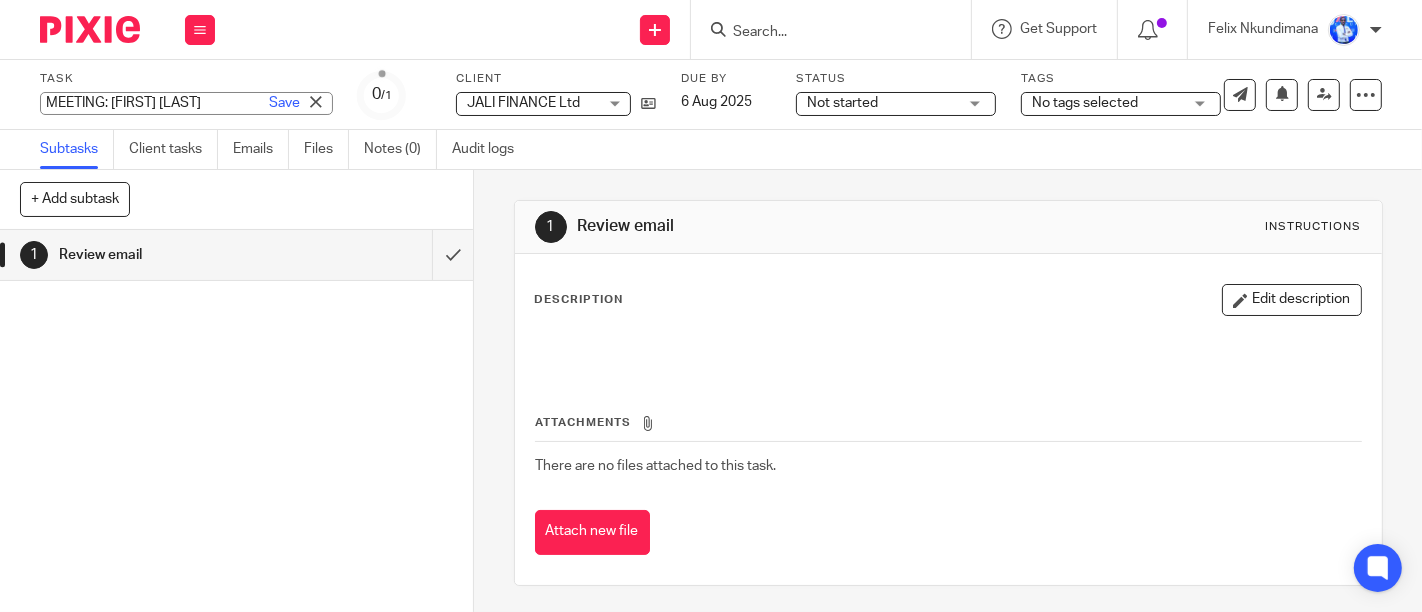 type on "MEETING: [FIRST] [LAST]" 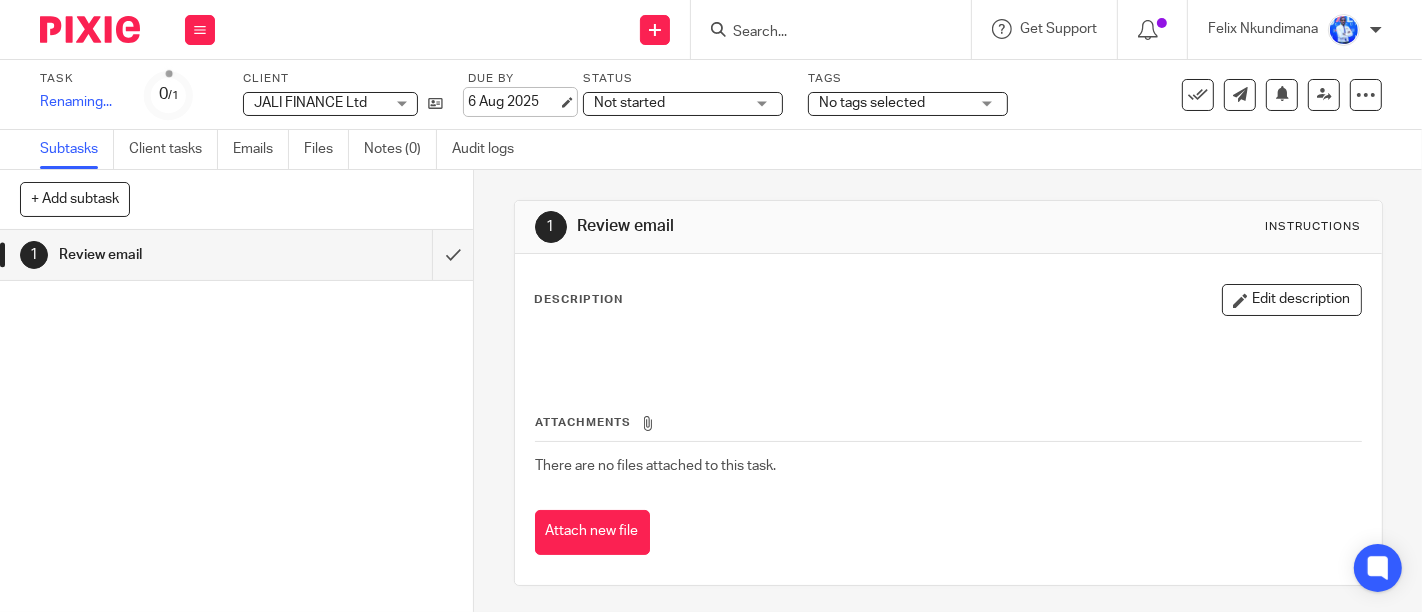 click on "Task
MEETING: [FIRST] [LAST]   Save     Renaming...                         0 /1
Client
JALI FINANCE Ltd
JALI FINANCE Ltd
No client selected
10X AFRICA Ltd
ABATERANINKUNGA BA SHOLI
ABC RWANDA LTD
ACSP Rwanda
ADVENTURE ROOMS RWANDA LTD
AIR MARC LTD
AIVEN PHARMACY LTD
AMAZING TOOLS COMPANY
AMUGES NEW HARDWARE LTD
AWO PARTNERS LTD
AZIZI LIFE EXPERIENCES LTD
AZIZI LIFE LTD
BC Limited
BC TRADE LTD
BEE LIGHT LTD
BELAY RWANDA LTD
BOUTIQUE UA COMPANY LTD" at bounding box center [599, 95] 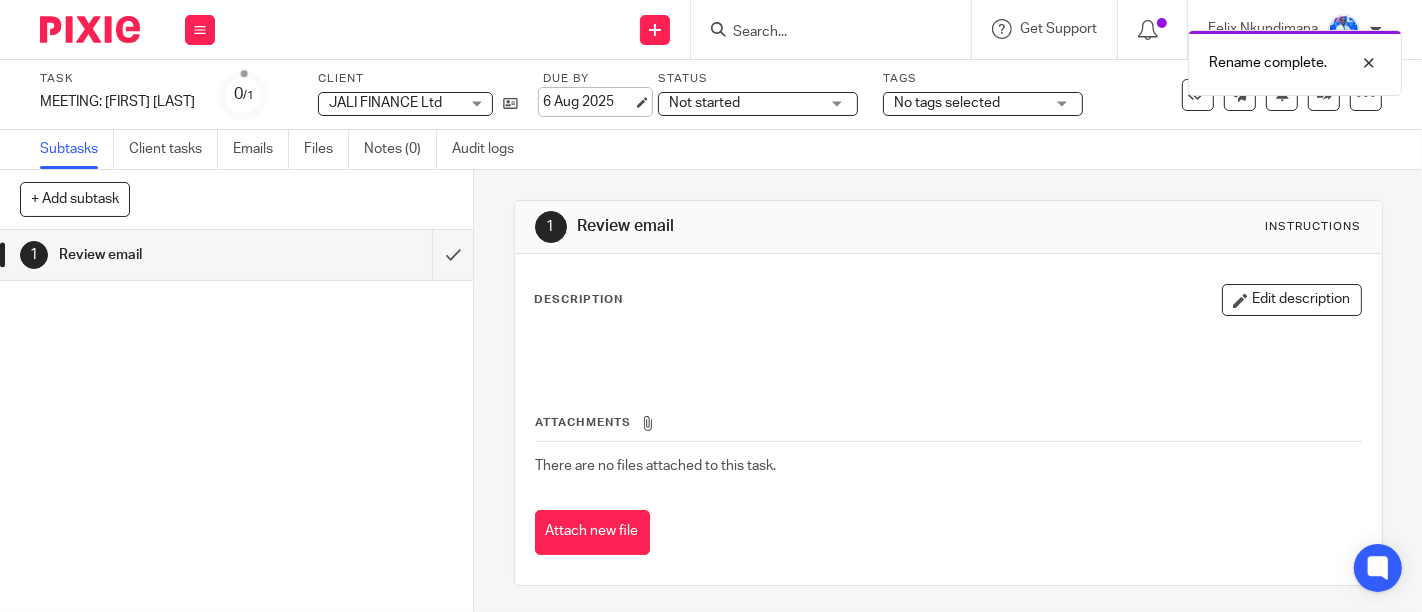 click on "6 Aug 2025" at bounding box center [588, 102] 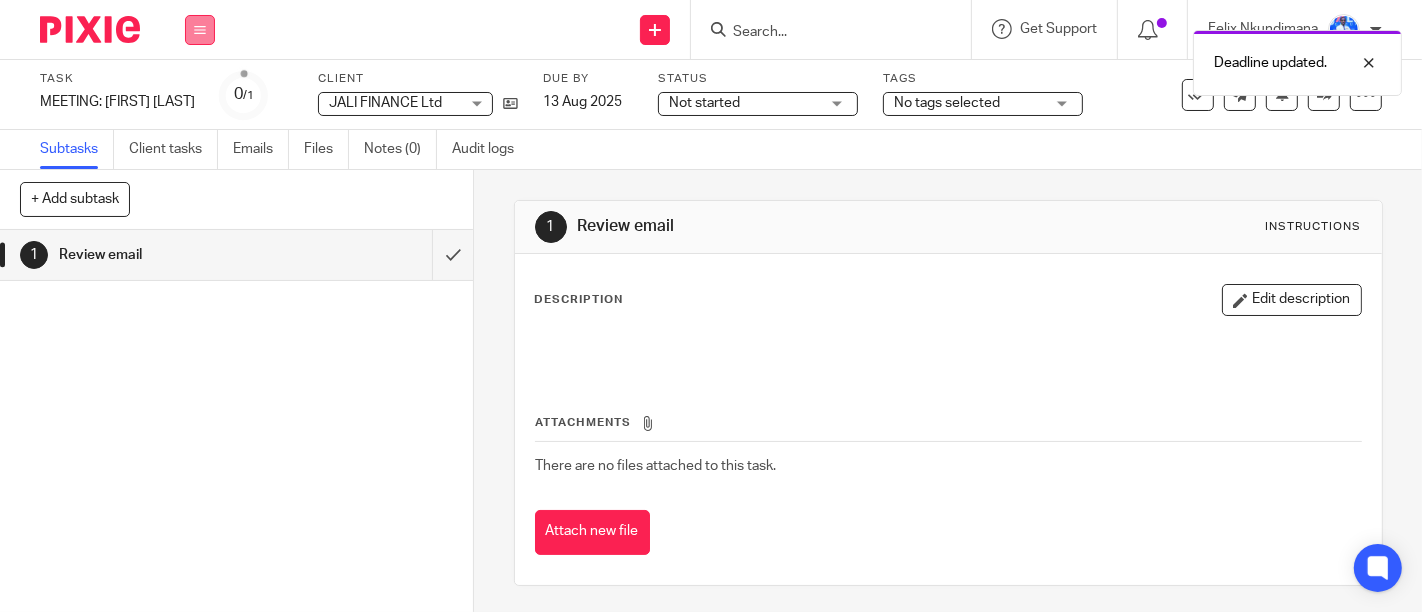 click at bounding box center (200, 30) 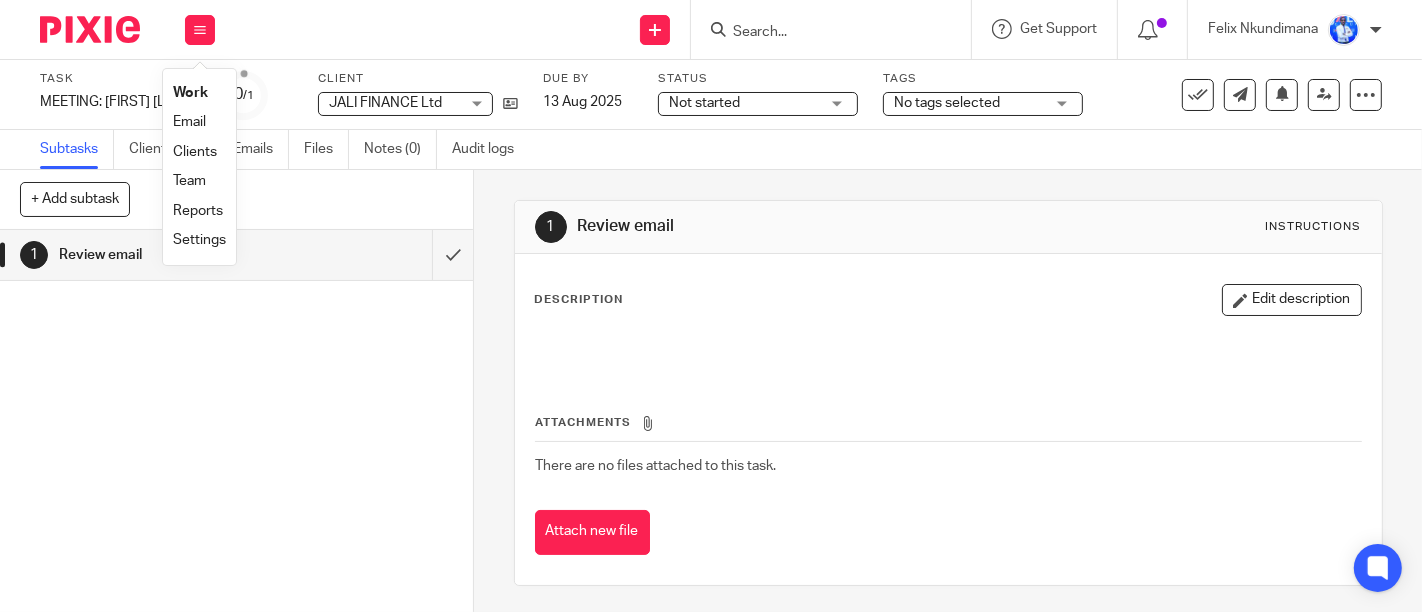 click on "Email" at bounding box center [189, 122] 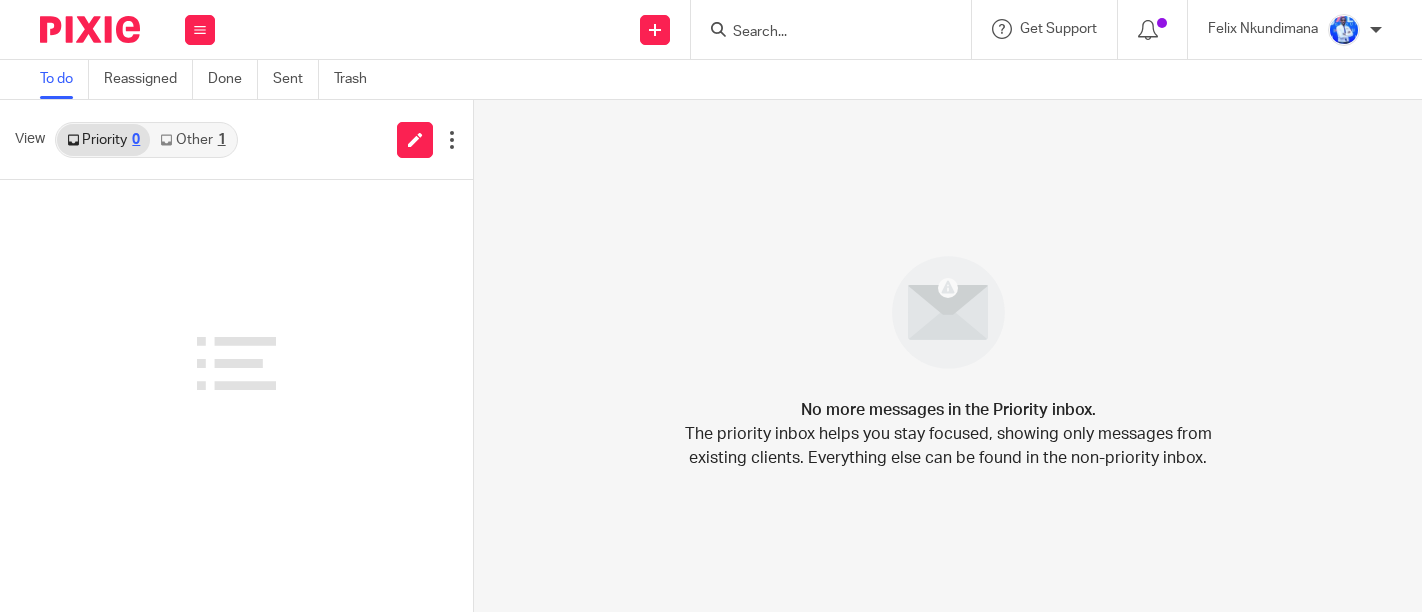 scroll, scrollTop: 0, scrollLeft: 0, axis: both 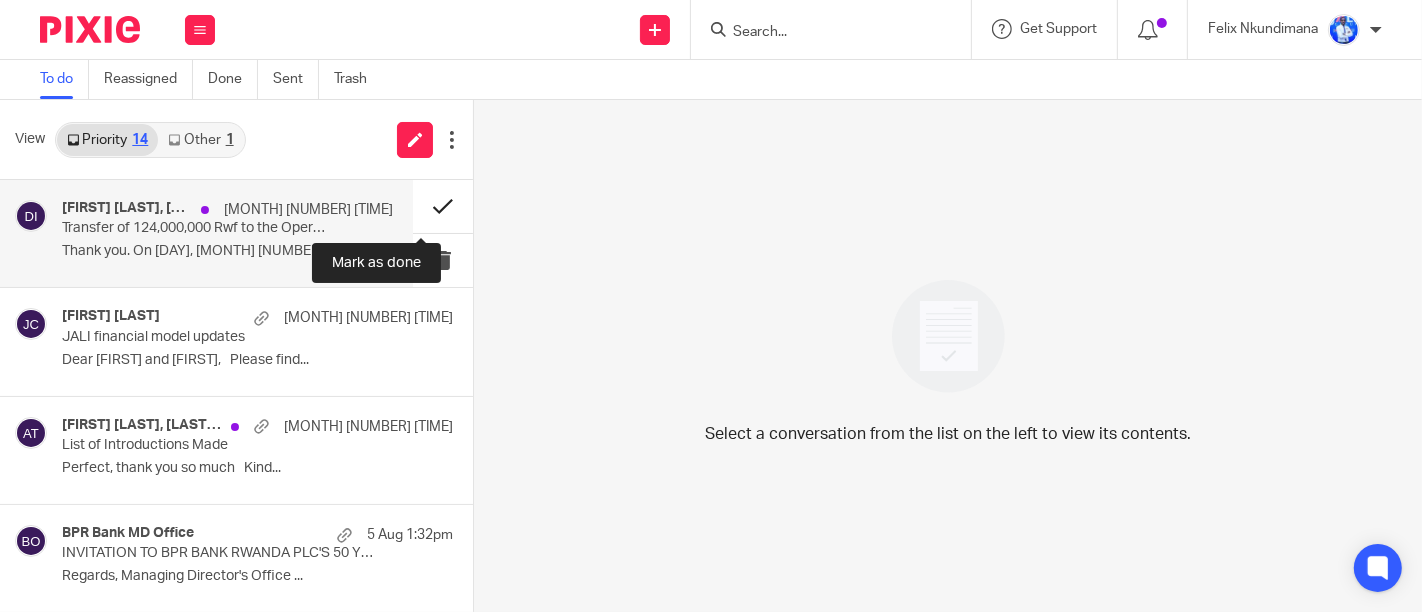 click at bounding box center [443, 206] 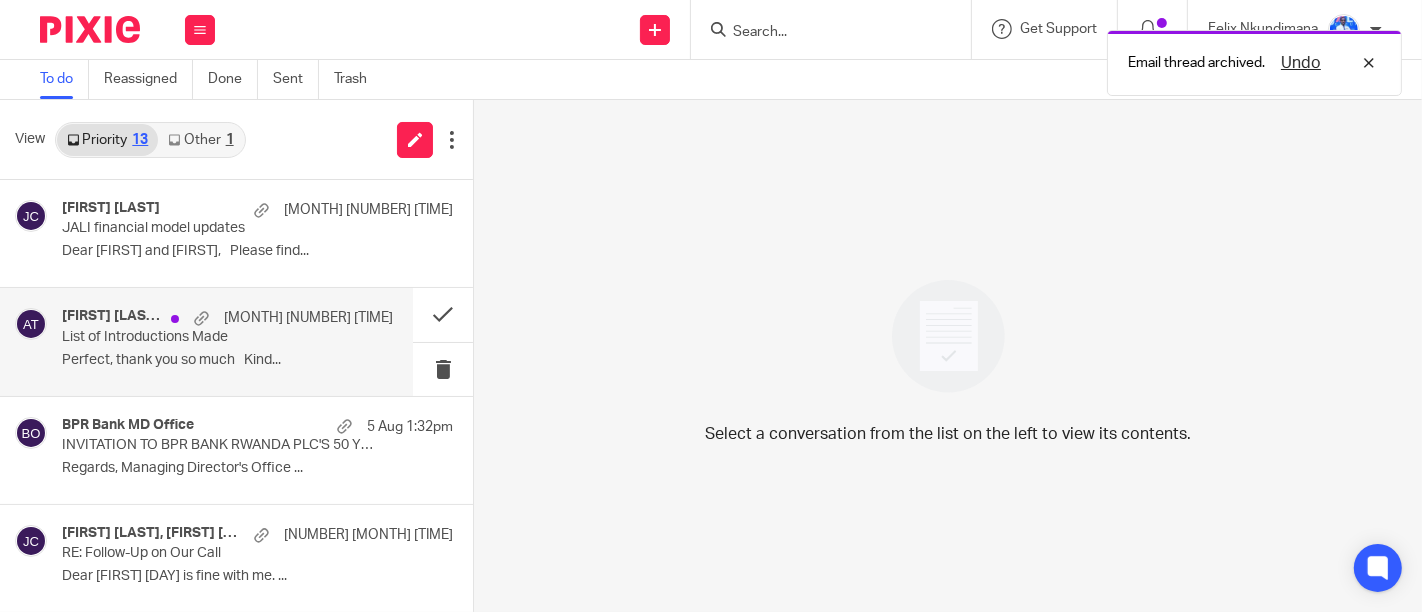 click on "Perfect, thank you so much         Kind..." at bounding box center [227, 360] 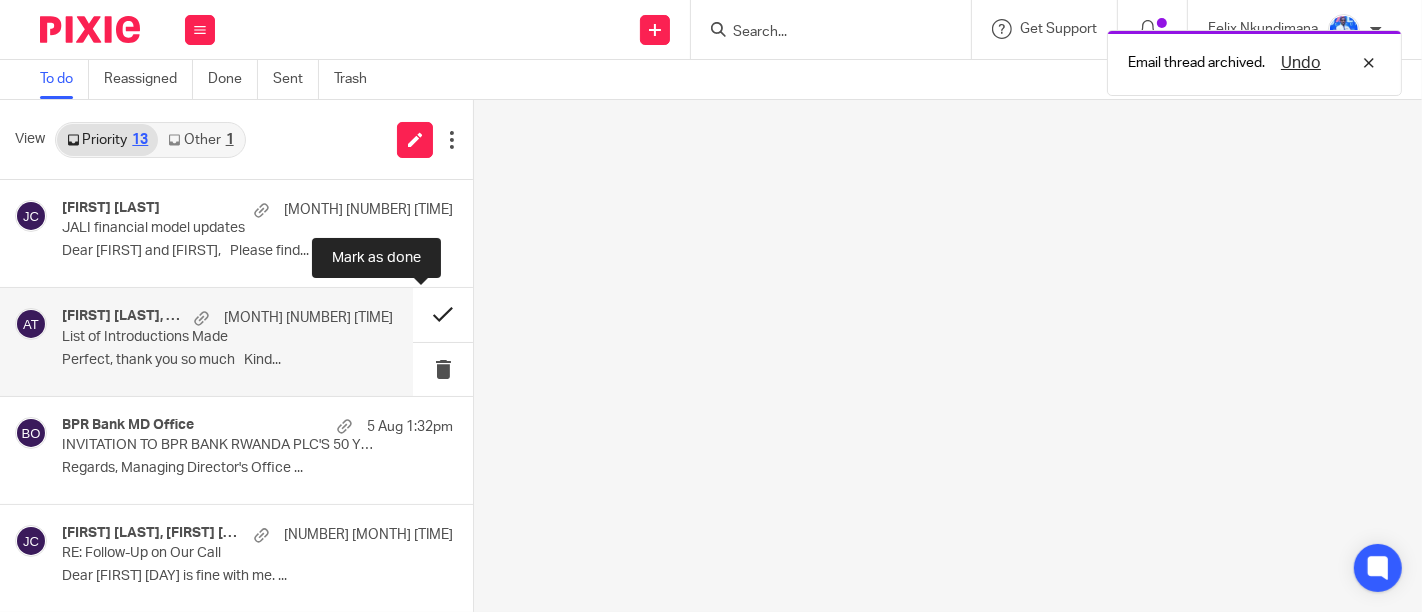 click at bounding box center [443, 314] 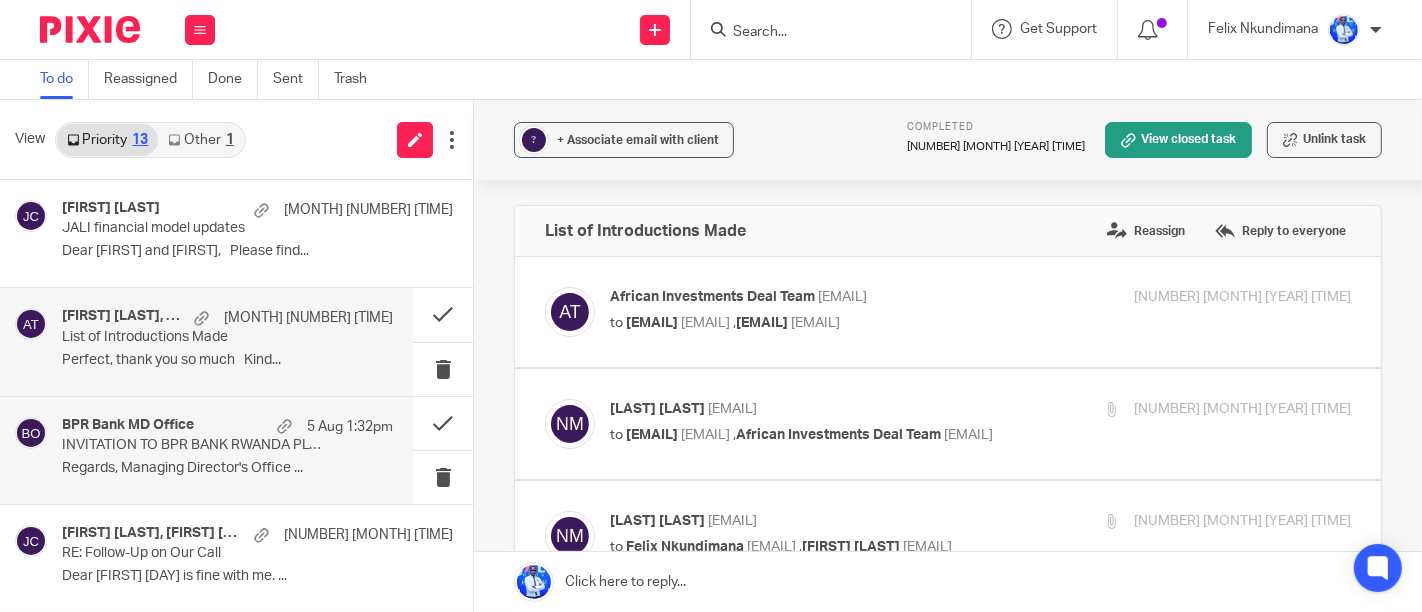 scroll, scrollTop: 0, scrollLeft: 0, axis: both 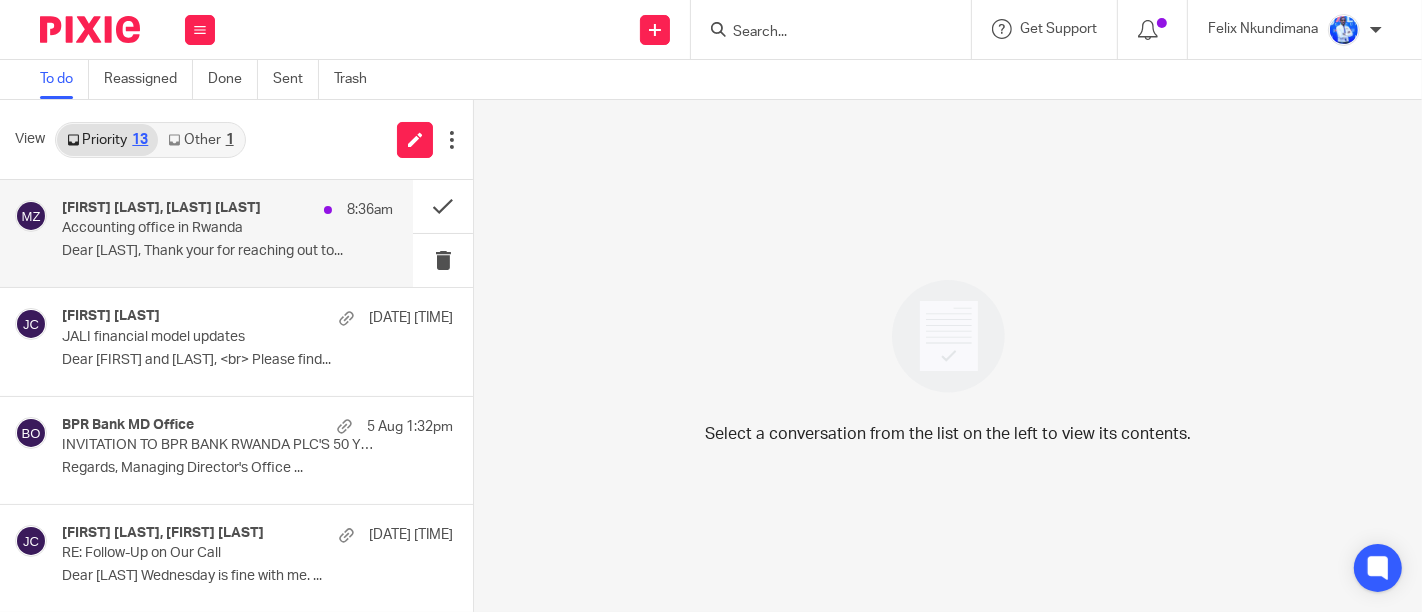 click on "[FIRST] [LAST], [LAST] [LAST]
[TIME]" at bounding box center [227, 210] 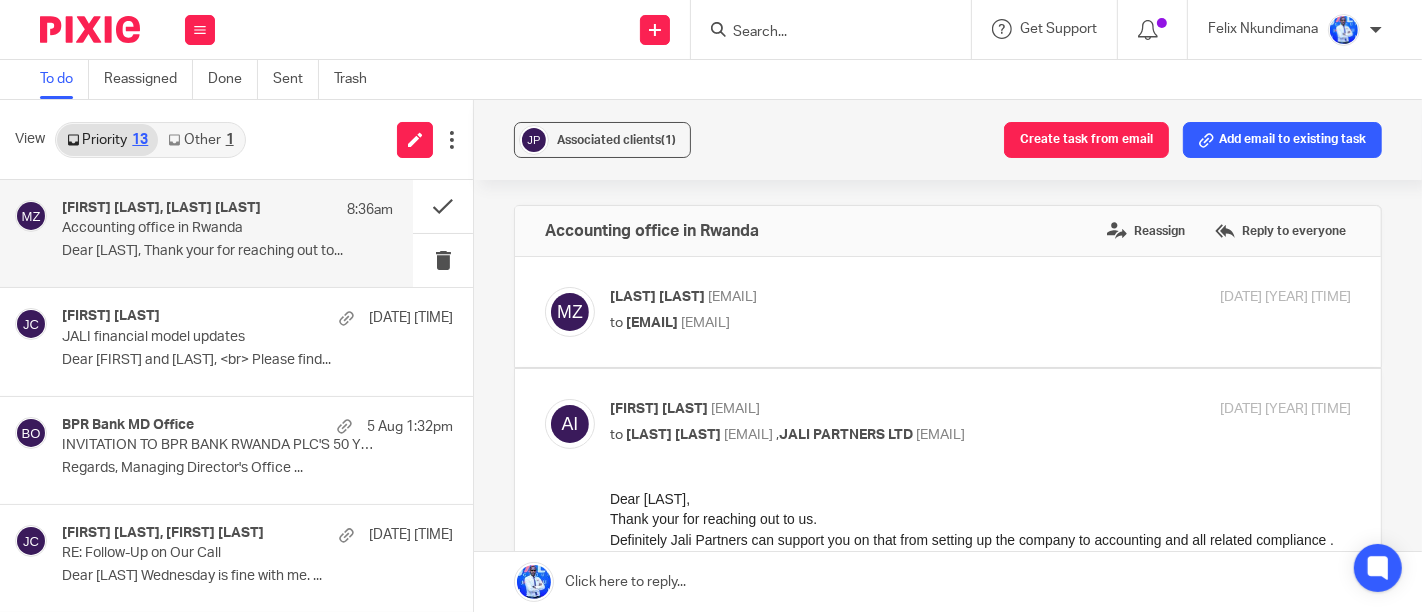 scroll, scrollTop: 0, scrollLeft: 0, axis: both 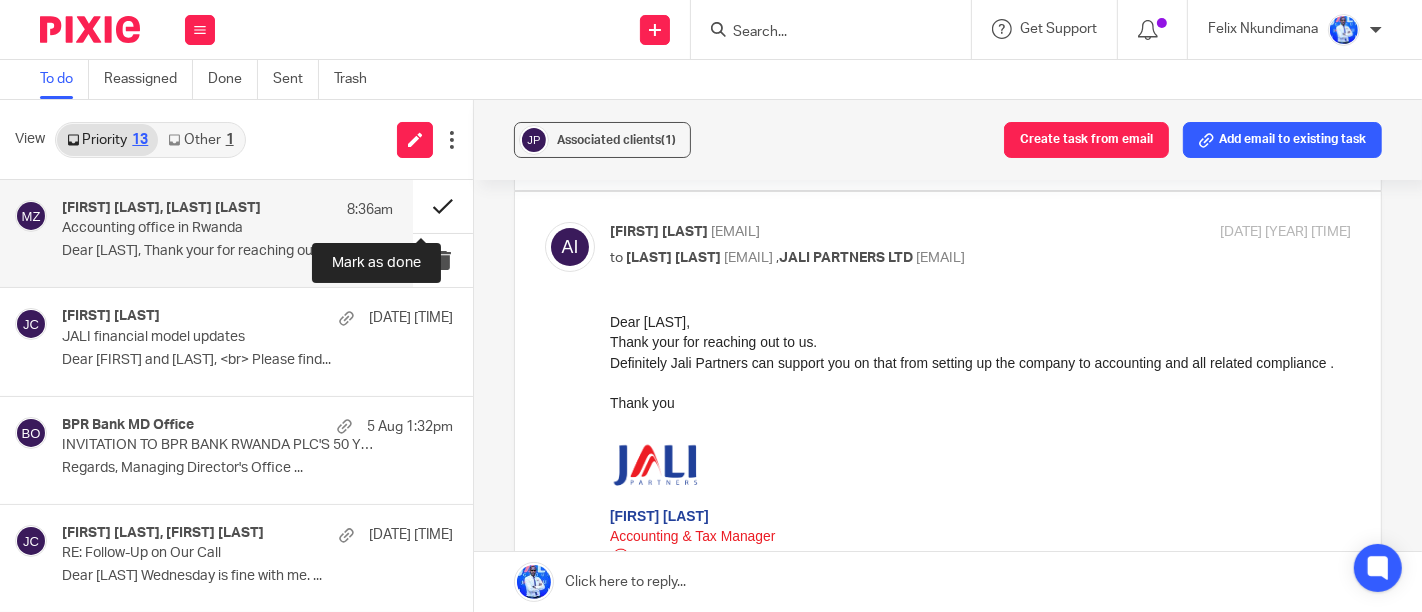 click at bounding box center (443, 206) 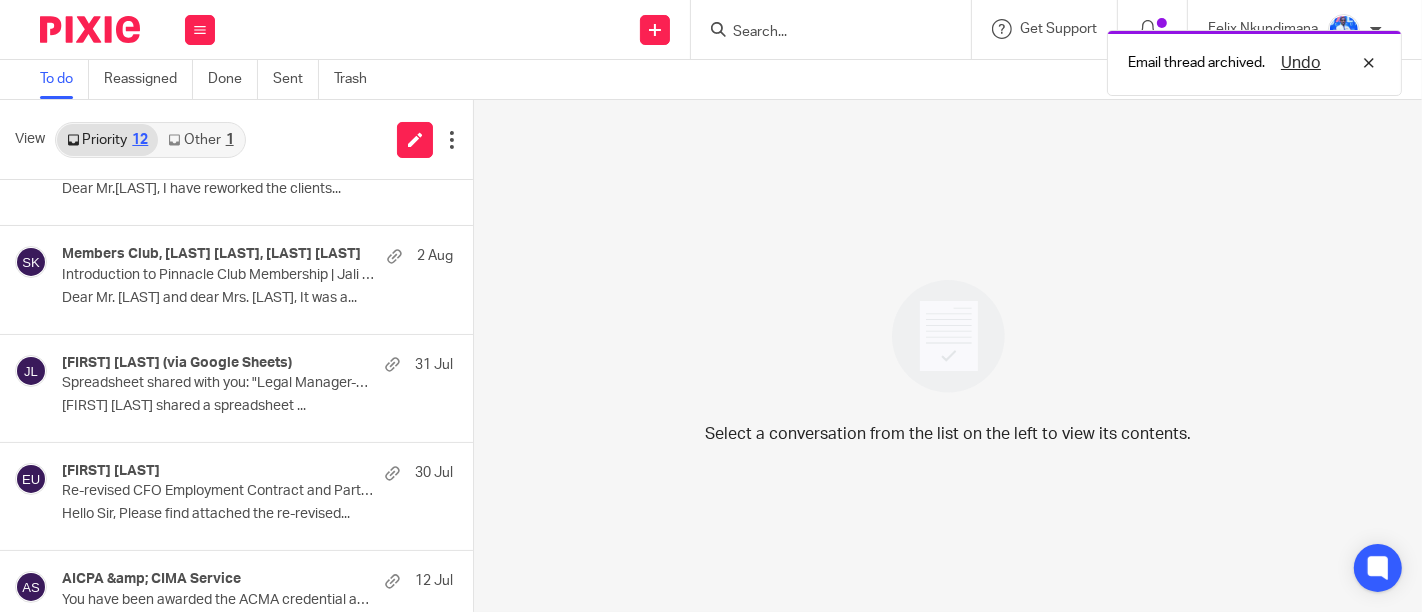scroll, scrollTop: 756, scrollLeft: 0, axis: vertical 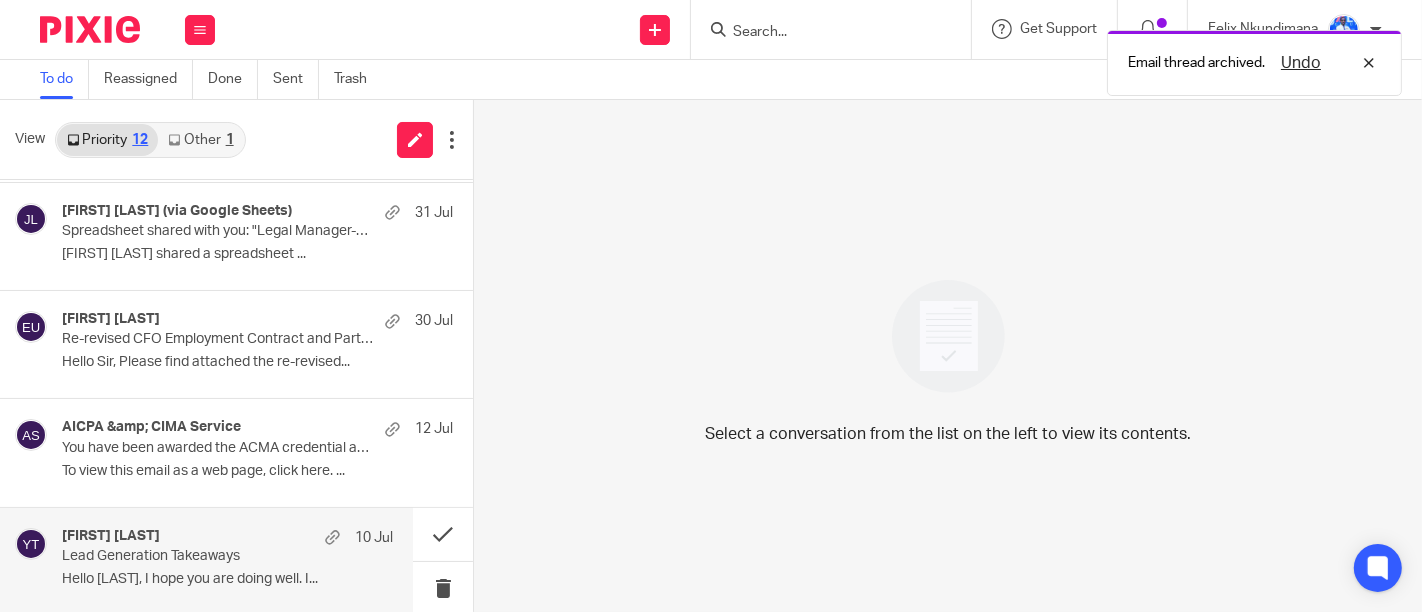 click on "Lead Generation Takeaways" at bounding box center (194, 556) 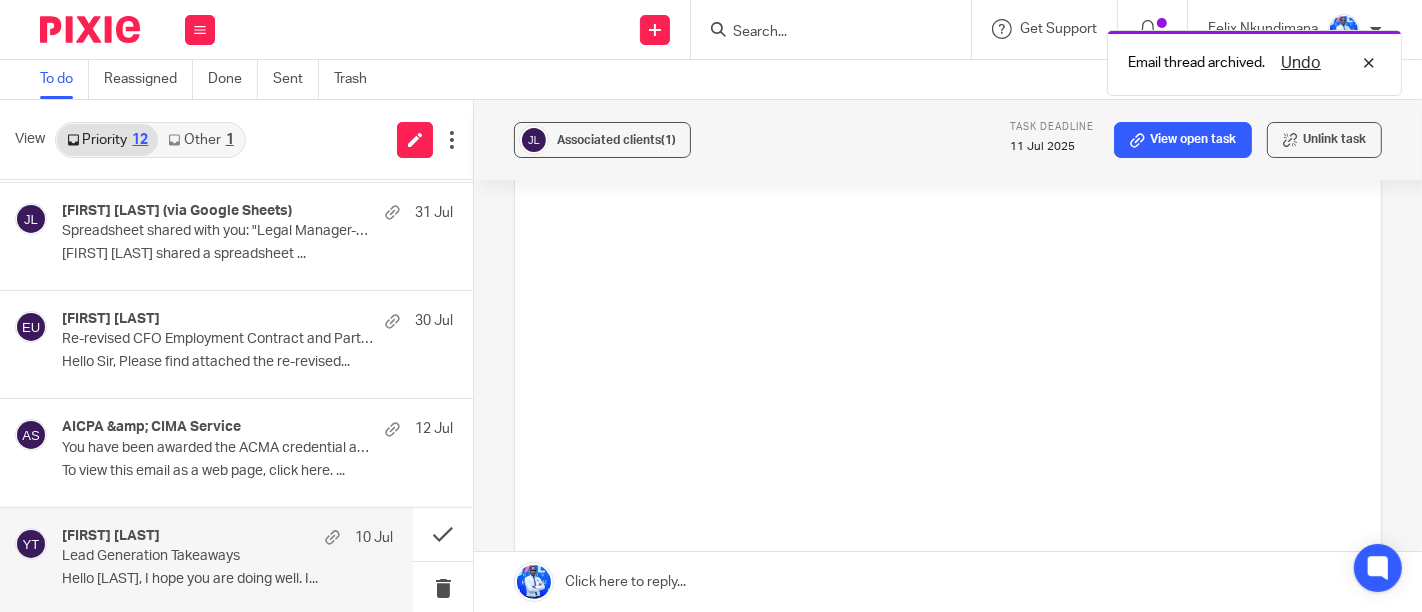 scroll, scrollTop: 0, scrollLeft: 0, axis: both 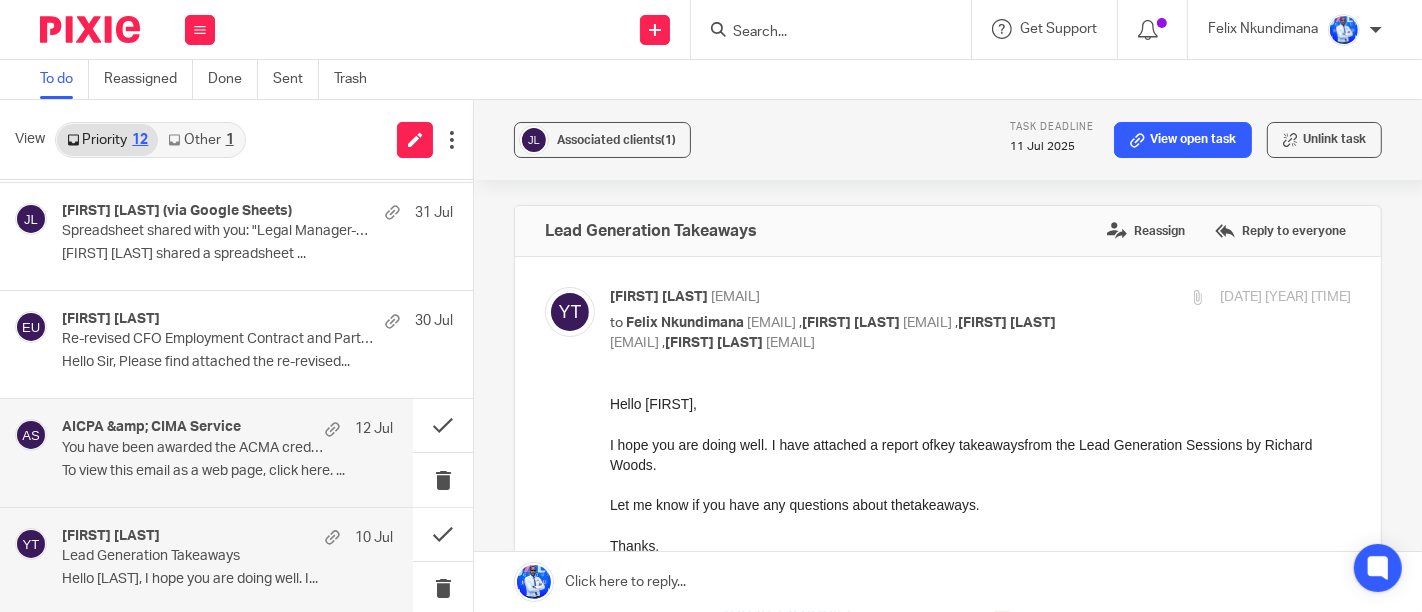 click on "To view this email as a web page, click here.  ..." at bounding box center [227, 471] 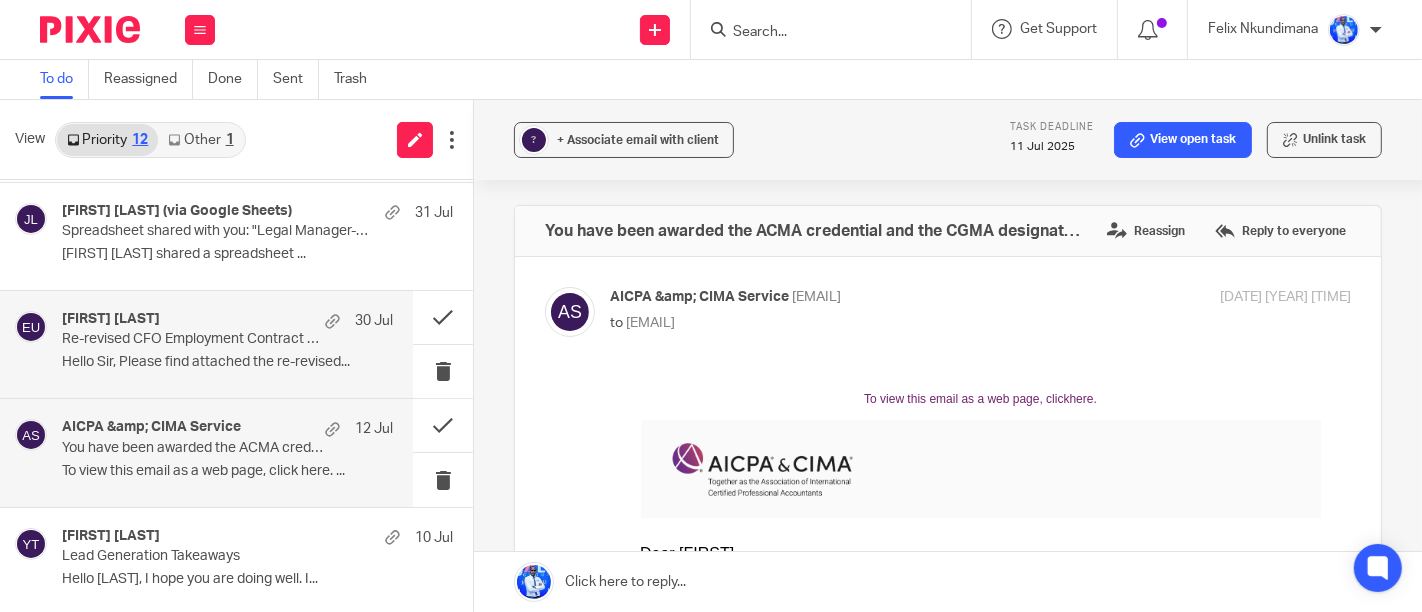 scroll, scrollTop: 0, scrollLeft: 0, axis: both 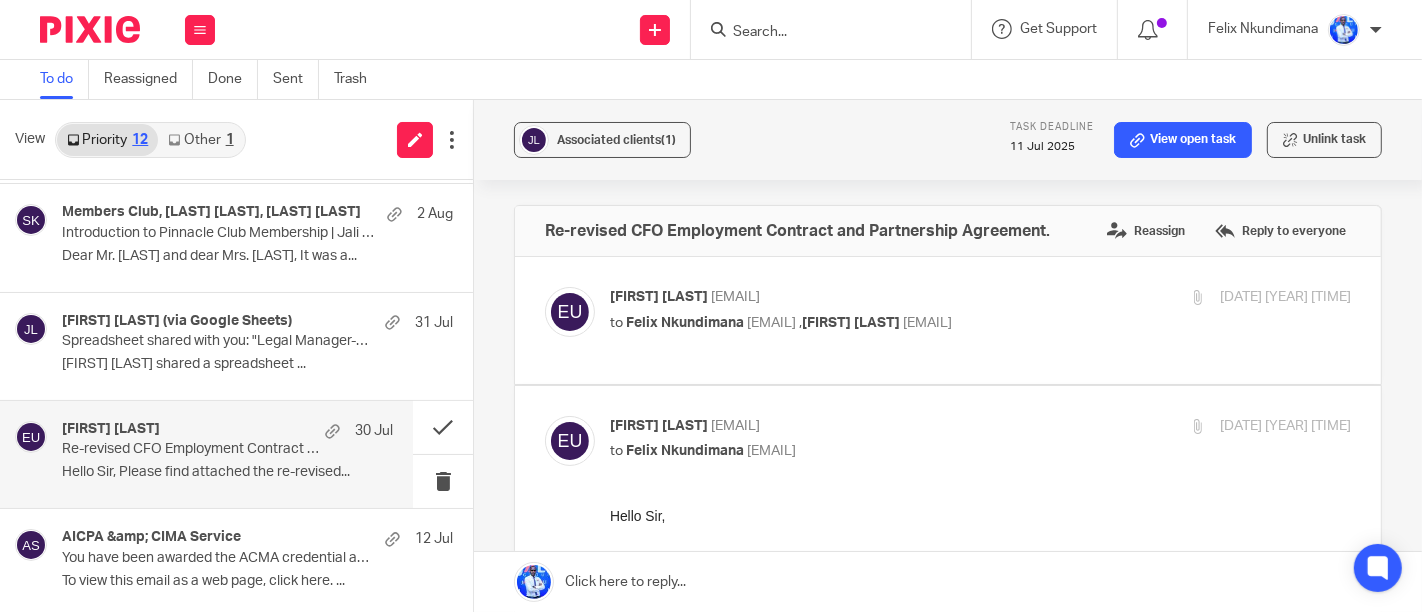 click on "[FIRST] [LAST] shared a spreadsheet   ..." at bounding box center (257, 364) 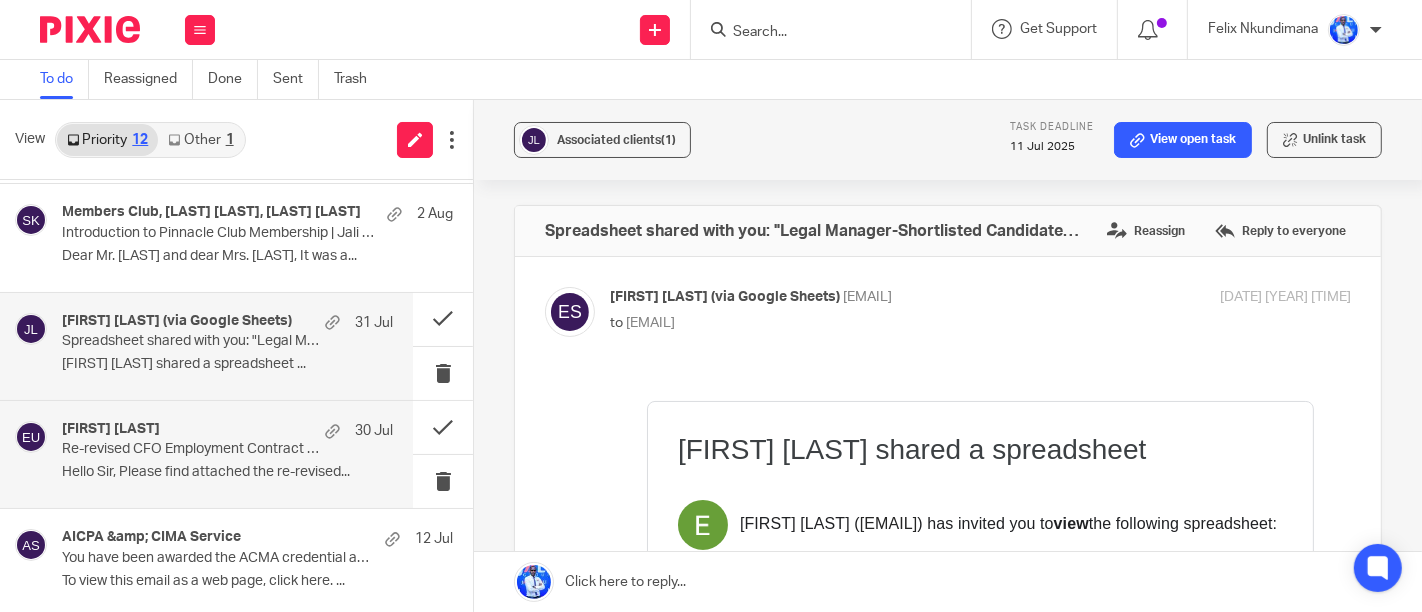 scroll, scrollTop: 0, scrollLeft: 0, axis: both 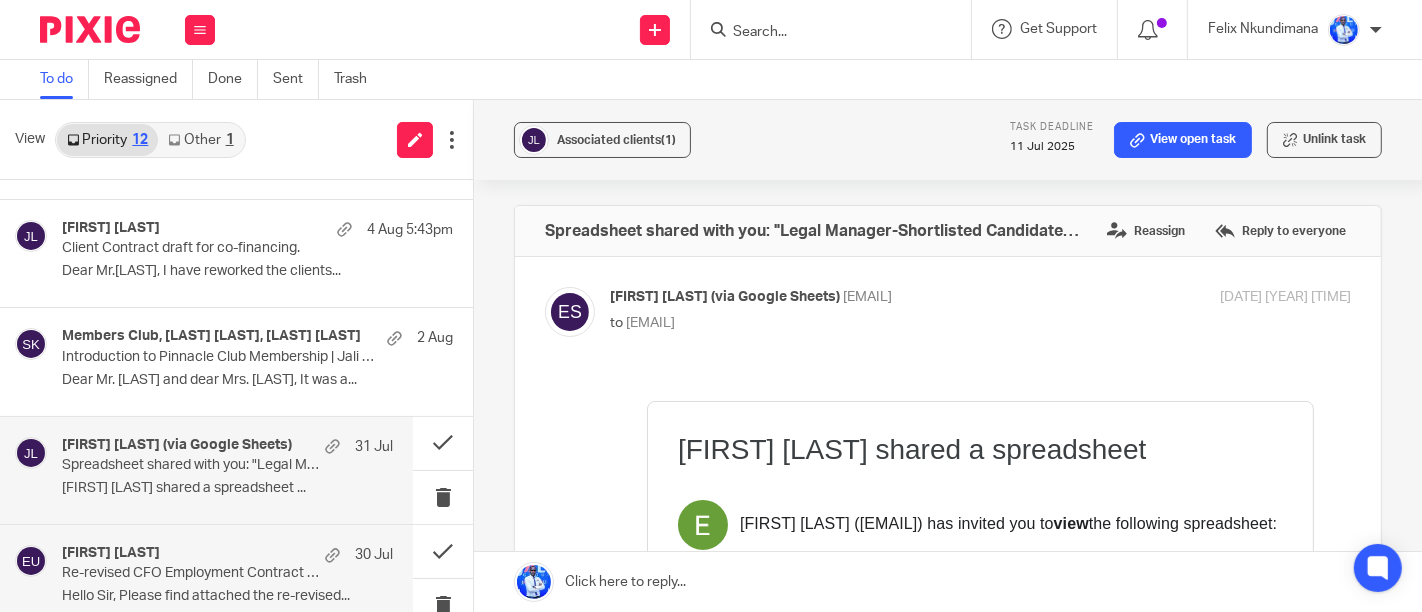 click on "Members Club, [LAST] [LAST], [LAST] [LAST]
[DATE]   Introduction to Pinnacle Club Membership | Jali Group   Dear Mr. [LAST] and dear Mrs. [LAST],  It was a..." at bounding box center [257, 361] 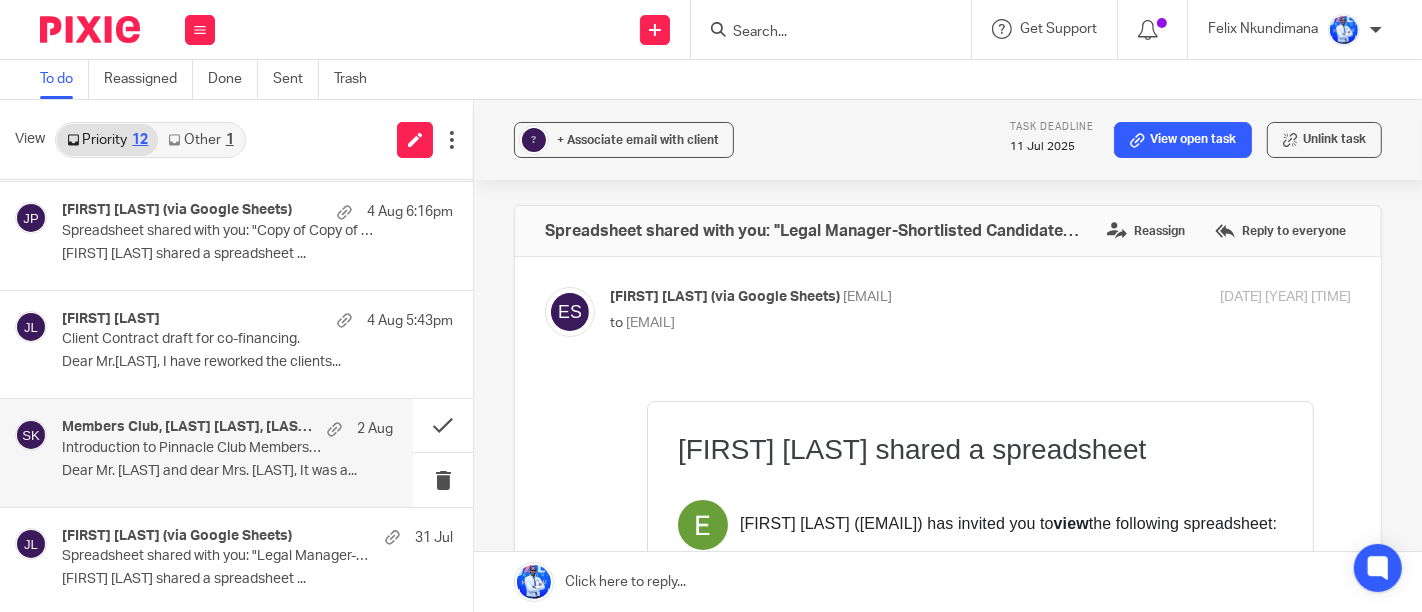 scroll, scrollTop: 431, scrollLeft: 0, axis: vertical 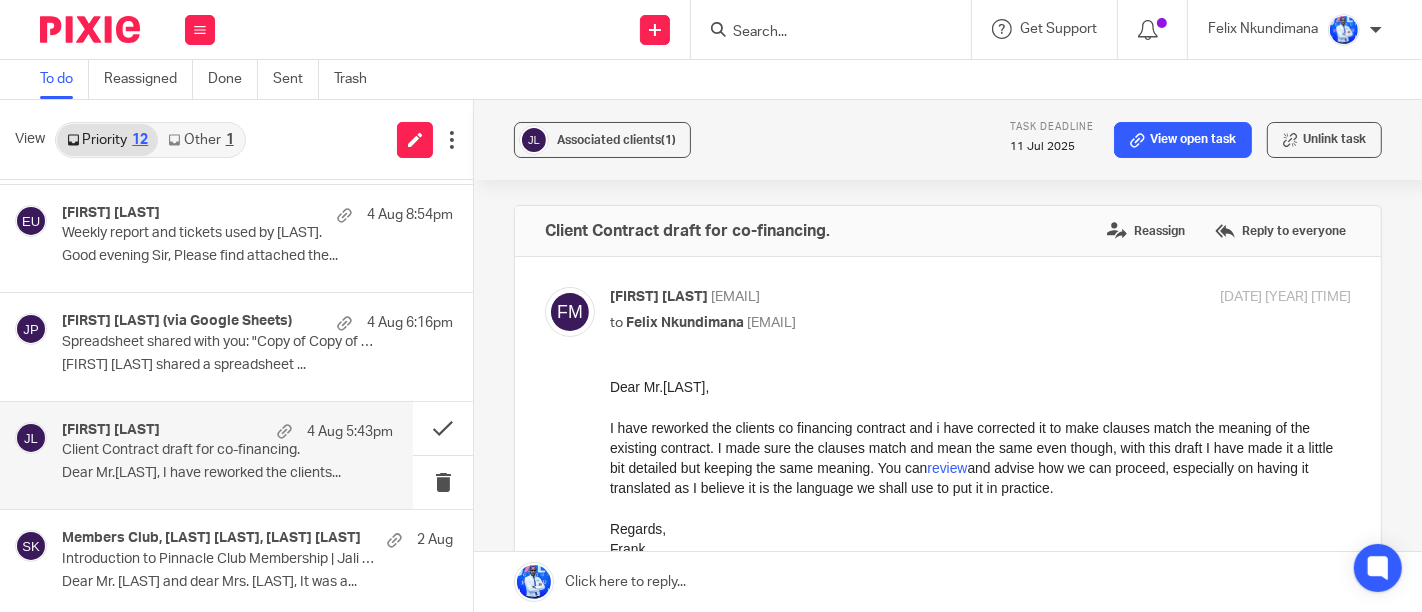 click on "[FIRST] [LAST] shared a spreadsheet   ..." at bounding box center (257, 365) 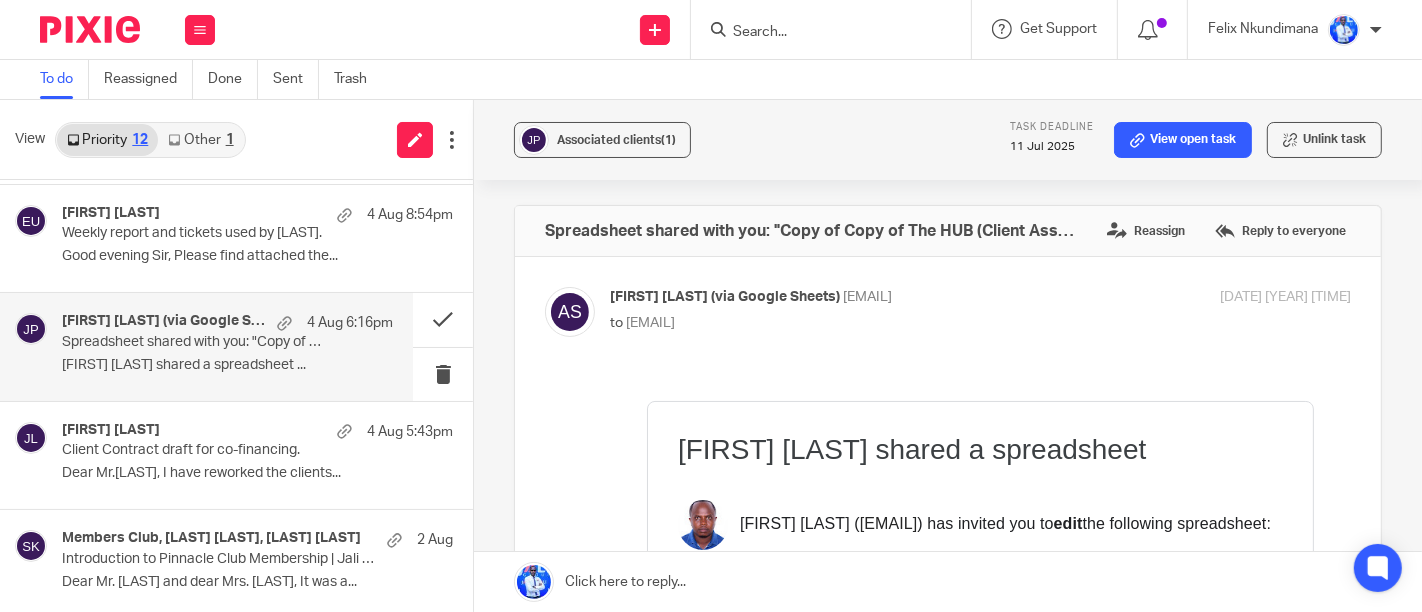 scroll, scrollTop: 0, scrollLeft: 0, axis: both 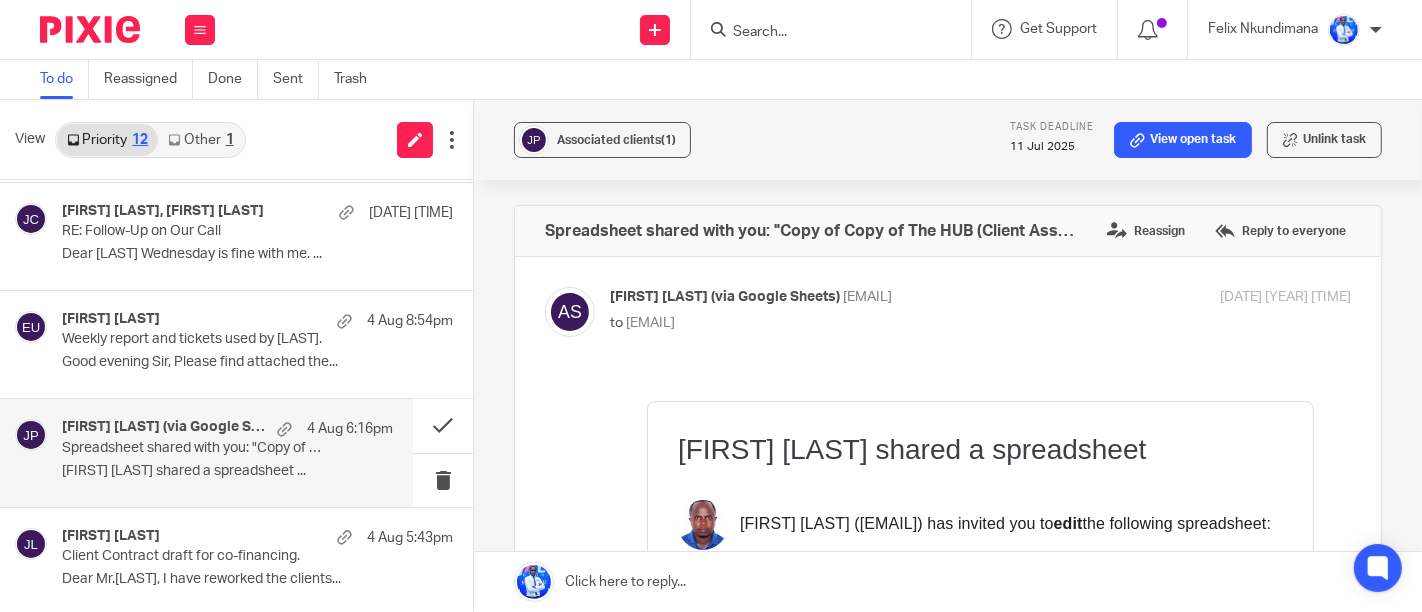 click on "Good evening Sir,  Please find attached the..." at bounding box center (257, 362) 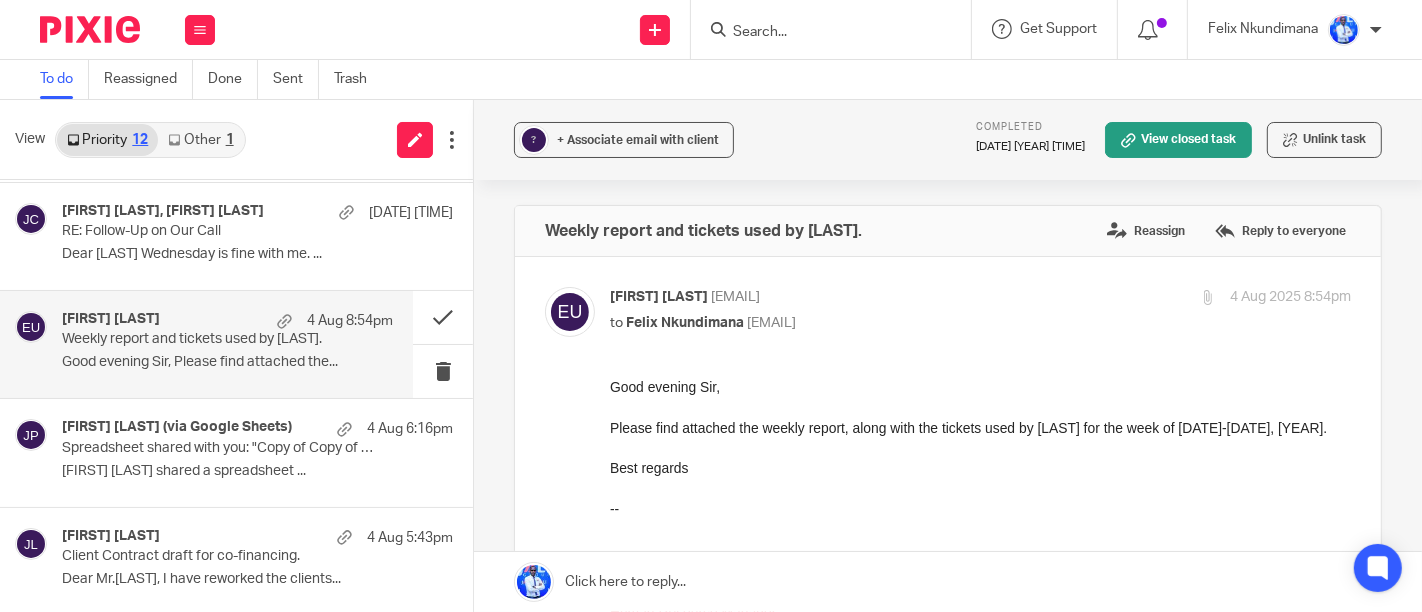 scroll, scrollTop: 0, scrollLeft: 0, axis: both 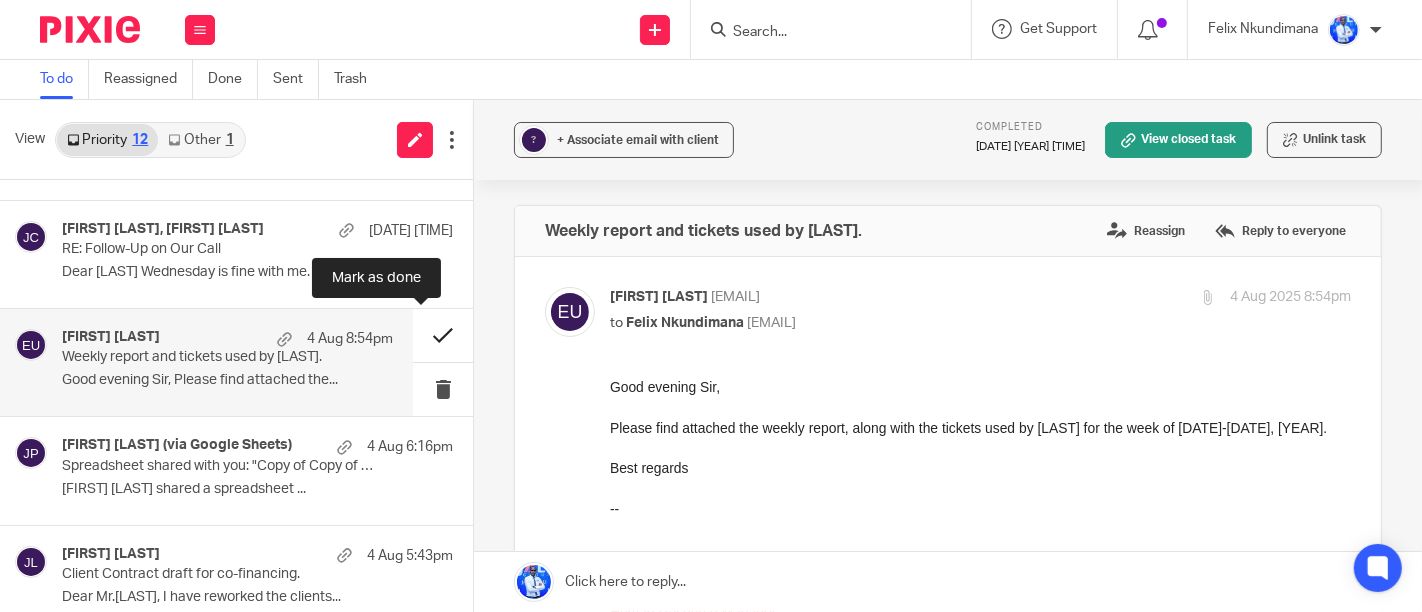 click at bounding box center (443, 335) 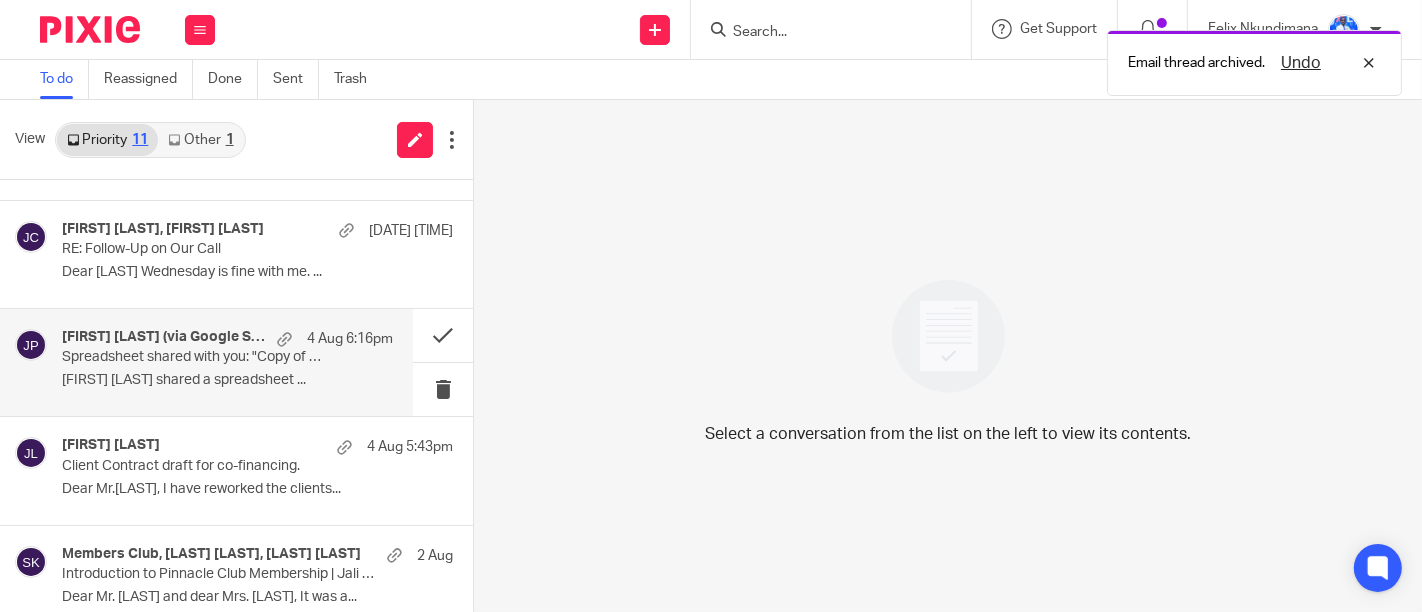 click on "[FIRST] [LAST] (via Google Sheets)
[DATE] [TIME]   Spreadsheet shared with you: "Copy of Copy of The HUB (Client Asset)2"   [FIRST] [LAST] shared a spreadsheet   ..." at bounding box center [227, 362] 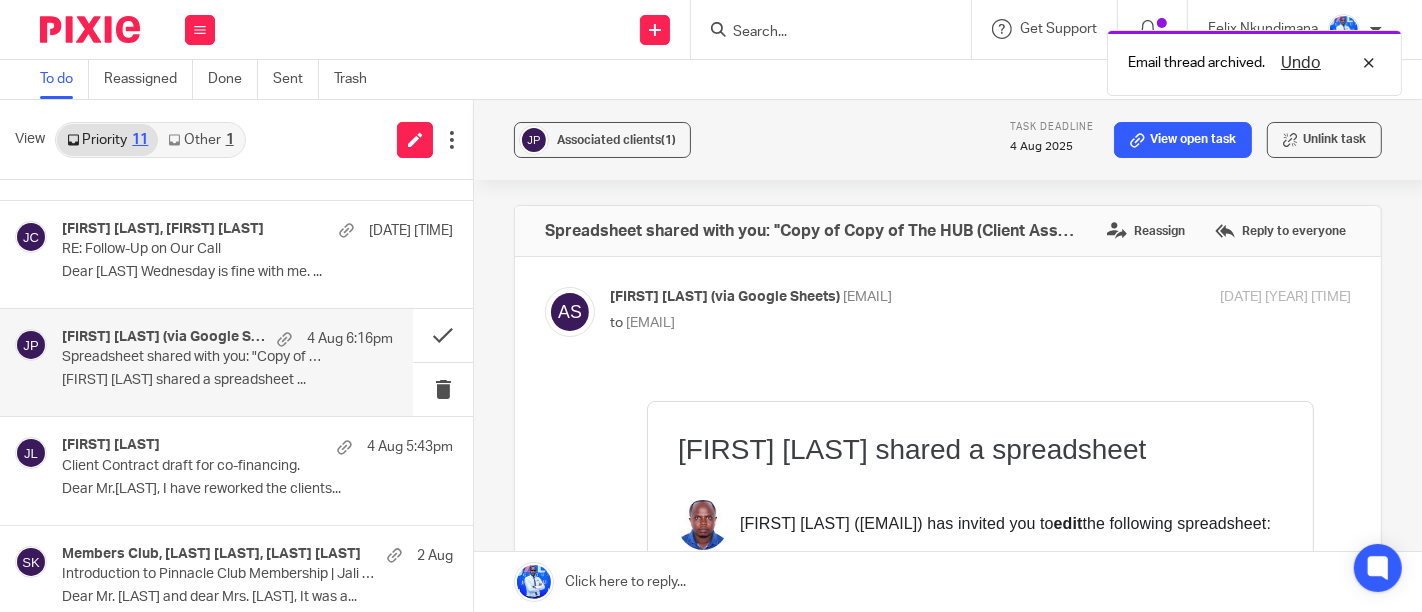 scroll, scrollTop: 0, scrollLeft: 0, axis: both 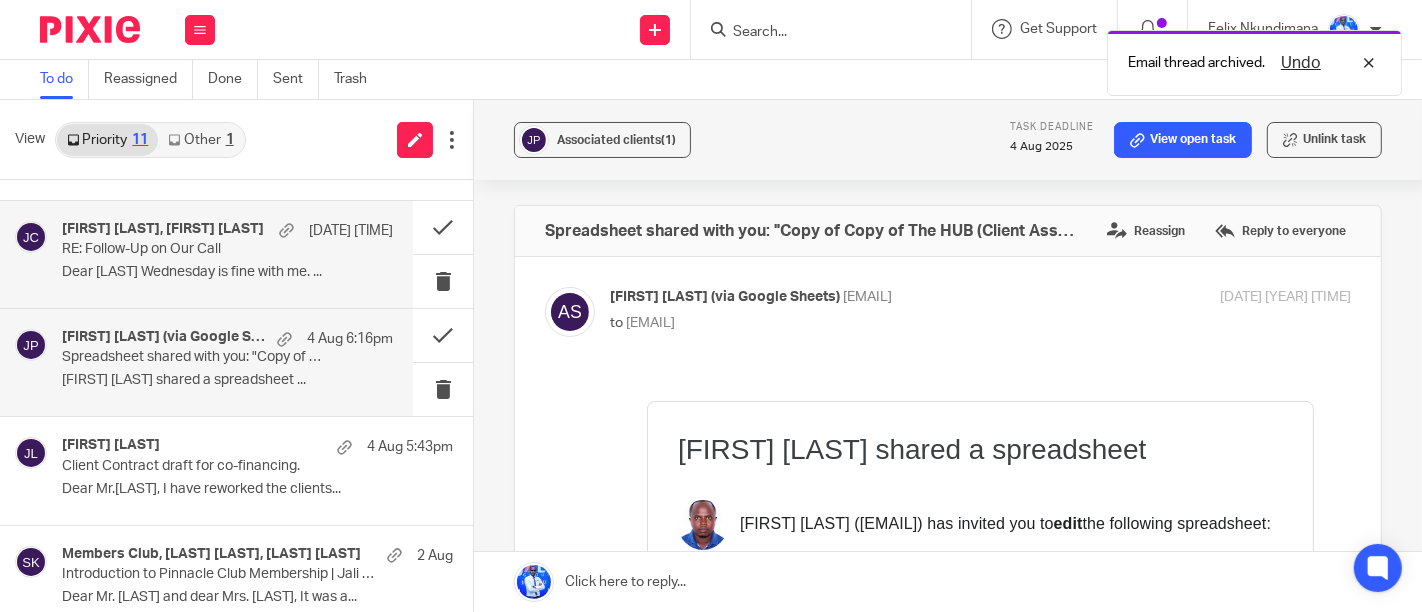 click on "Dear [LAST]    Wednesday is fine with me.    ..." at bounding box center [227, 272] 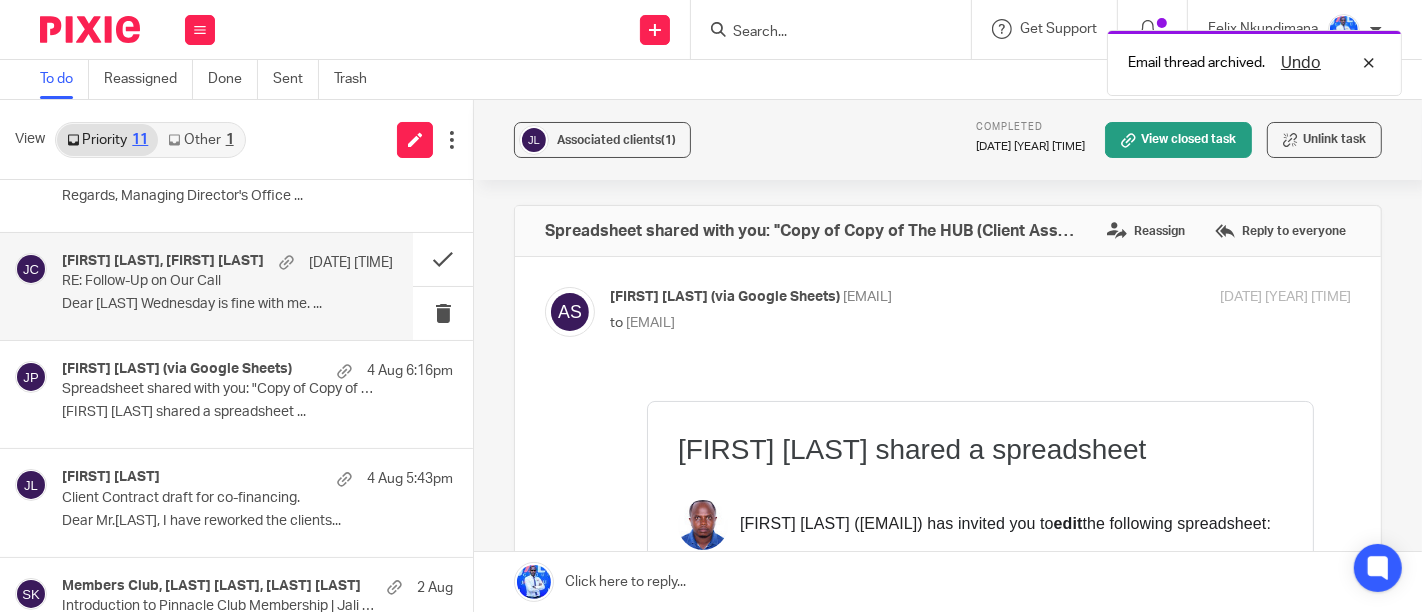 scroll, scrollTop: 162, scrollLeft: 0, axis: vertical 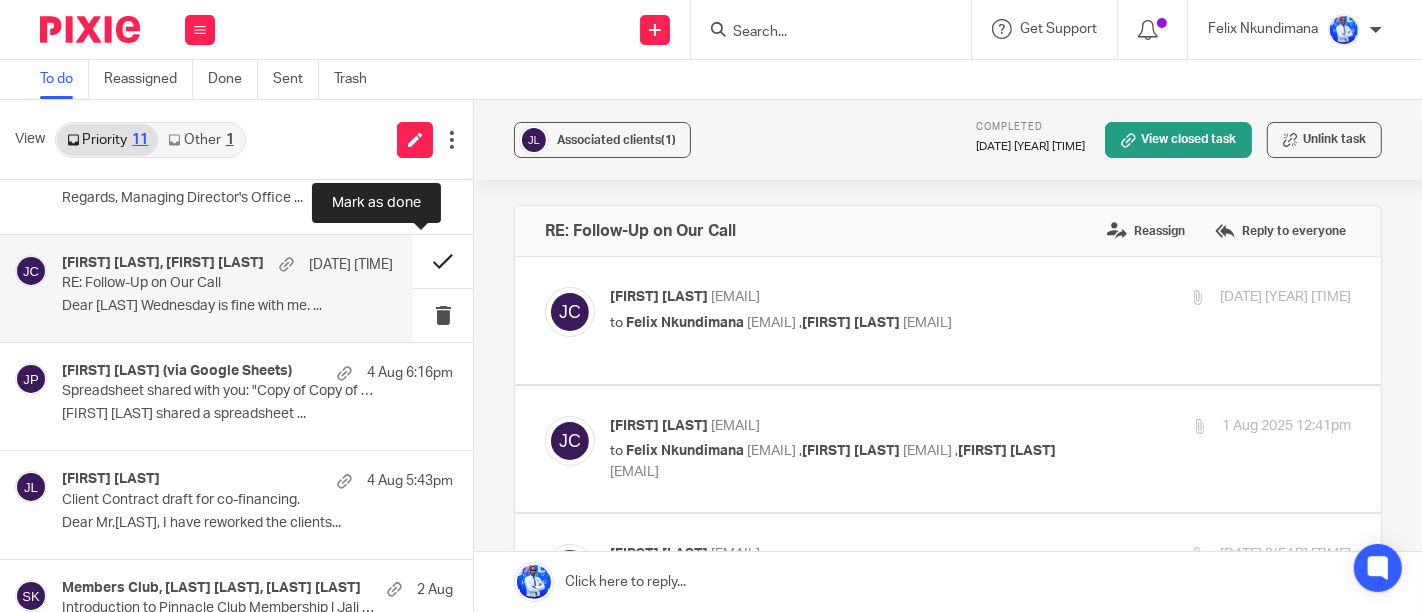 click at bounding box center (443, 261) 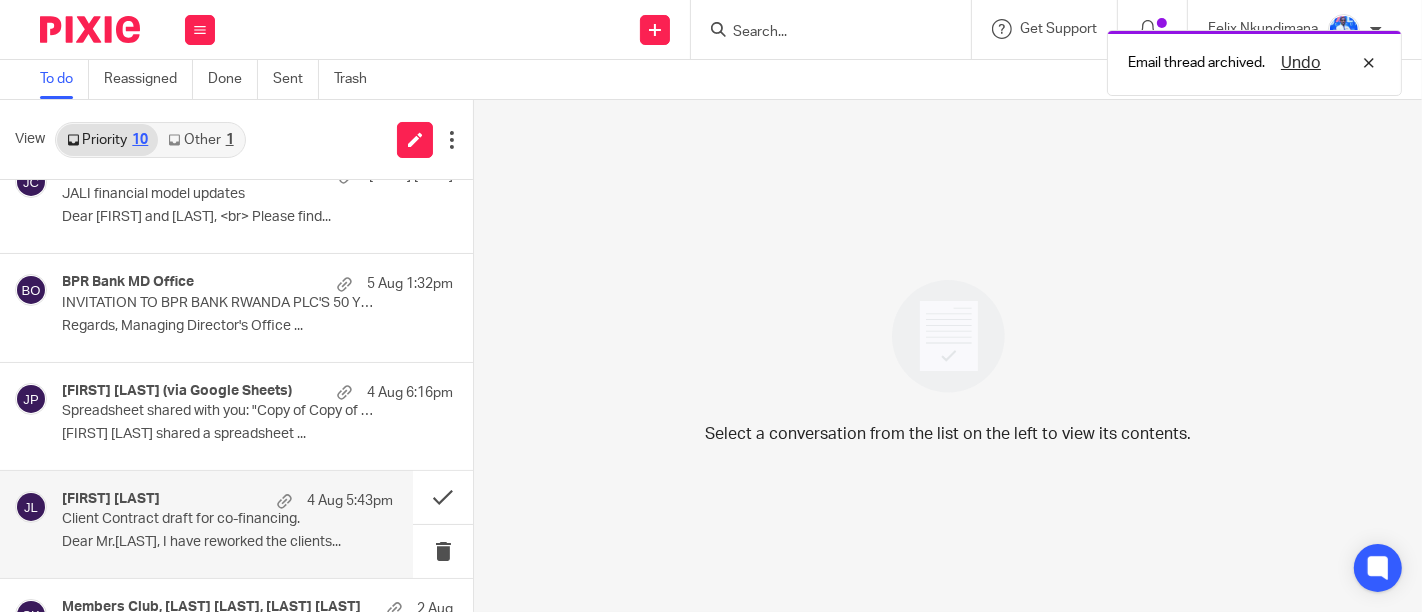 scroll, scrollTop: 0, scrollLeft: 0, axis: both 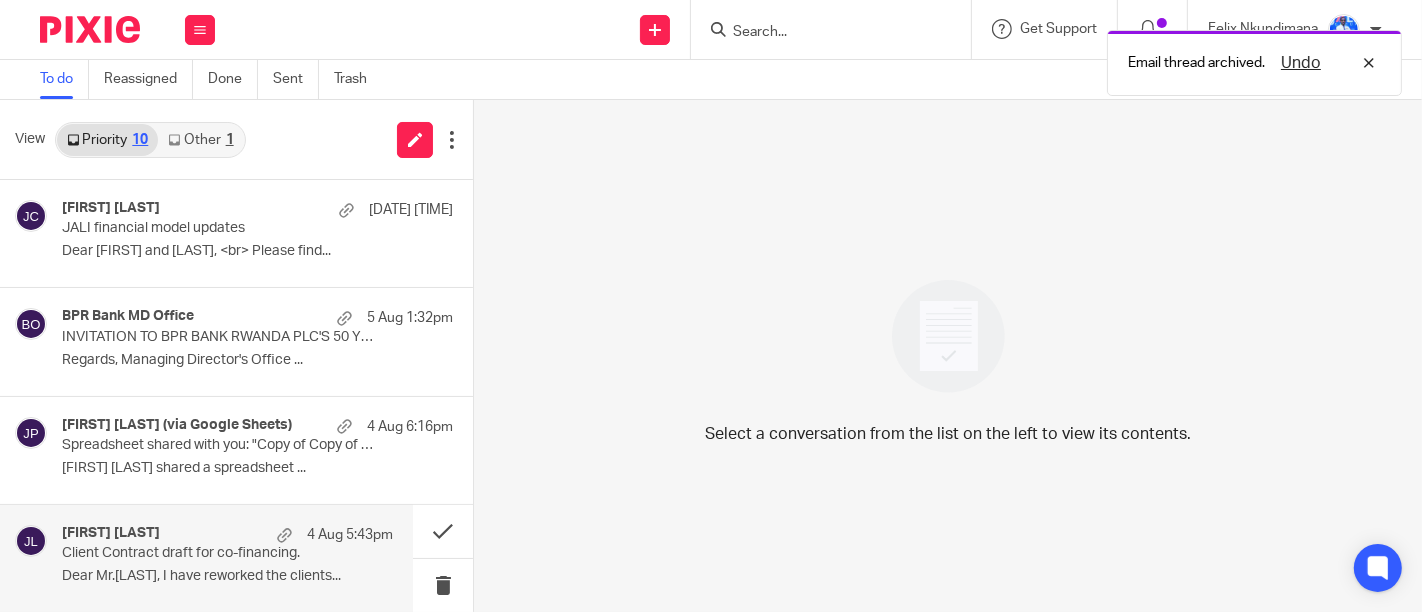 click on "Regards,   Managing Director's Office        ..." at bounding box center [257, 360] 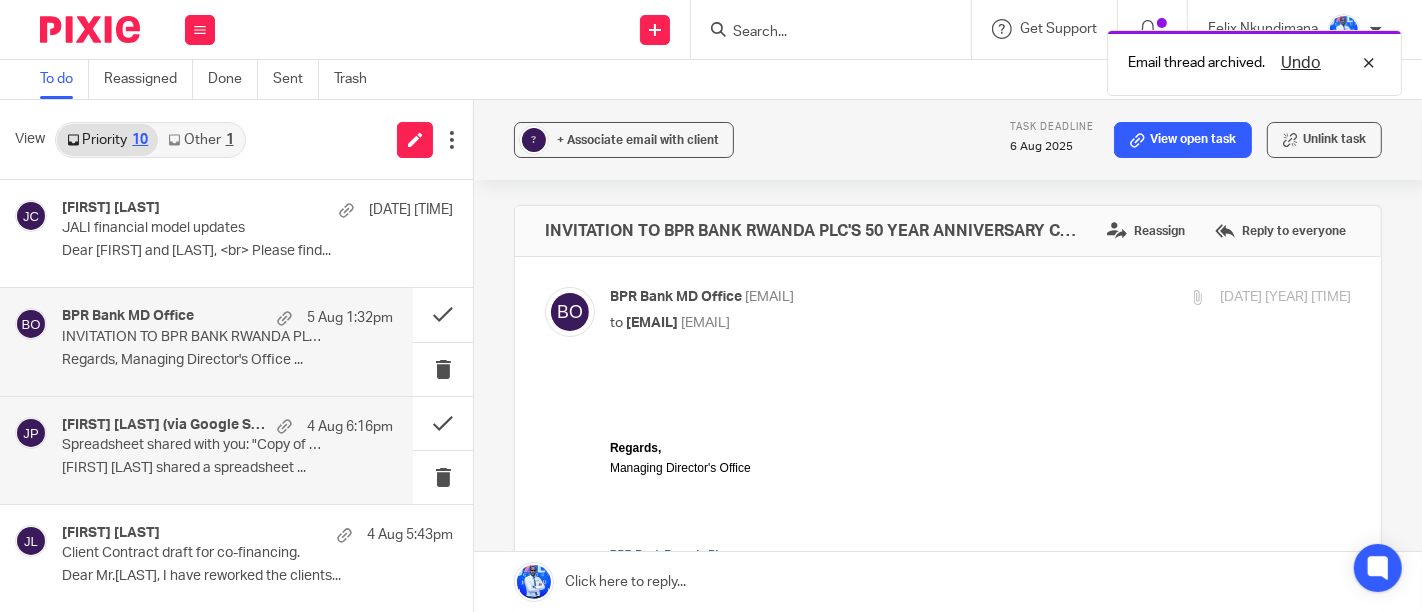scroll, scrollTop: 0, scrollLeft: 0, axis: both 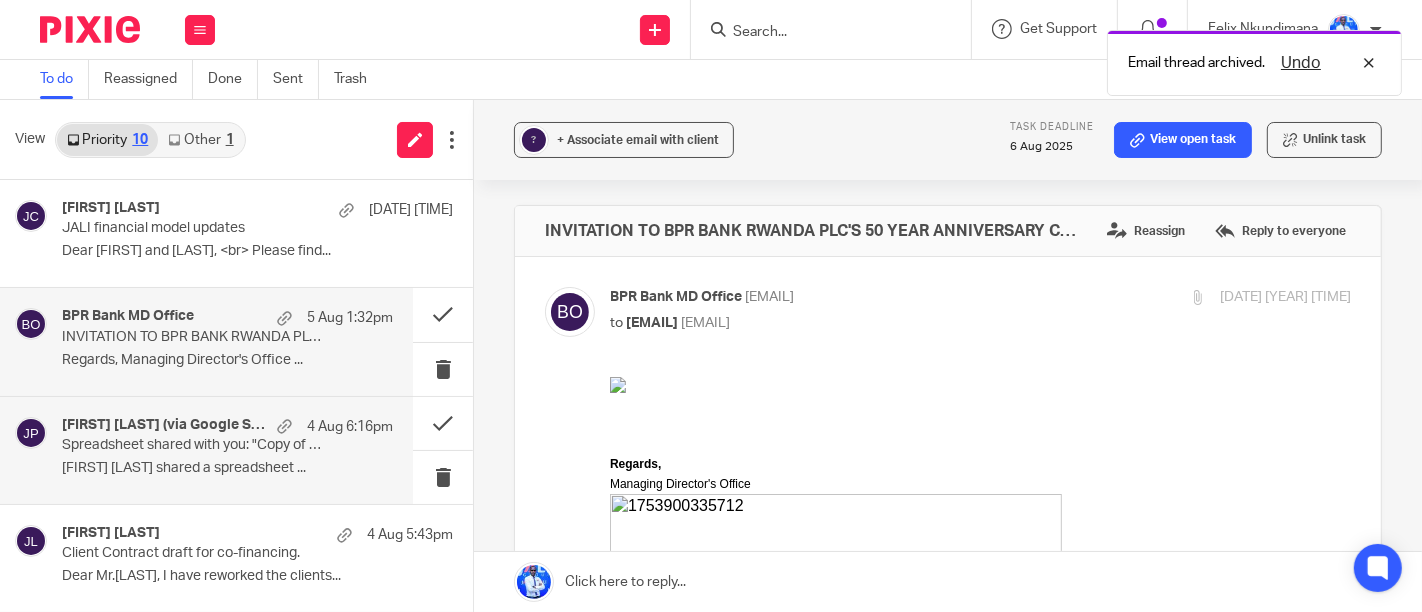 click on "[FIRST] [LAST] (via Google Sheets)
[DATE] [TIME]   Spreadsheet shared with you: "Copy of Copy of The HUB (Client Asset)2"   [FIRST] [LAST] shared a spreadsheet   ..." at bounding box center (227, 450) 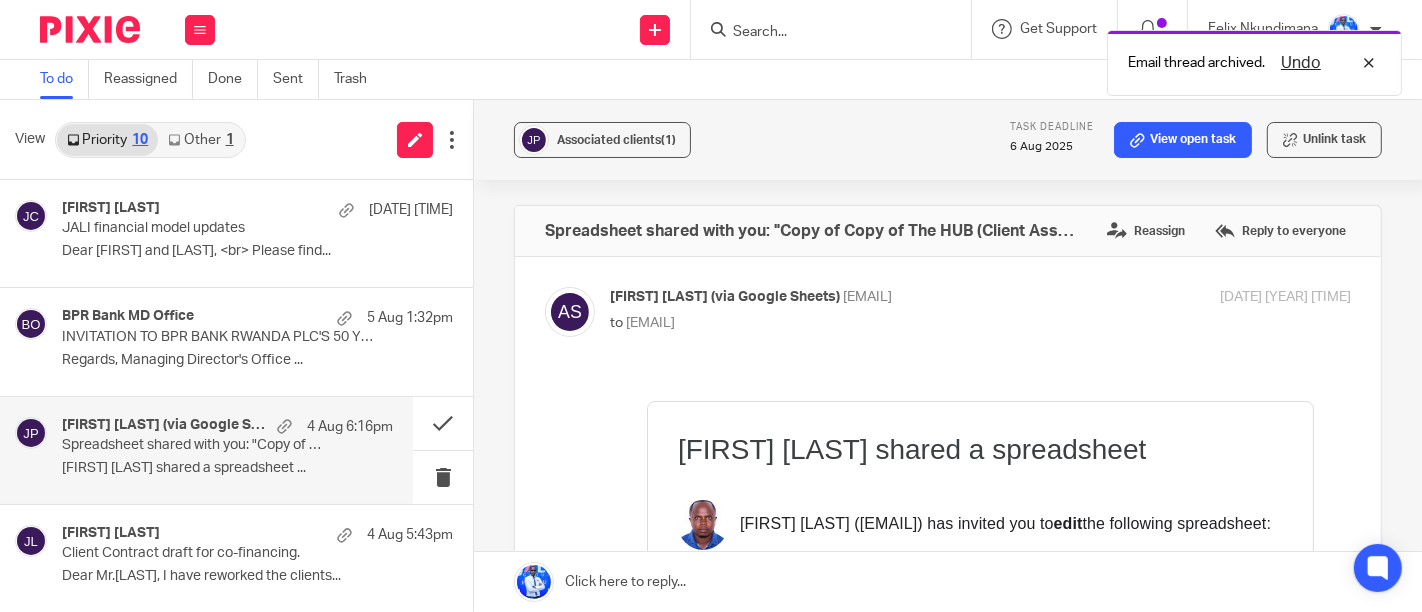 scroll, scrollTop: 0, scrollLeft: 0, axis: both 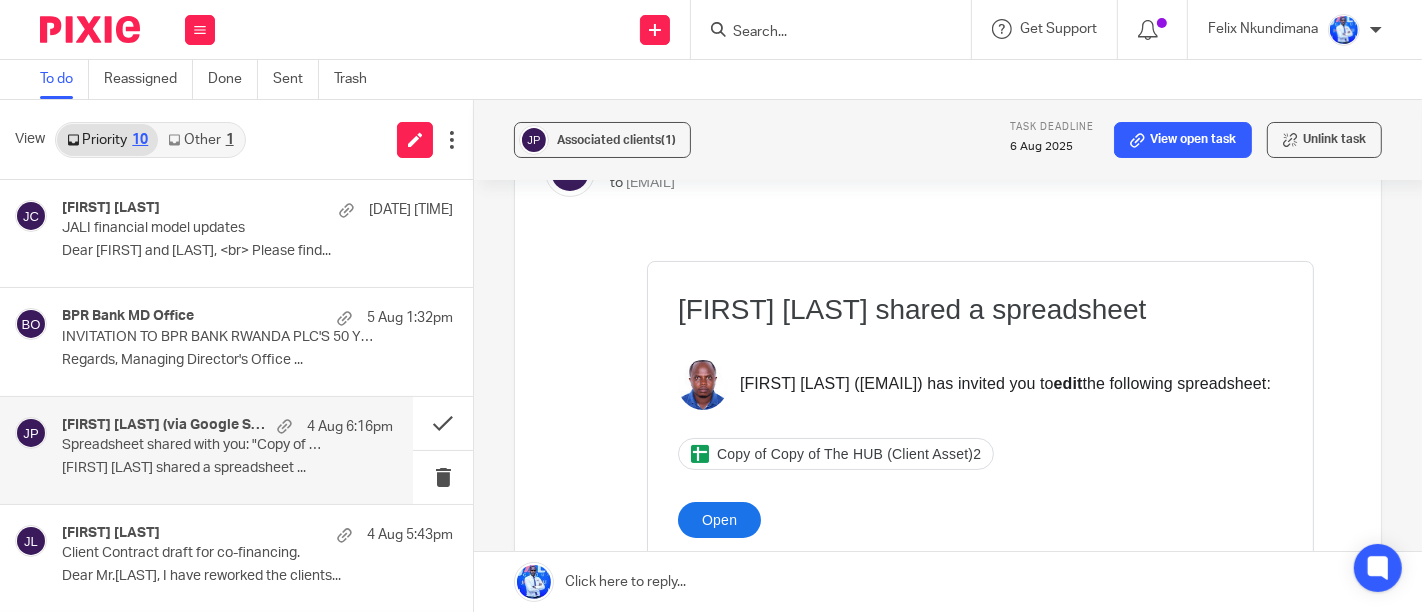 drag, startPoint x: 676, startPoint y: 297, endPoint x: 1276, endPoint y: 277, distance: 600.33325 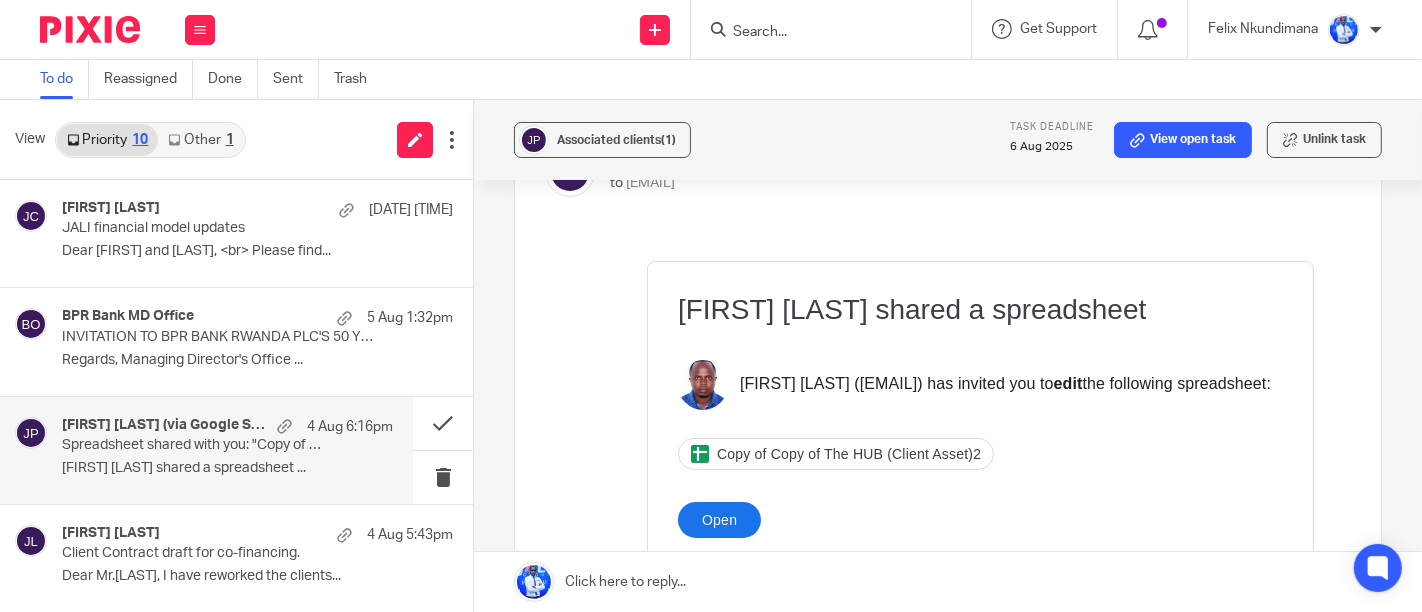 click on "[FIRST] [LAST] (via Google Sheets)
[EMAIL]   to     [EMAIL]       [DATE] [YEAR] [TIME]
Forward" at bounding box center (948, 484) 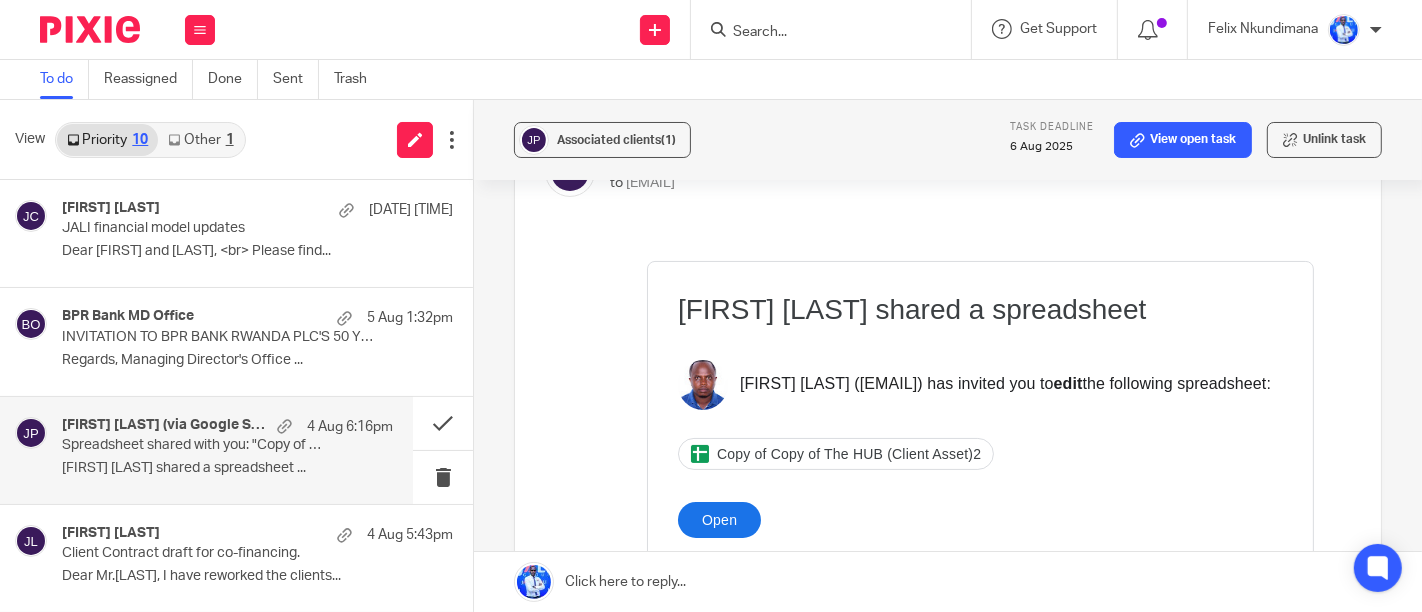 click on "[FIRST] [LAST] shared a spreadsheet [FIRST] [LAST] ( [EMAIL] ) has invited you to edit the following spreadsheet: Copy of Copy of The HUB (Client Asset)2 Open Google LLC, [NUMBER] [STREET], [CITY], [STATE] [POSTAL CODE], [COUNTRY]  You have received this email because  [EMAIL]  shared a spreadsheet with you from Google Sheets." at bounding box center [979, 458] 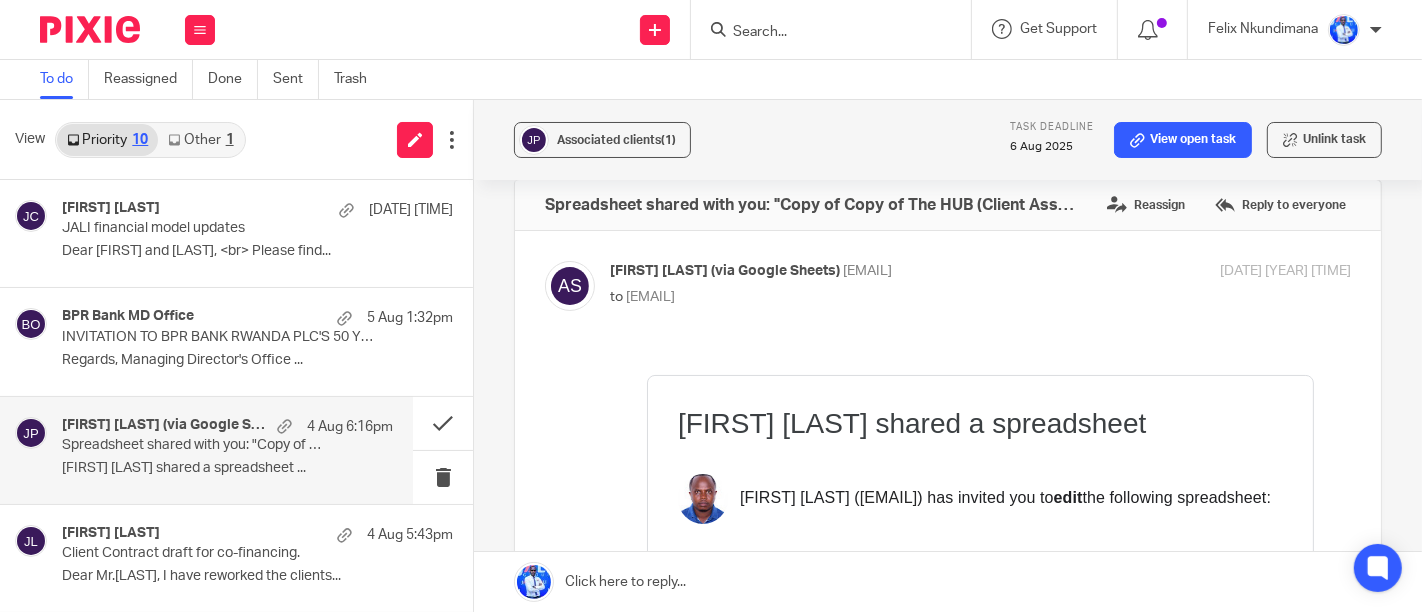 scroll, scrollTop: 0, scrollLeft: 0, axis: both 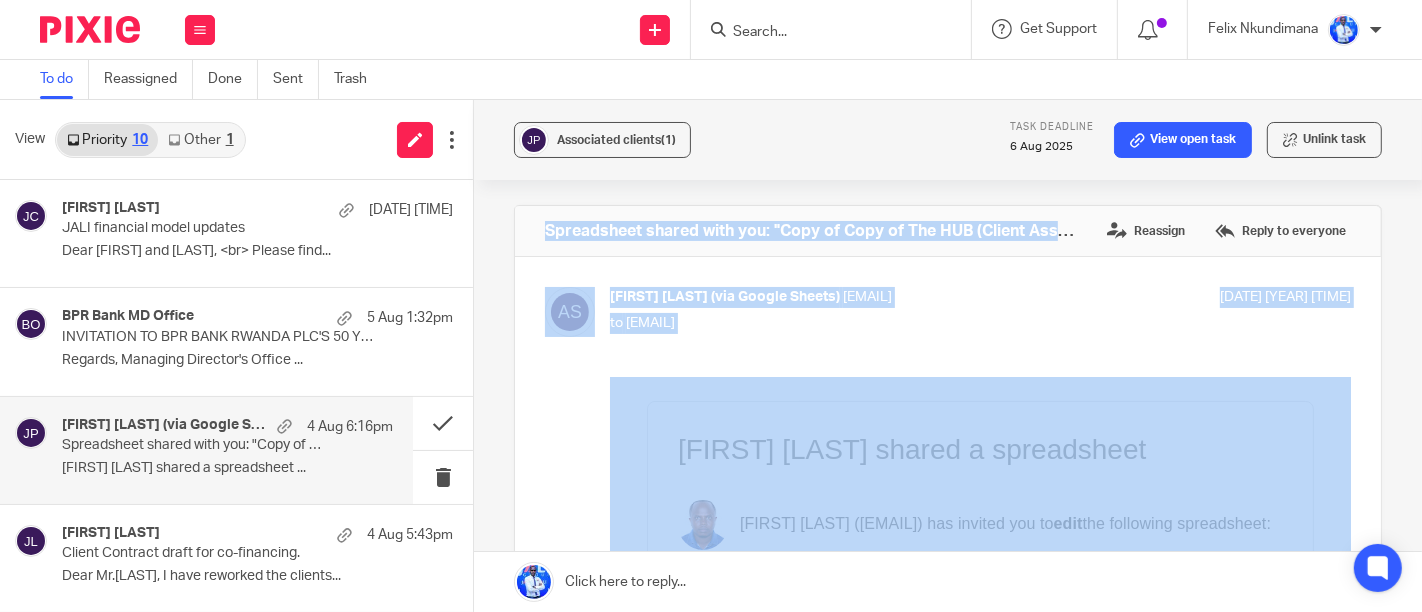 drag, startPoint x: 541, startPoint y: 221, endPoint x: 947, endPoint y: 378, distance: 435.29874 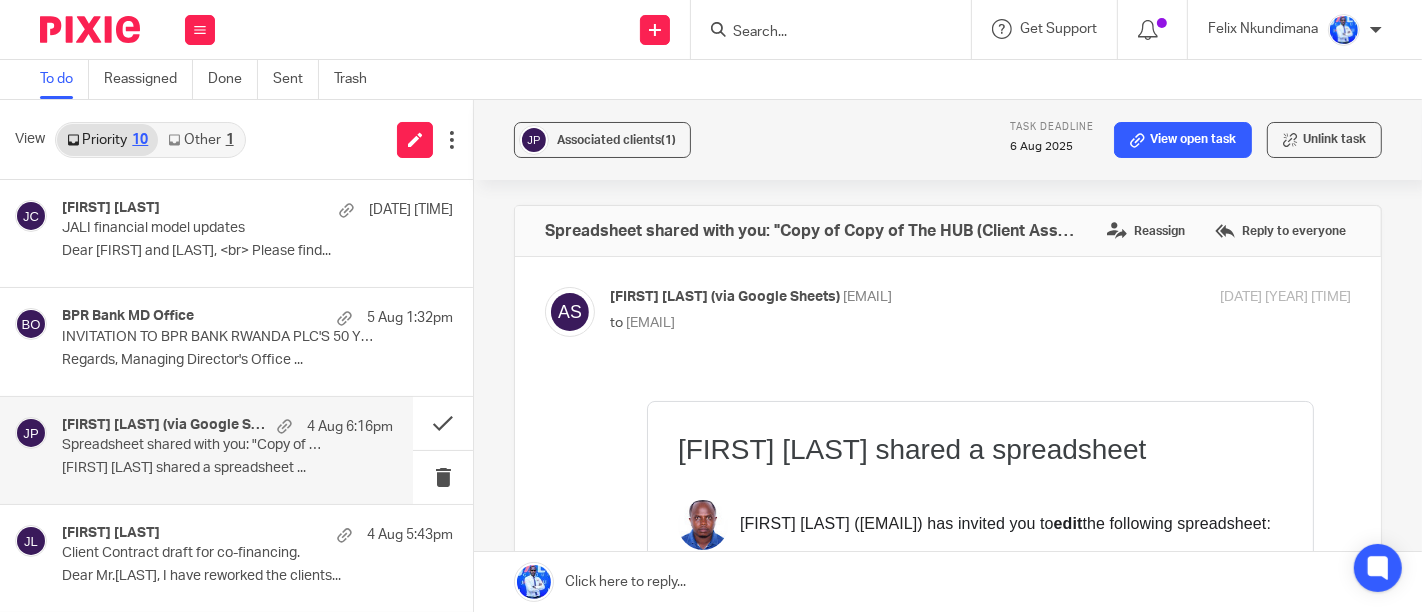 click on "[FIRST] [LAST] shared a spreadsheet [FIRST] [LAST] ( [EMAIL] ) has invited you to edit the following spreadsheet: Copy of Copy of The HUB (Client Asset)2 Open Google LLC, [NUMBER] [STREET], [CITY], [STATE] [POSTAL CODE], [COUNTRY]  You have received this email because  [EMAIL]  shared a spreadsheet with you from Google Sheets." at bounding box center [979, 598] 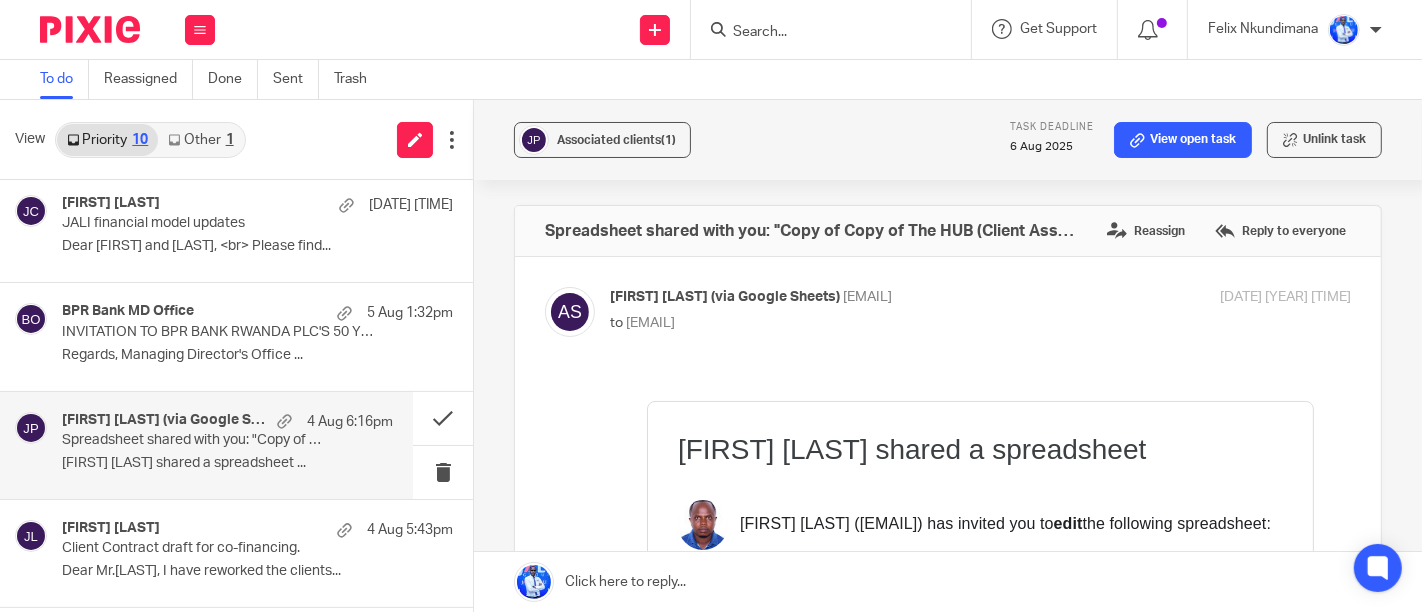 scroll, scrollTop: 0, scrollLeft: 0, axis: both 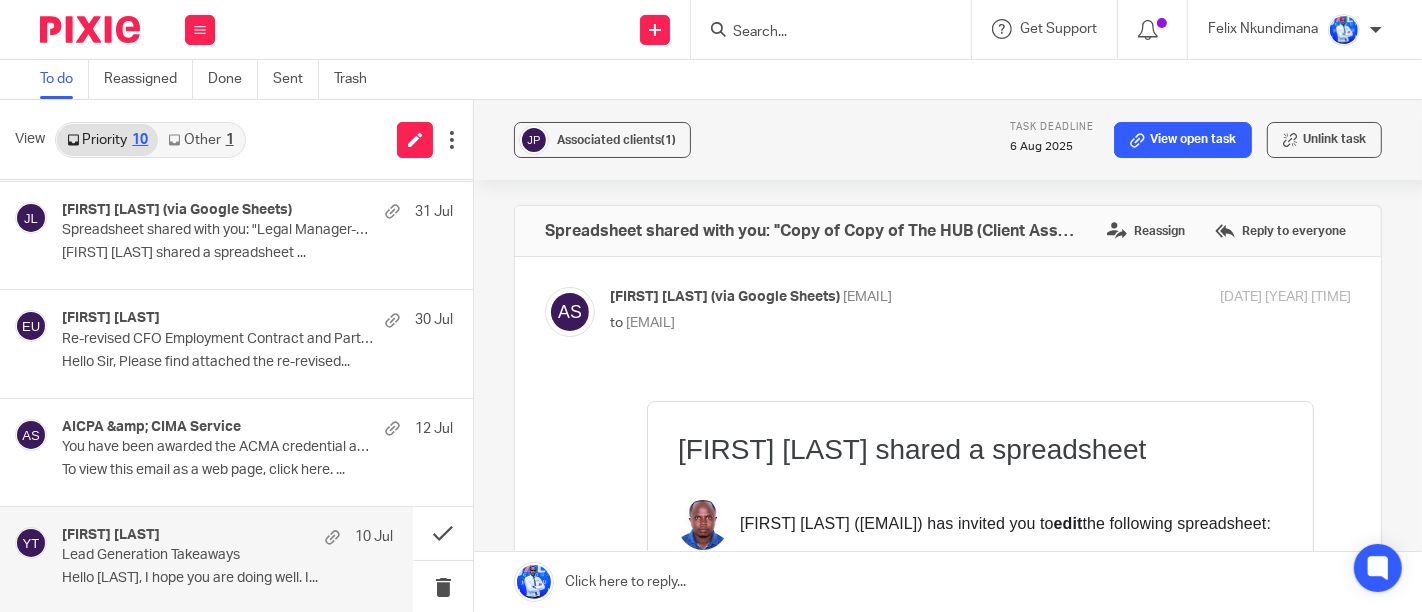 click on "Hello [LAST],     I hope you are doing well. I..." at bounding box center [227, 578] 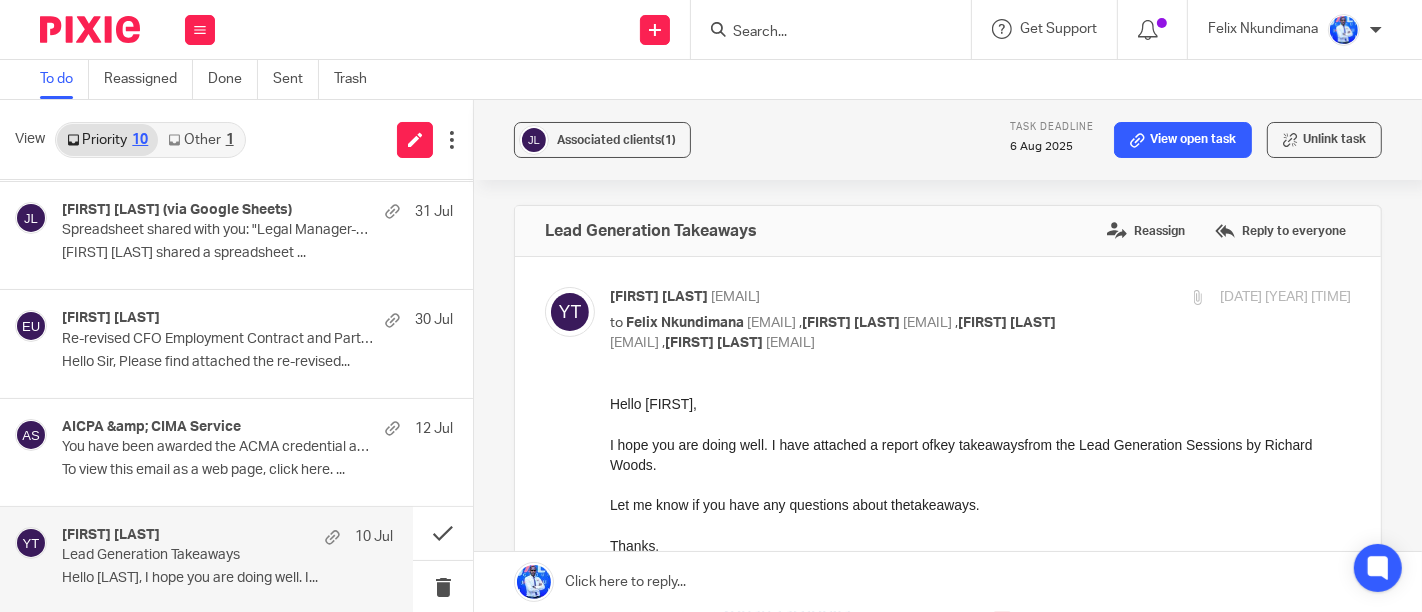 scroll, scrollTop: 0, scrollLeft: 0, axis: both 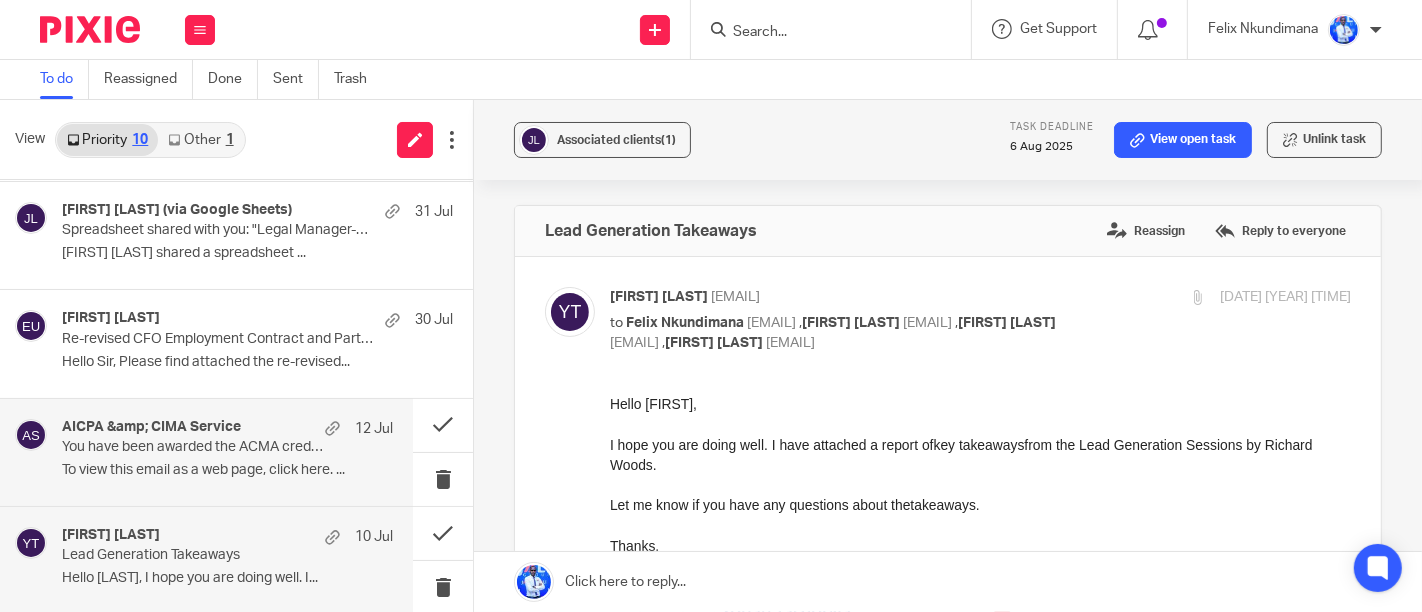 click on "To view this email as a web page, click here.  ..." at bounding box center (227, 470) 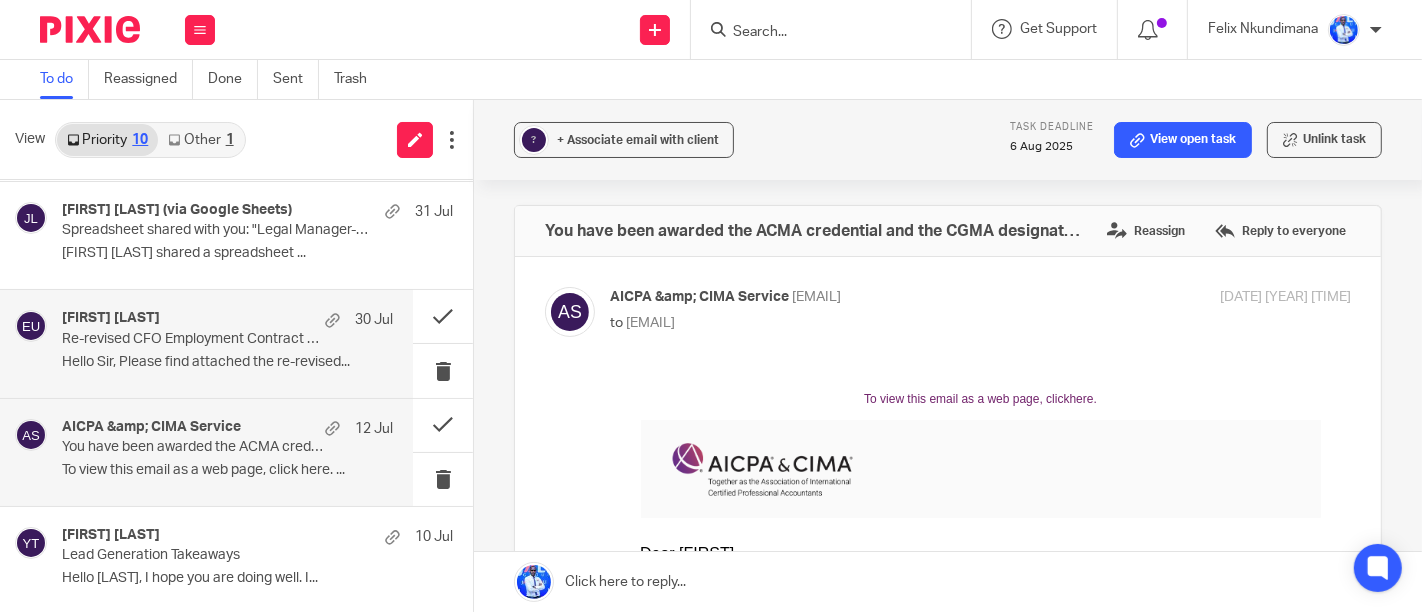 scroll, scrollTop: 0, scrollLeft: 0, axis: both 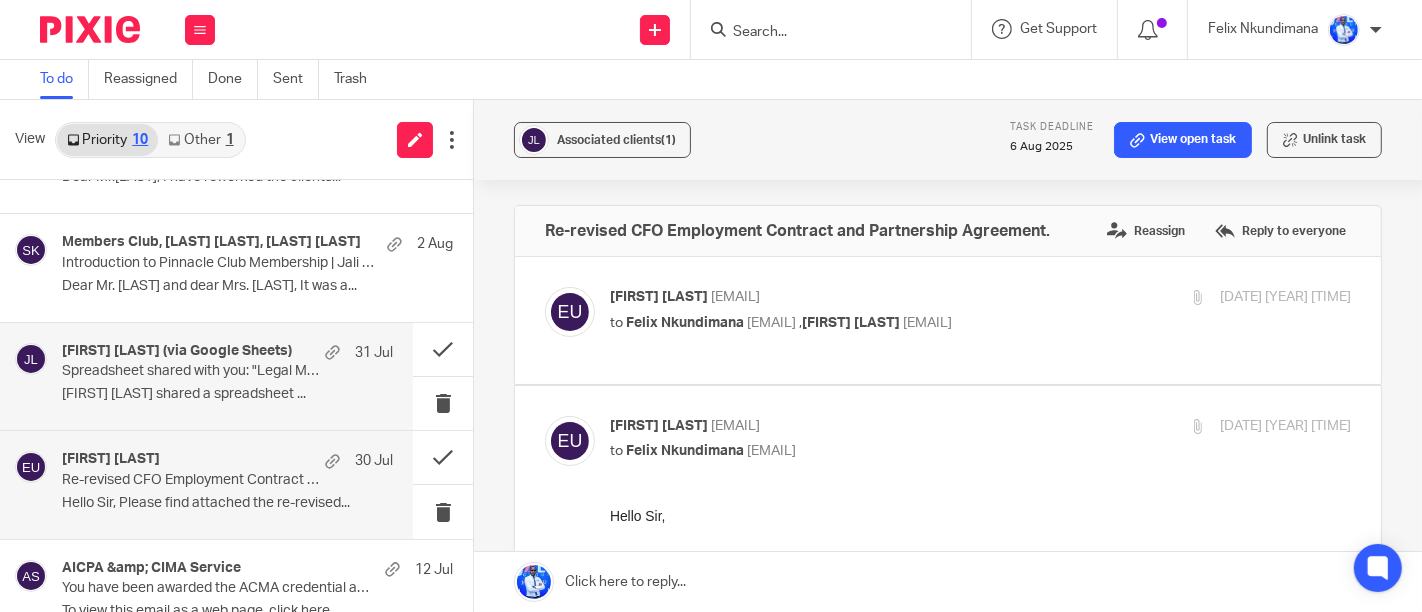click on "Spreadsheet shared with you: "Legal Manager-Shortlisted Candidates.xlsx"" at bounding box center (194, 371) 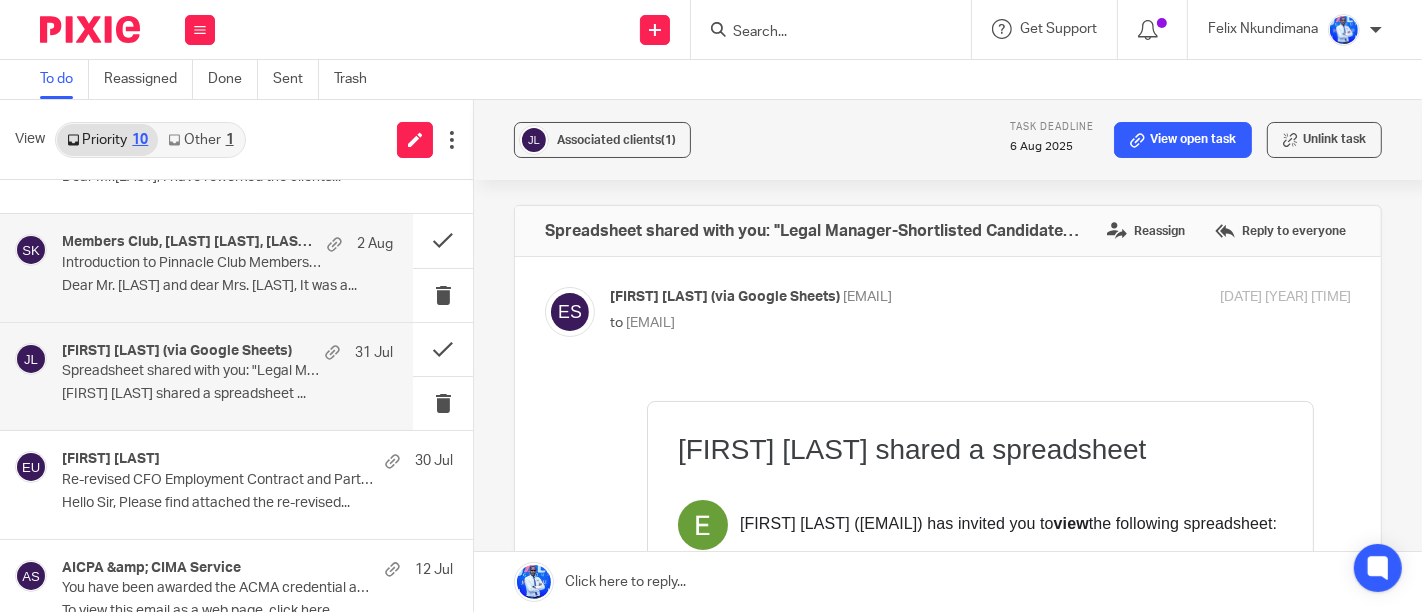scroll, scrollTop: 0, scrollLeft: 0, axis: both 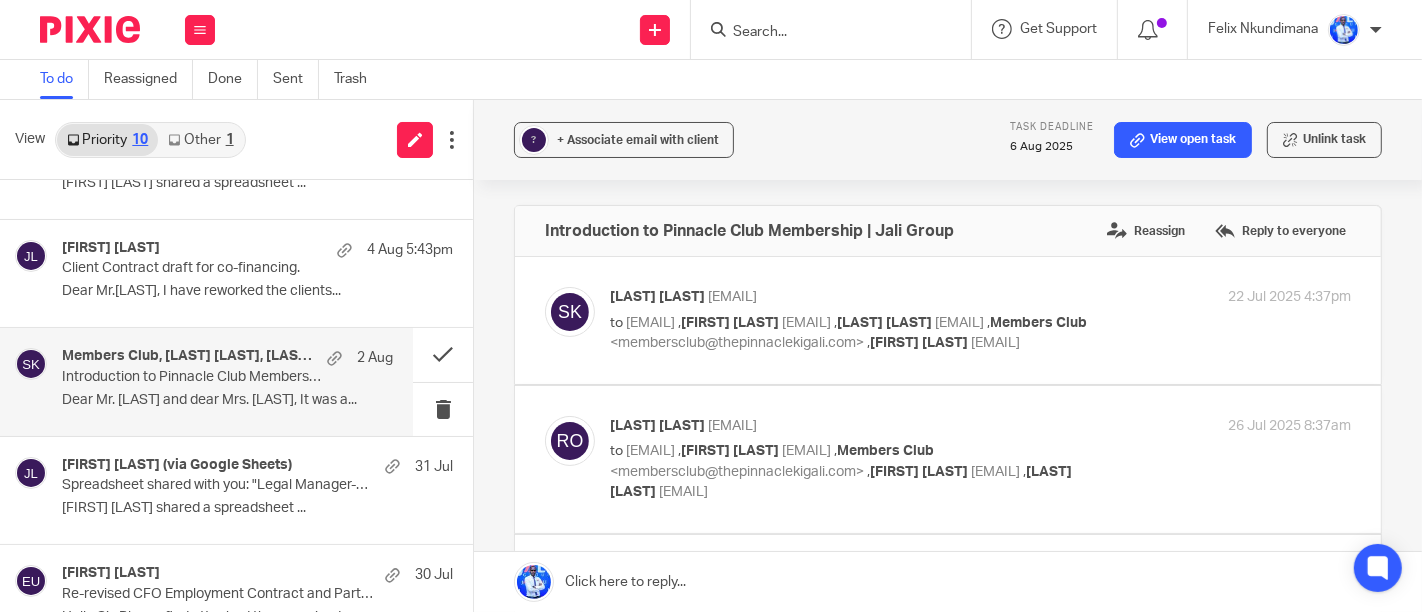 click on "Client Contract draft for co-financing." at bounding box center [218, 268] 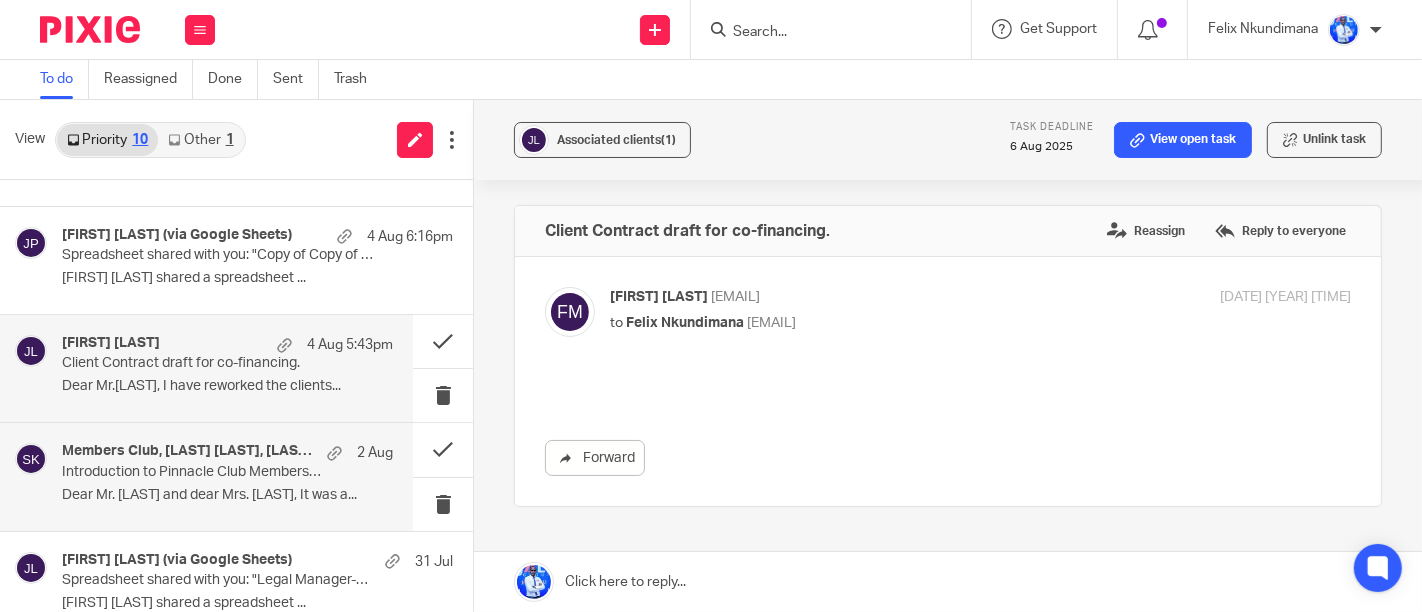 scroll, scrollTop: 0, scrollLeft: 0, axis: both 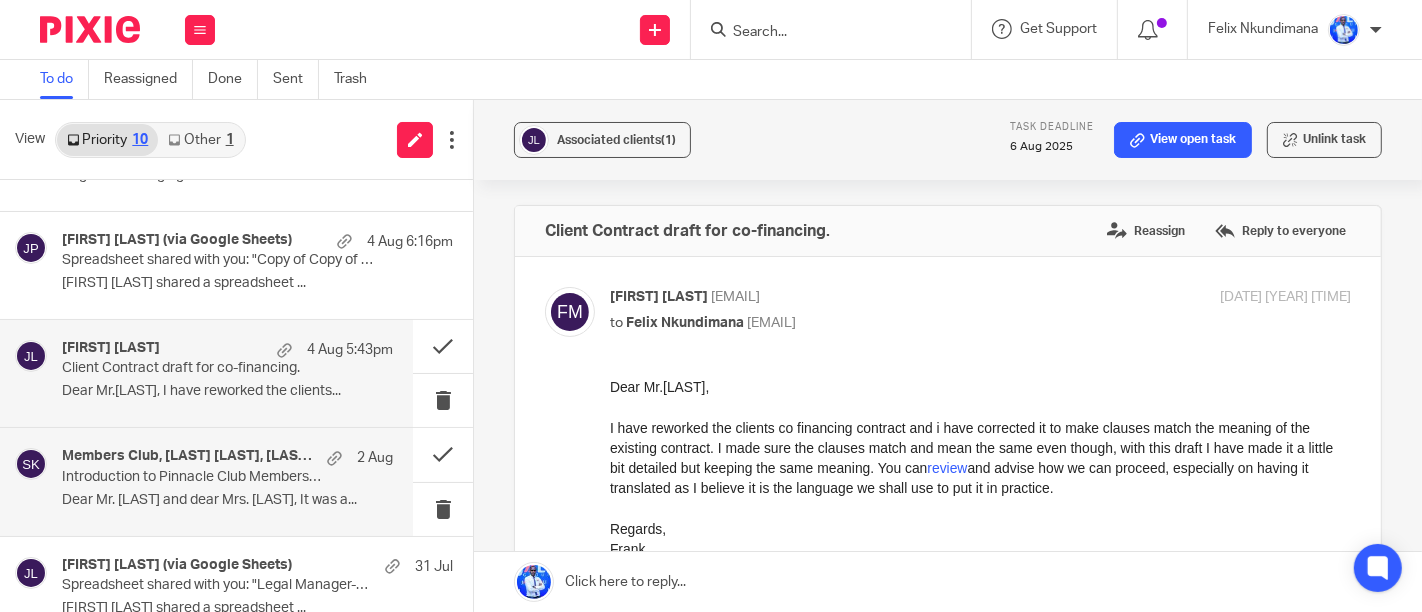 click on "[FIRST] [LAST] shared a spreadsheet   ..." at bounding box center (257, 283) 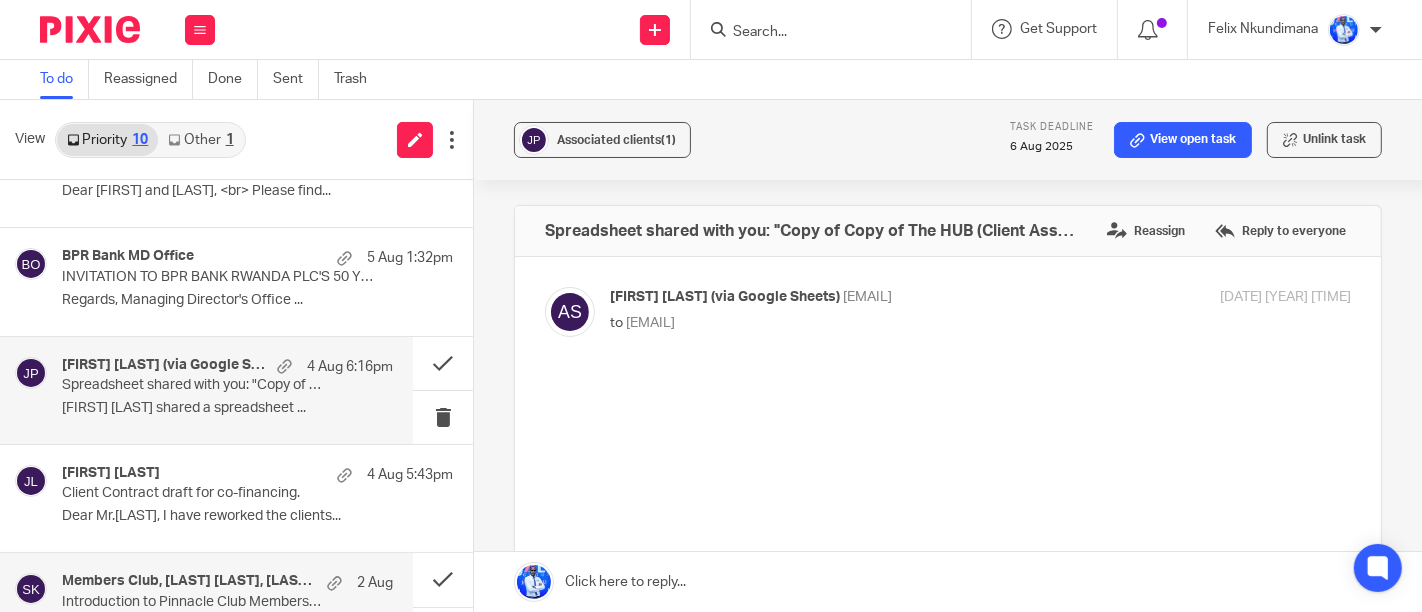 scroll, scrollTop: 57, scrollLeft: 0, axis: vertical 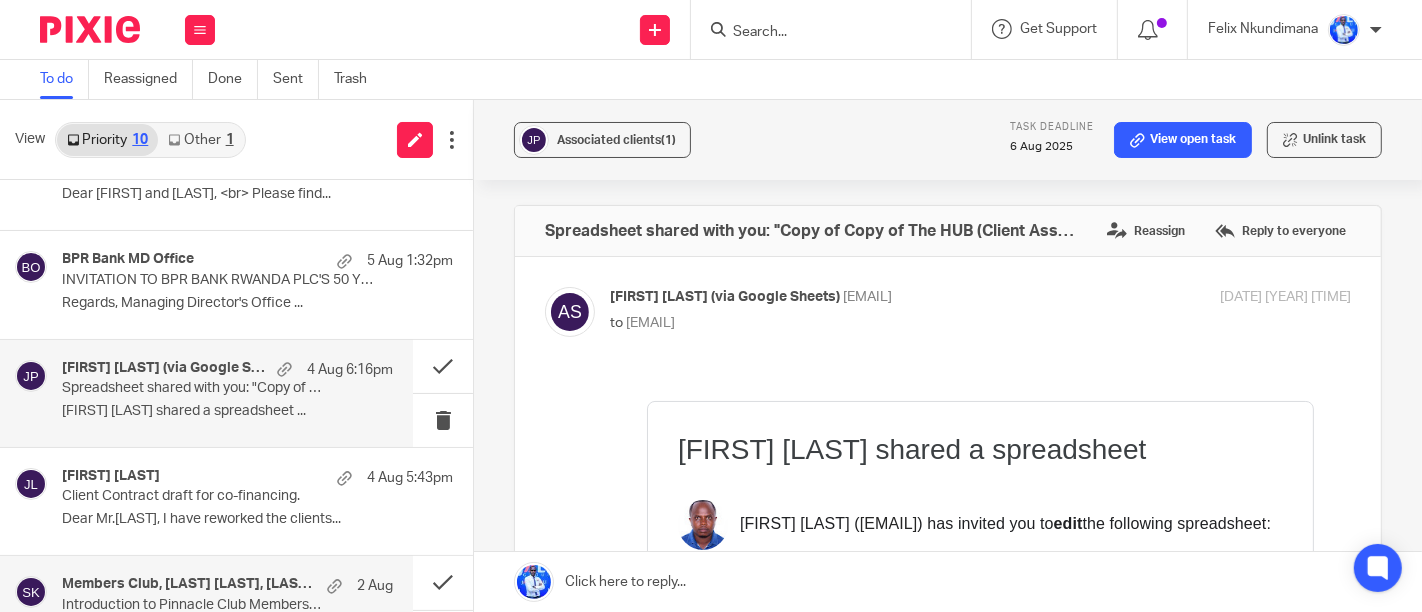 click on "INVITATION TO BPR BANK RWANDA PLC'S 50 YEAR ANNIVERSARY CELEBRATION" at bounding box center [218, 280] 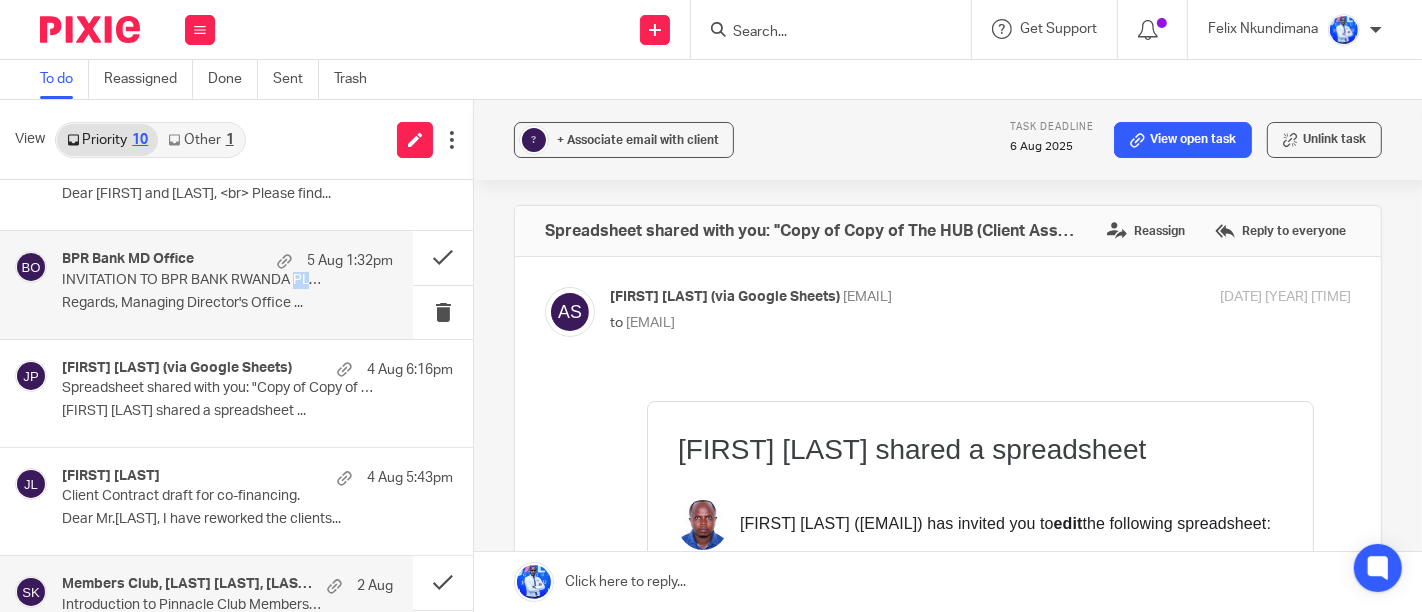 click on "INVITATION TO BPR BANK RWANDA PLC'S 50 YEAR ANNIVERSARY CELEBRATION" at bounding box center [194, 280] 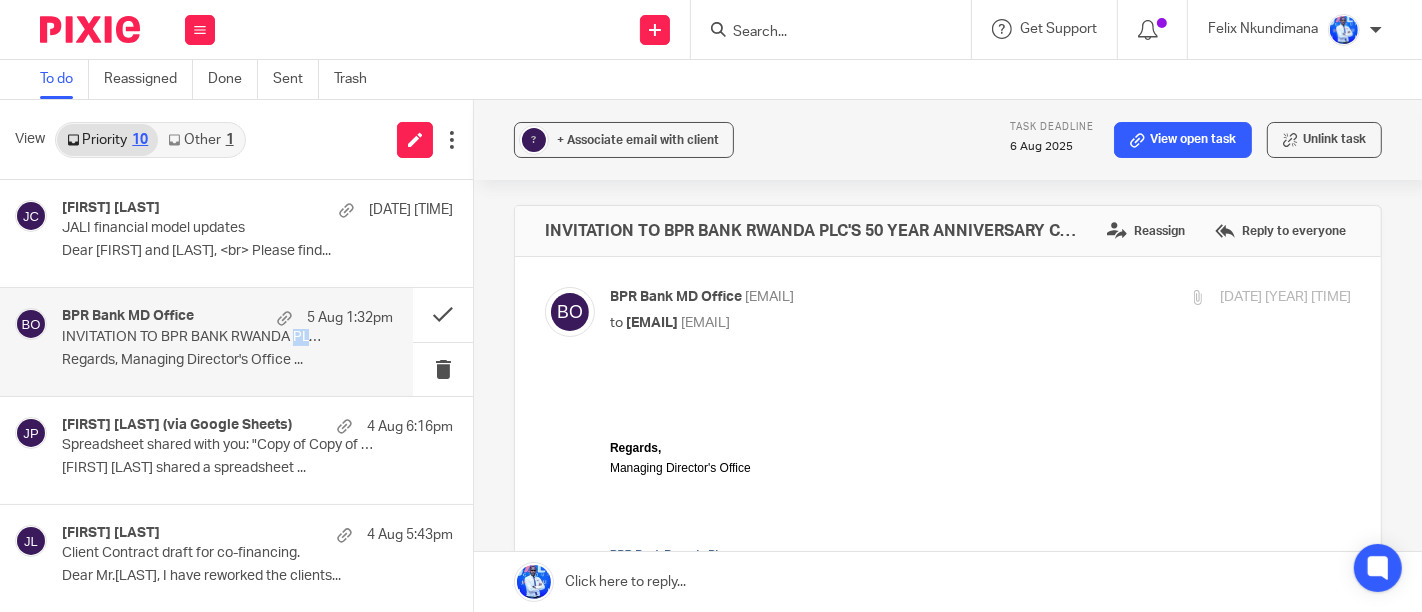 scroll 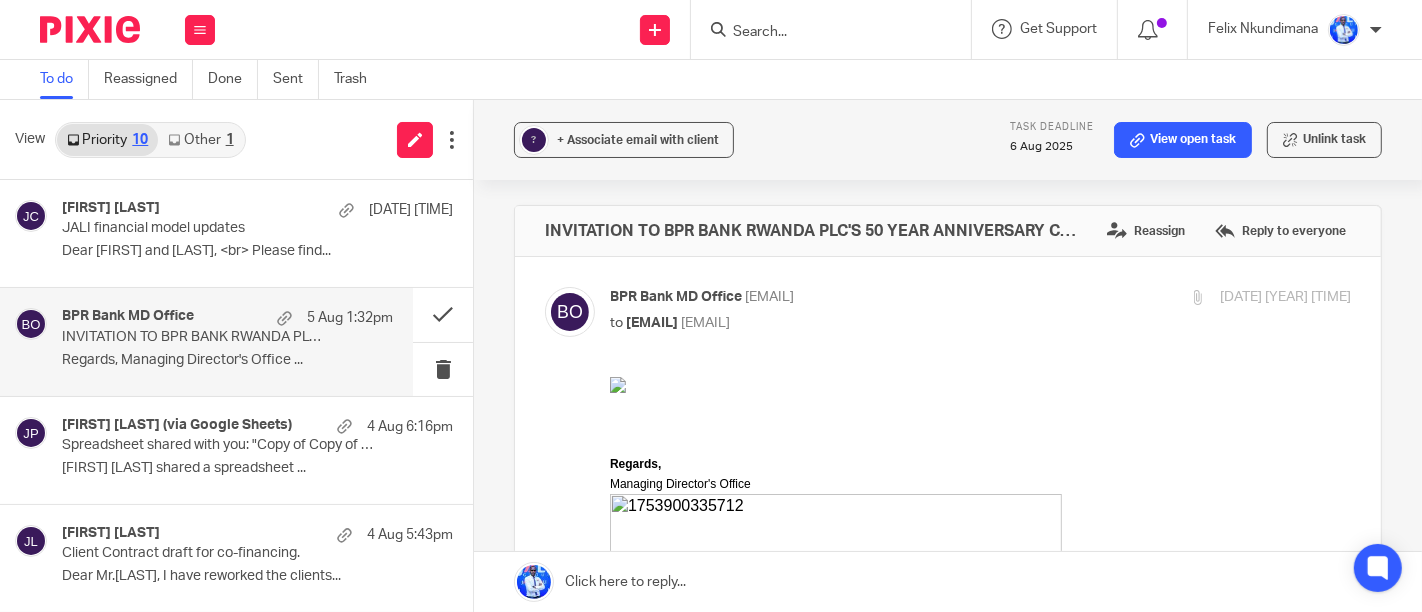 click on "[FIRST] [LAST]
[DATE] [TIME]   JALI financial model updates   Dear [LAST] and [LAST],   <br>   Please find..." at bounding box center [236, 233] 